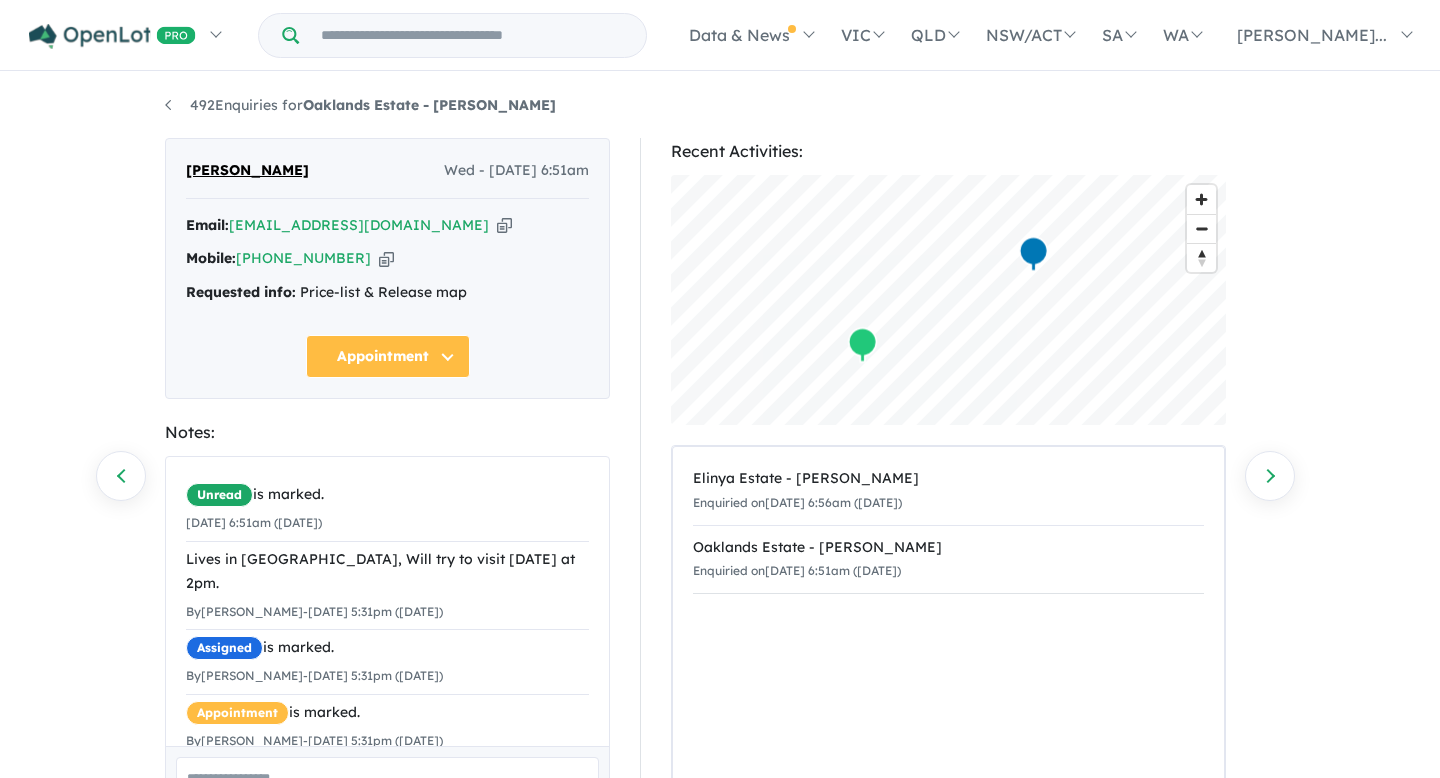 scroll, scrollTop: 0, scrollLeft: 0, axis: both 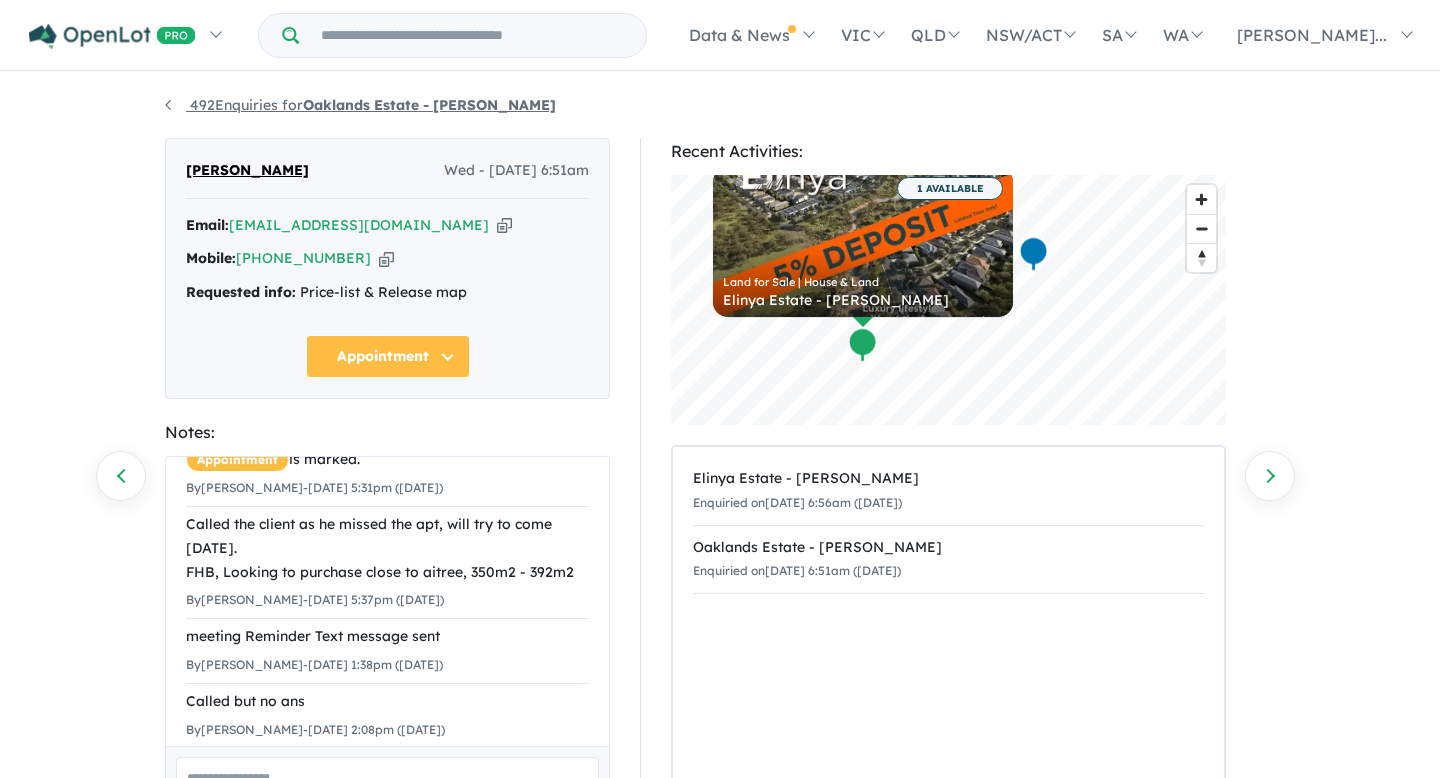 click on "492  Enquiries for  Oaklands Estate - Bonnie Brook" at bounding box center [360, 105] 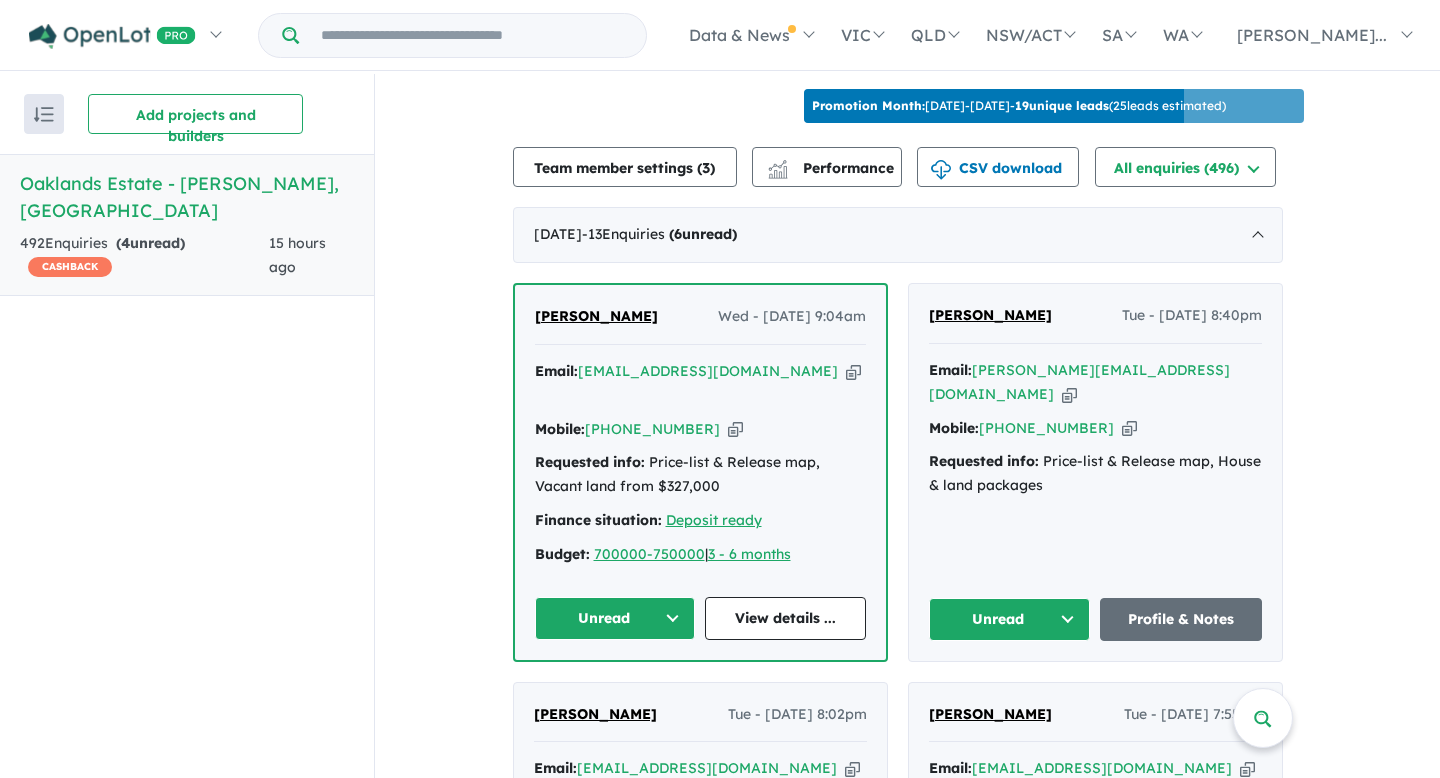 scroll, scrollTop: 849, scrollLeft: 0, axis: vertical 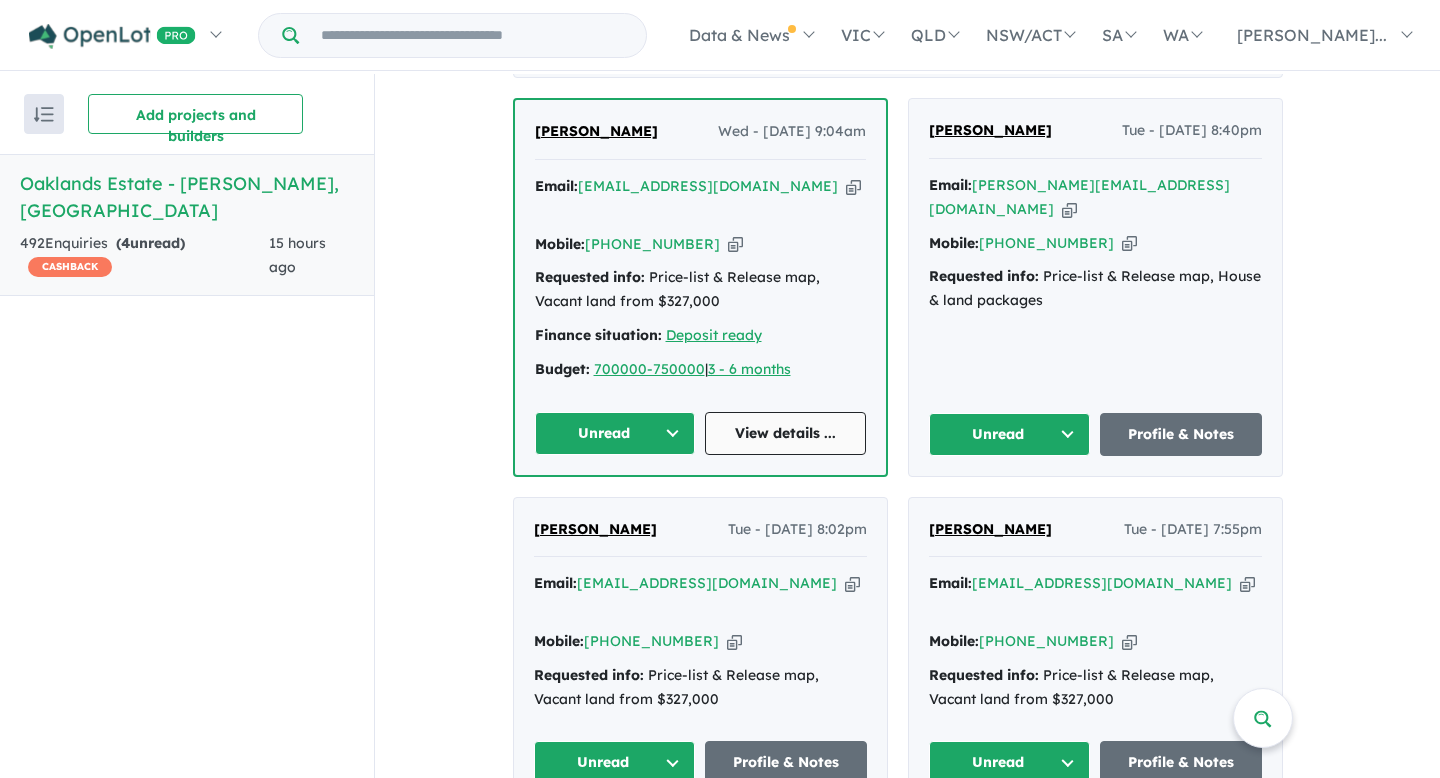 click on "View details ..." at bounding box center [785, 433] 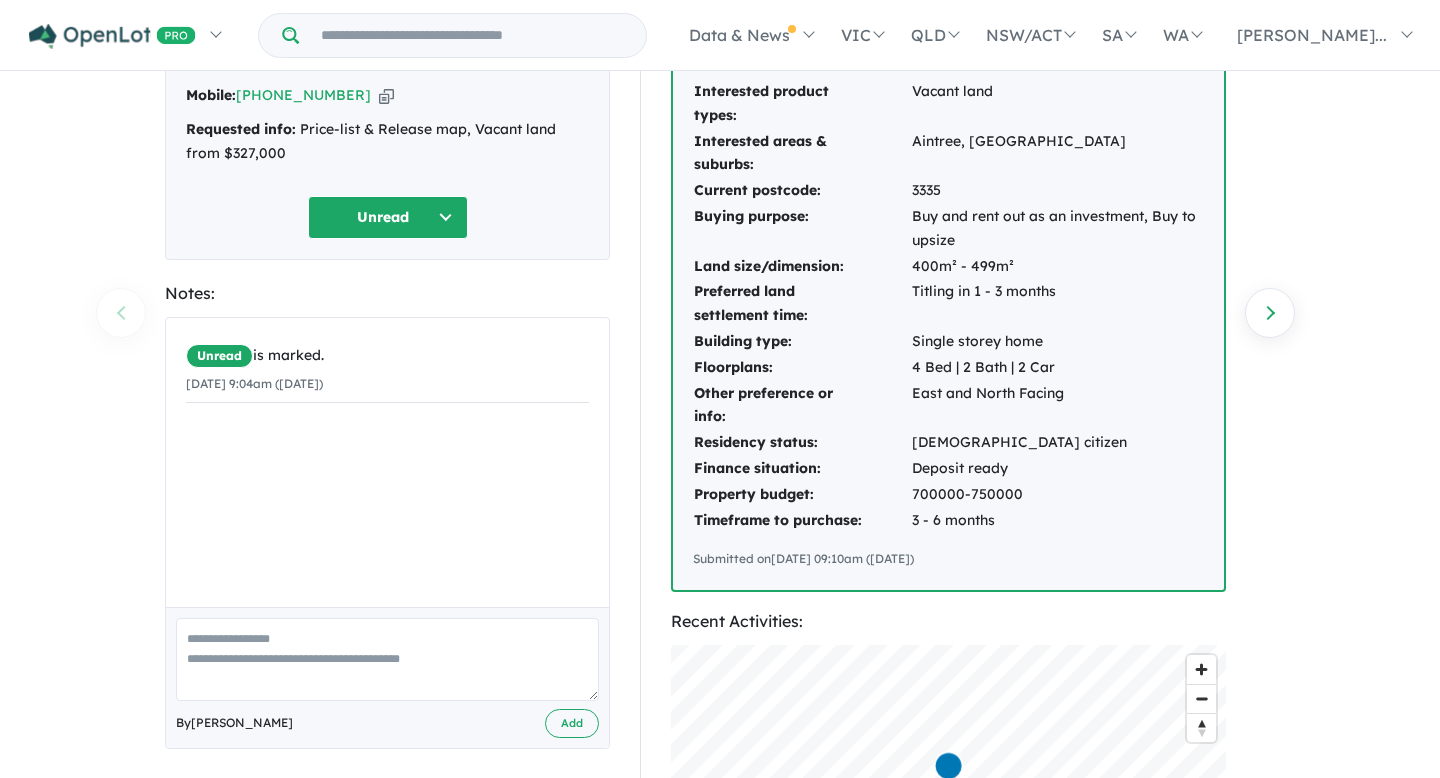 scroll, scrollTop: 161, scrollLeft: 0, axis: vertical 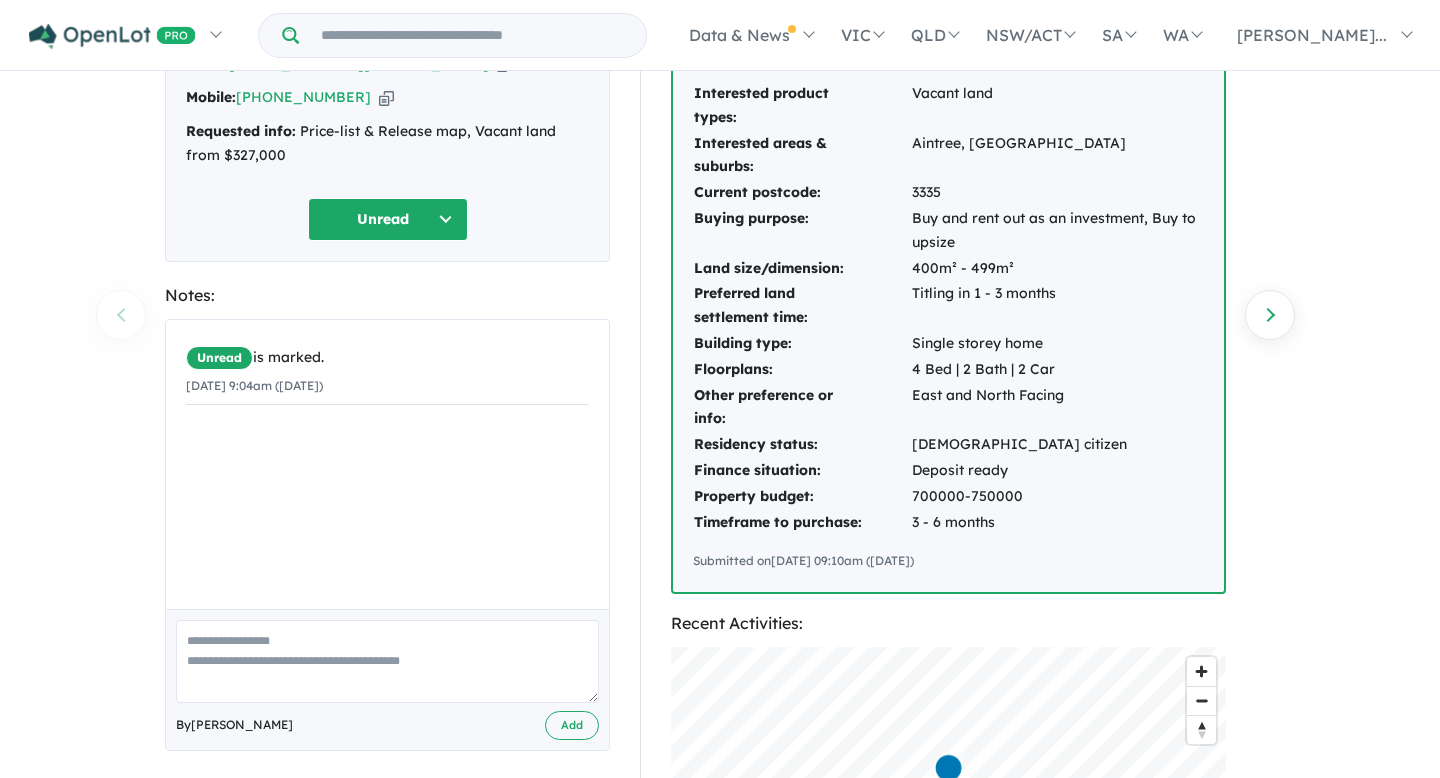 click at bounding box center [387, 661] 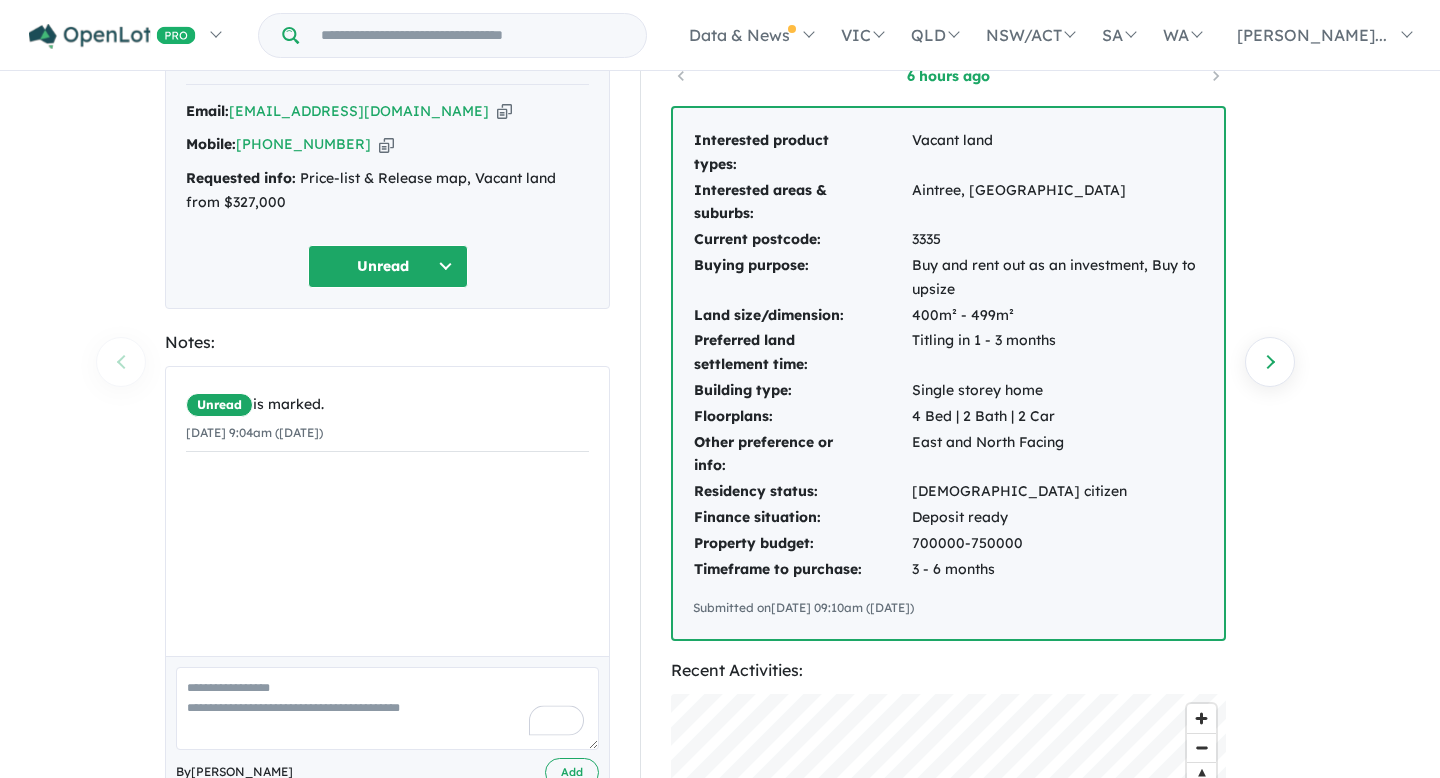 scroll, scrollTop: 112, scrollLeft: 0, axis: vertical 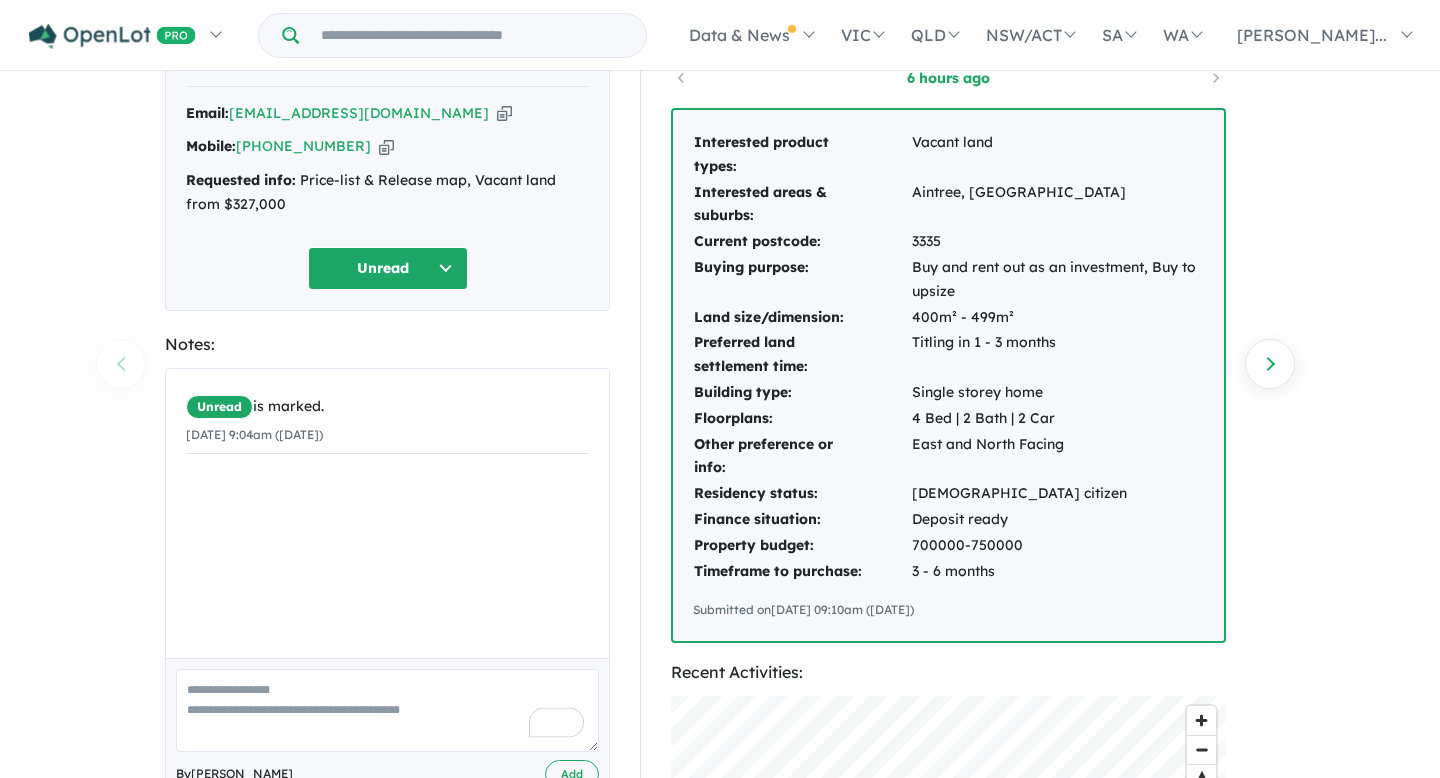 click at bounding box center [387, 710] 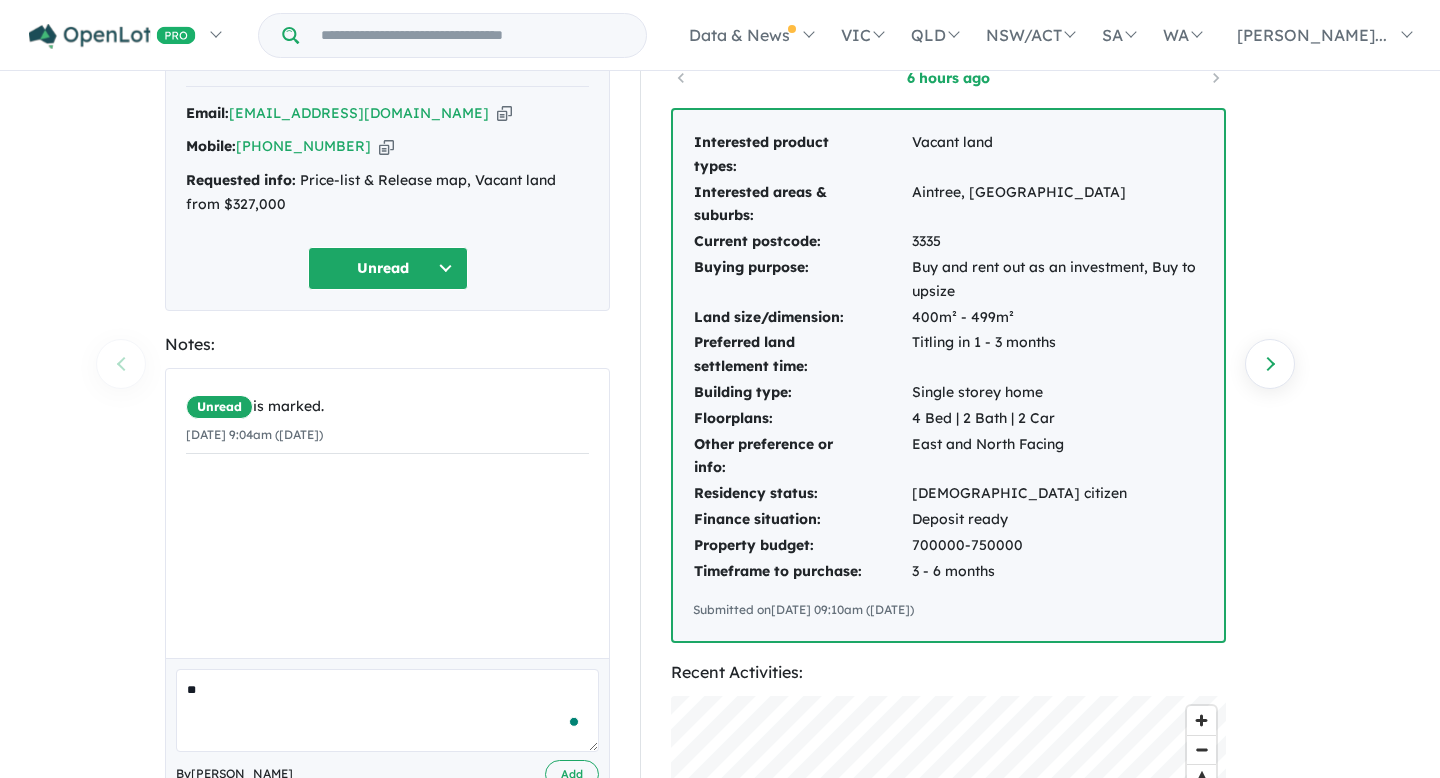 type on "*" 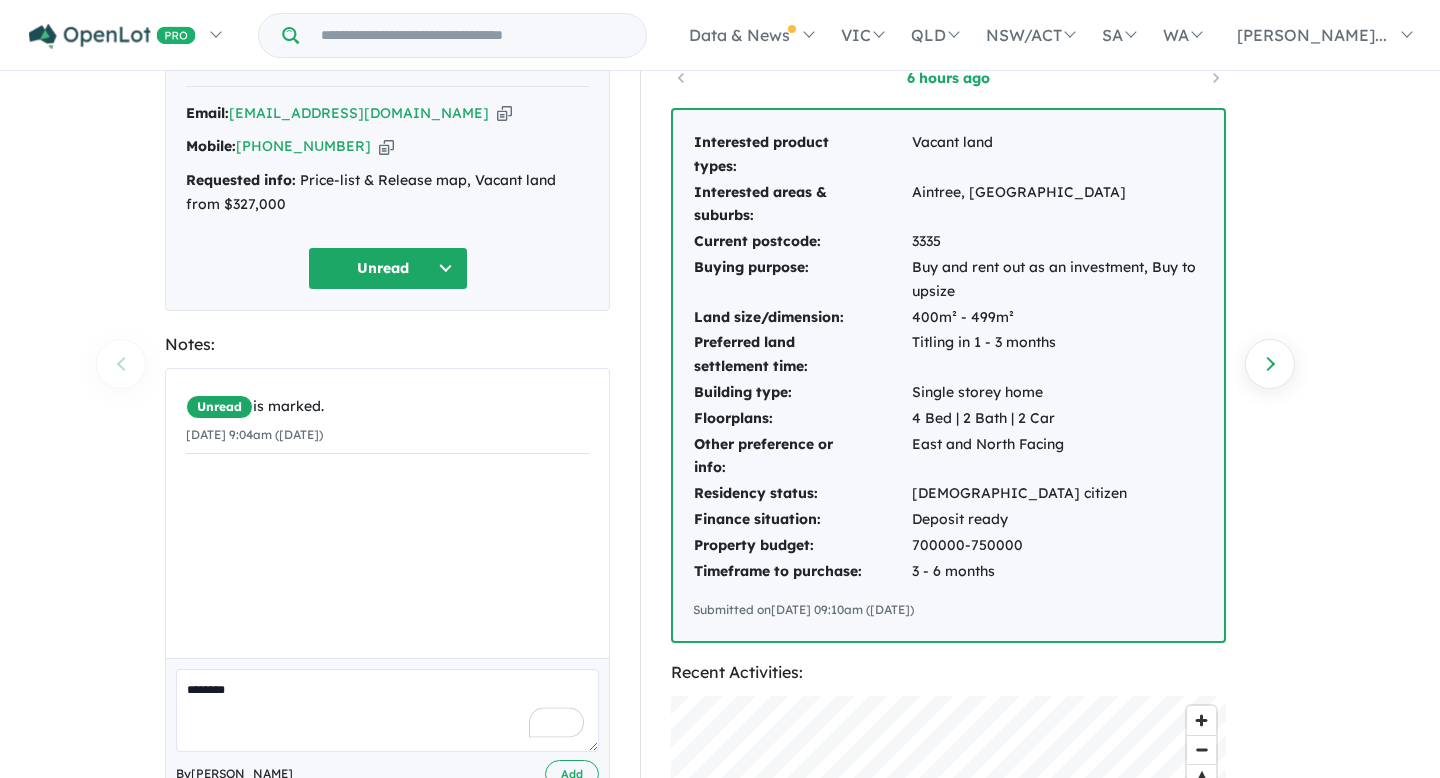 click on "*******" at bounding box center [387, 710] 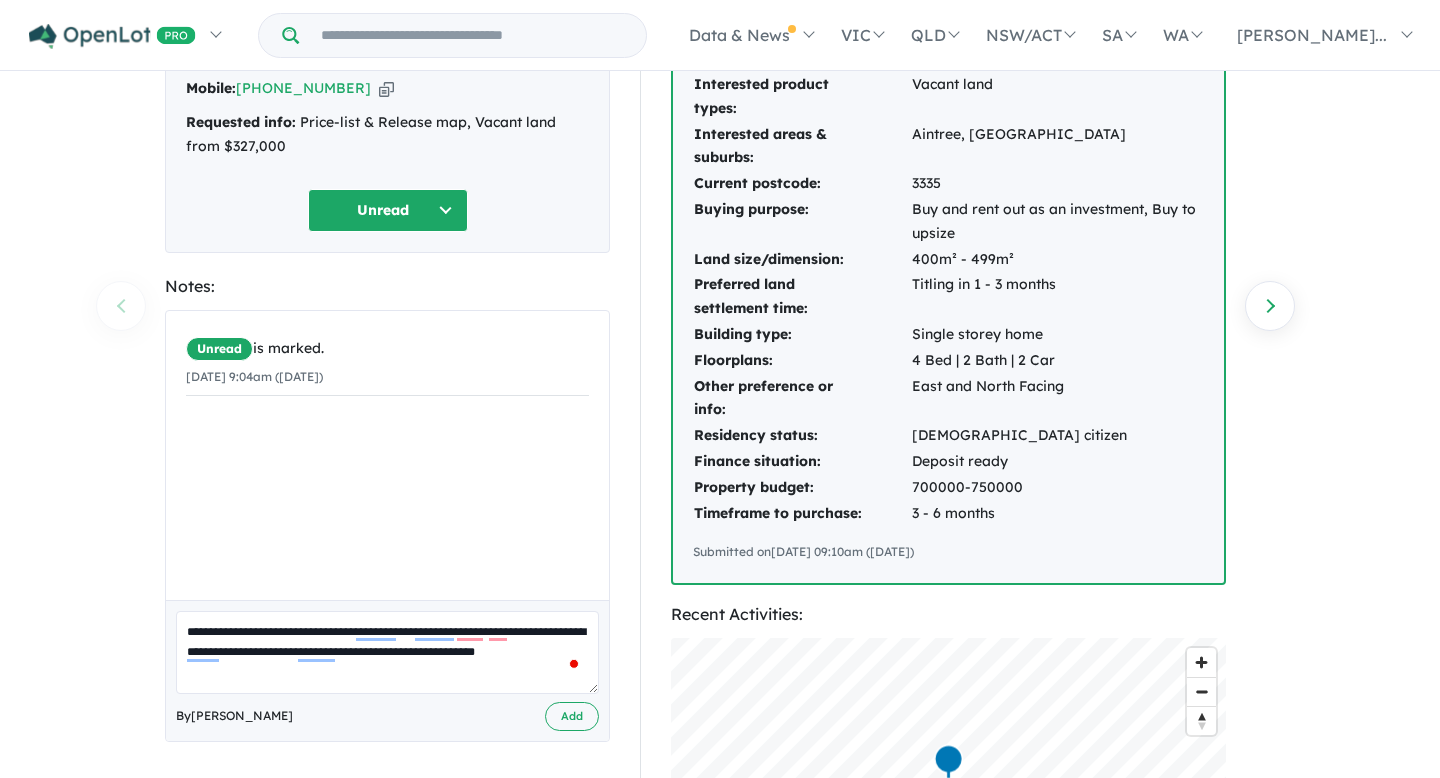 scroll, scrollTop: 226, scrollLeft: 0, axis: vertical 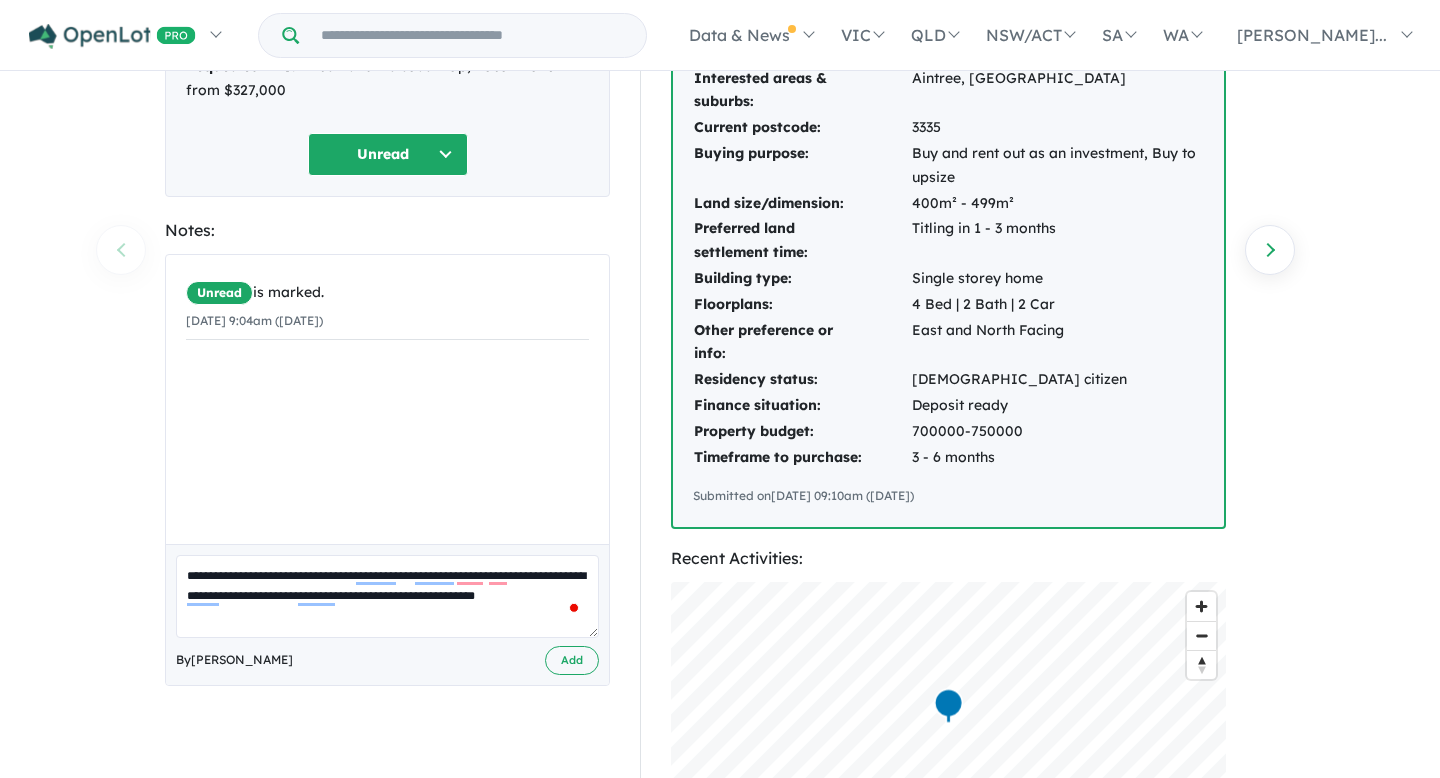 click on "**********" at bounding box center (387, 596) 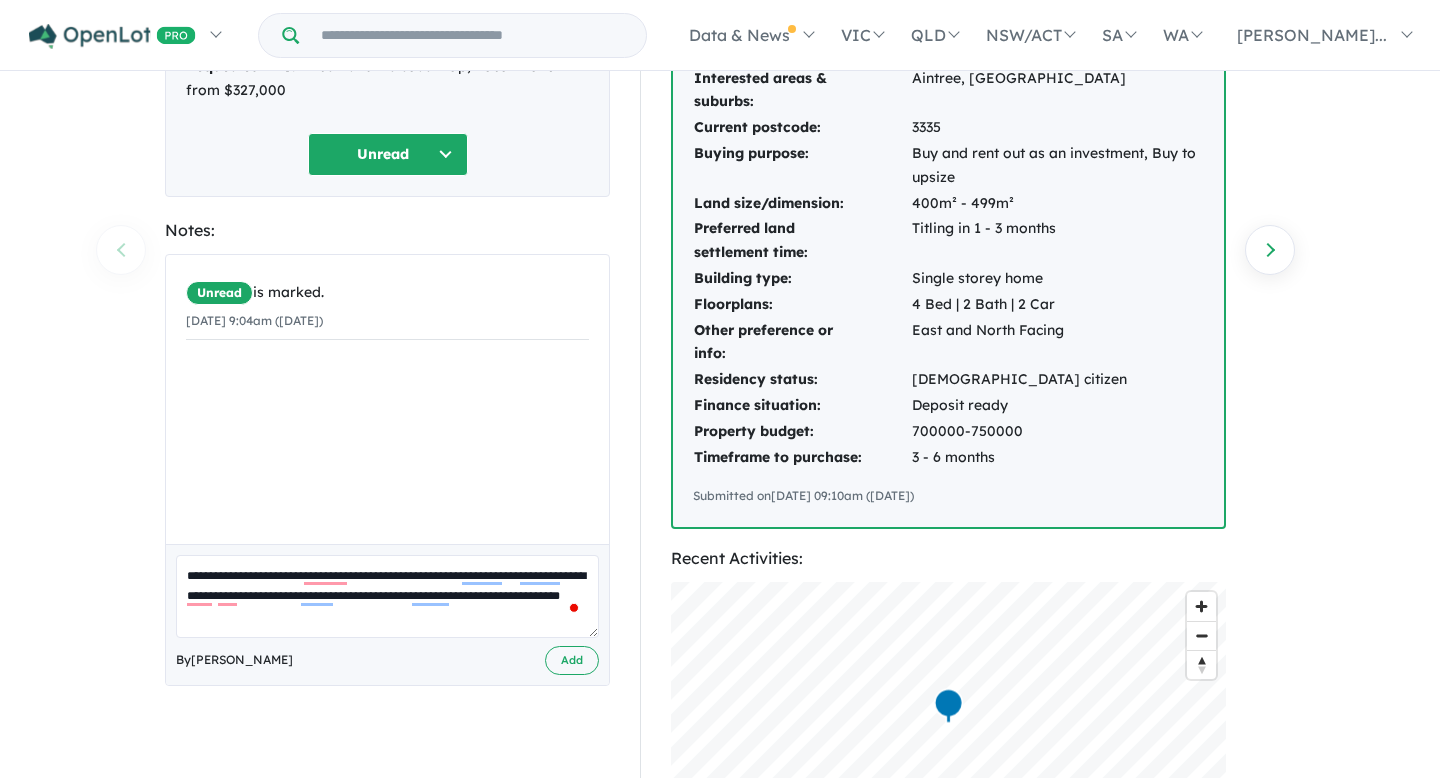 click on "**********" at bounding box center (387, 596) 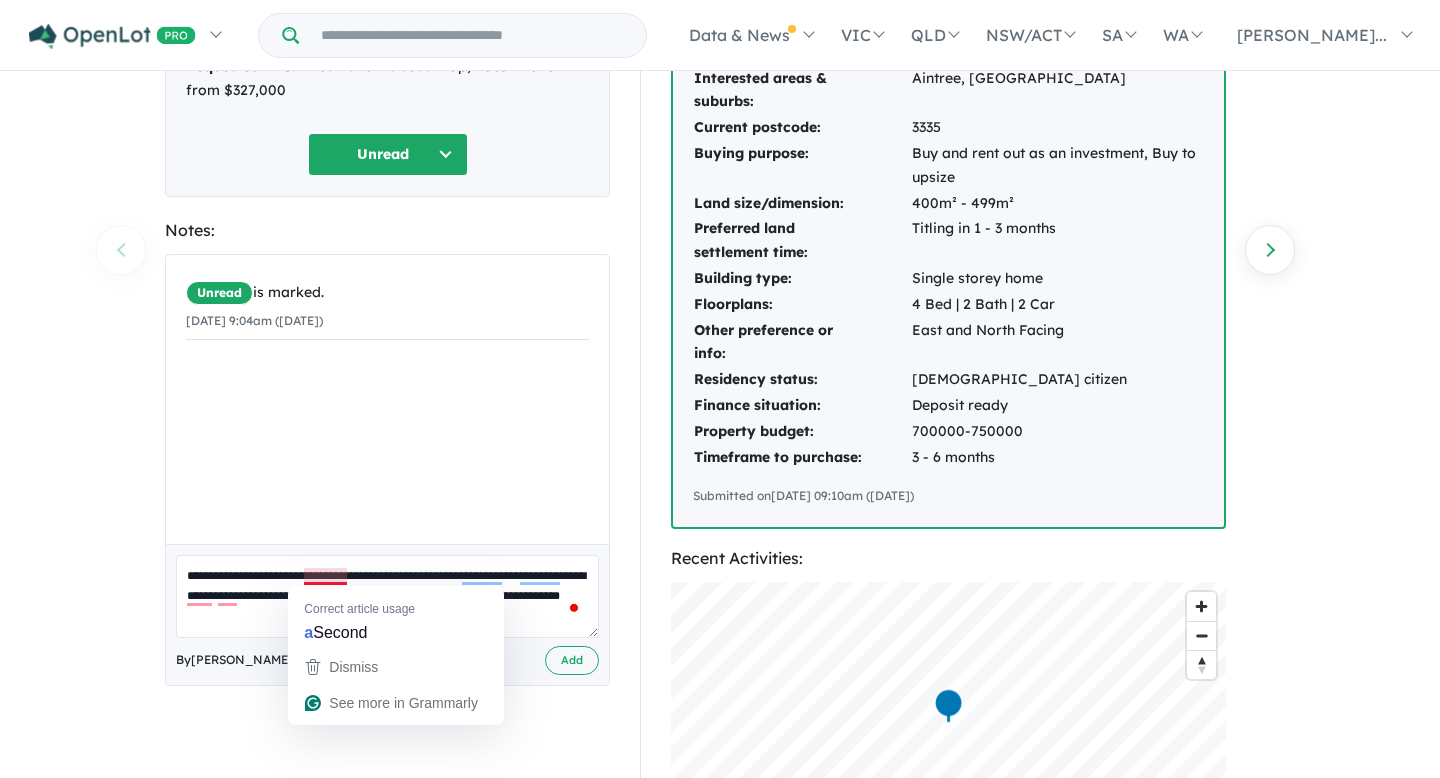 click on "**********" at bounding box center (387, 596) 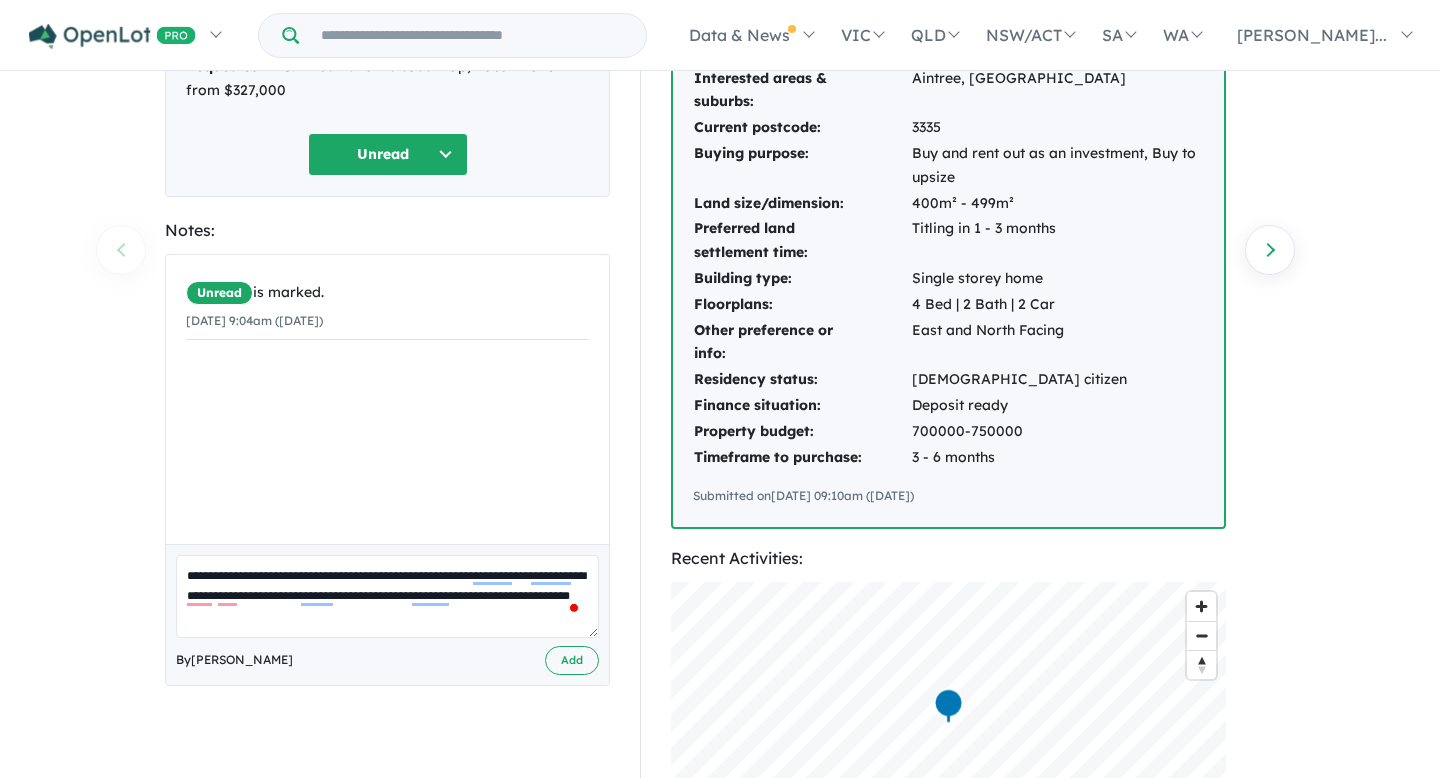 click on "**********" at bounding box center [387, 596] 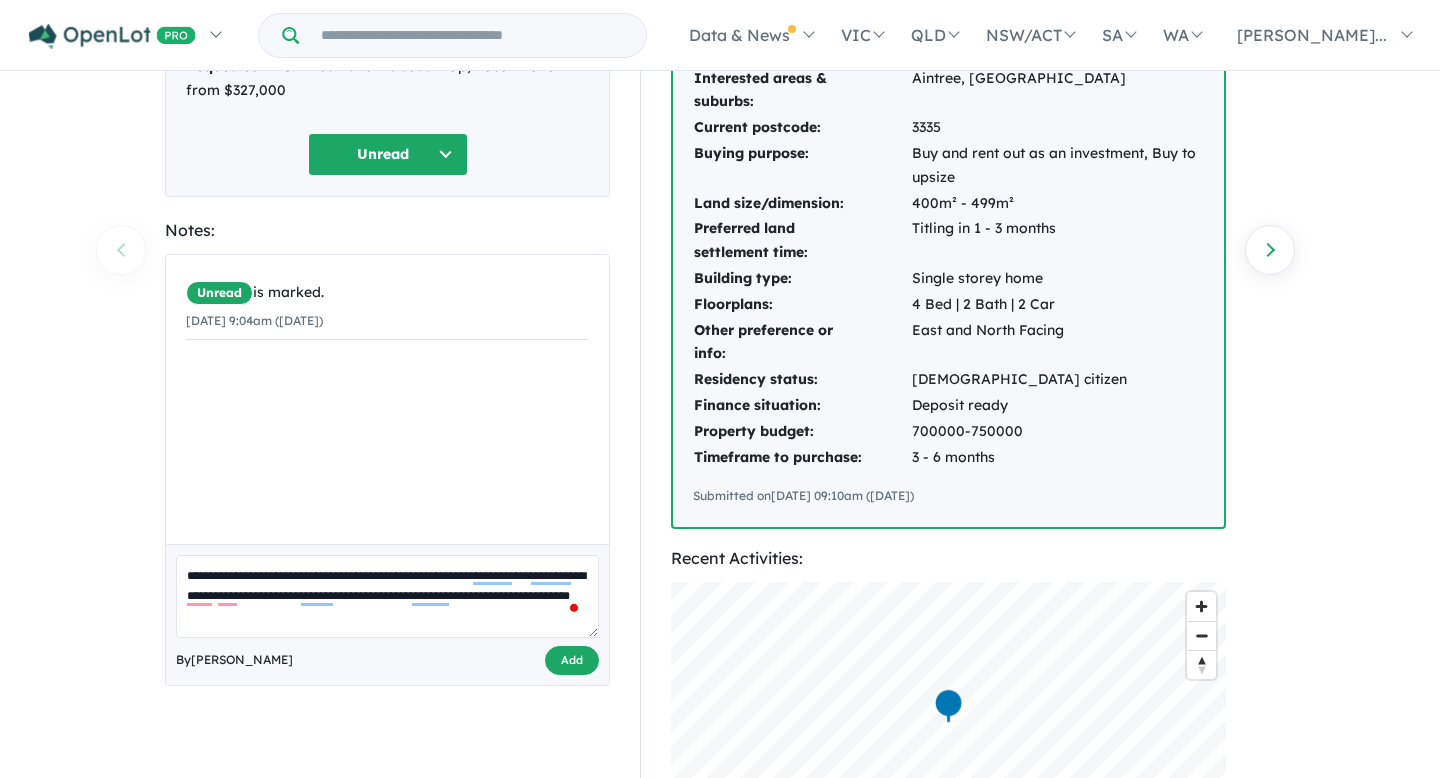 type on "**********" 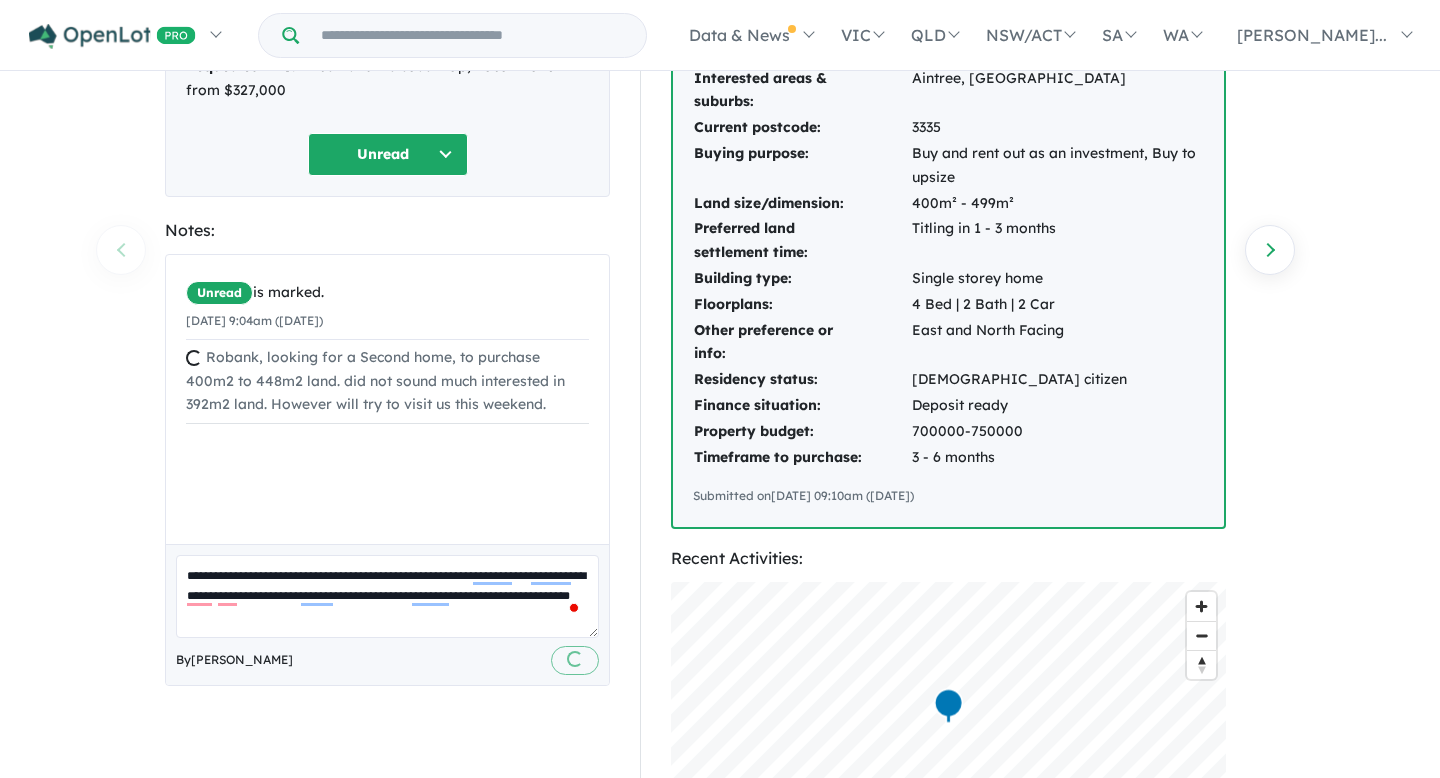 type 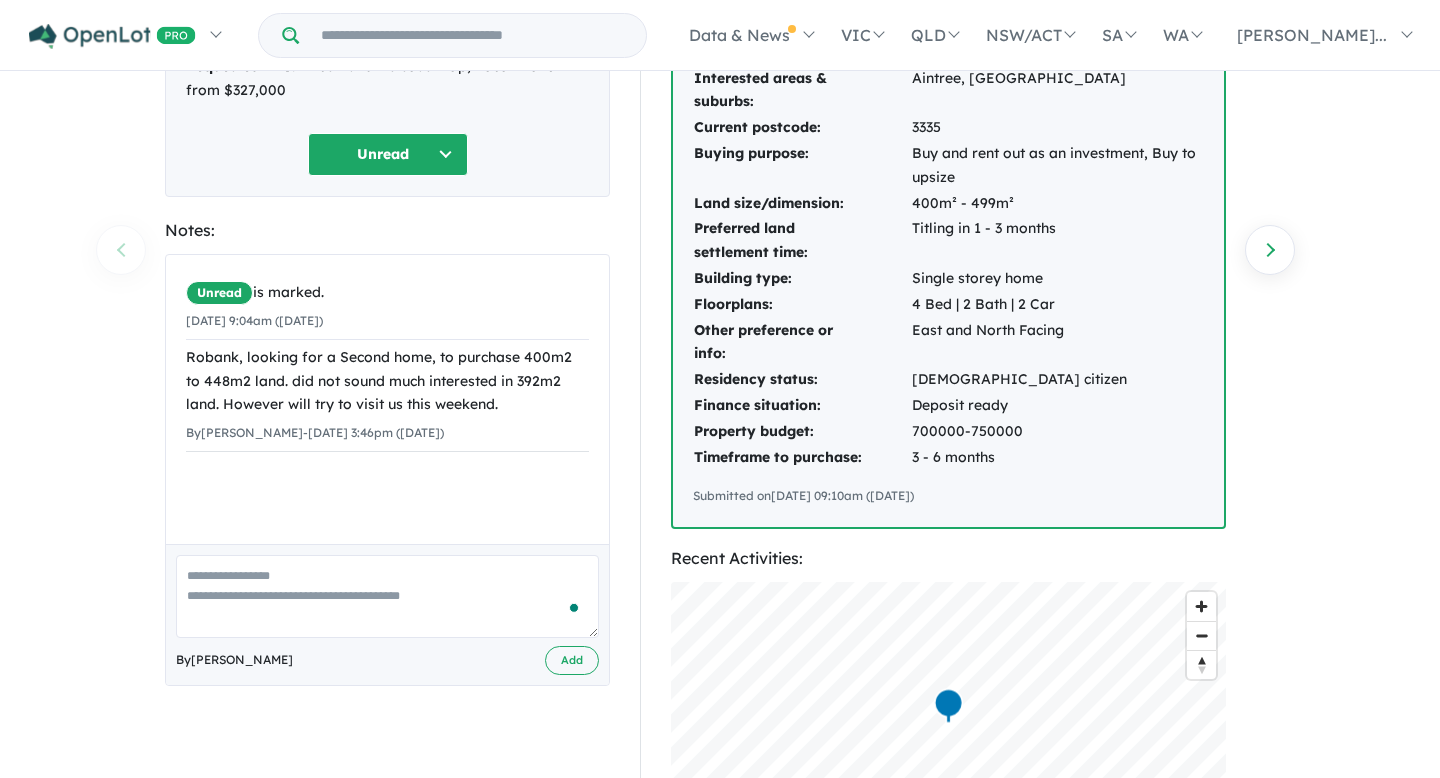 click on "Unread" at bounding box center [388, 154] 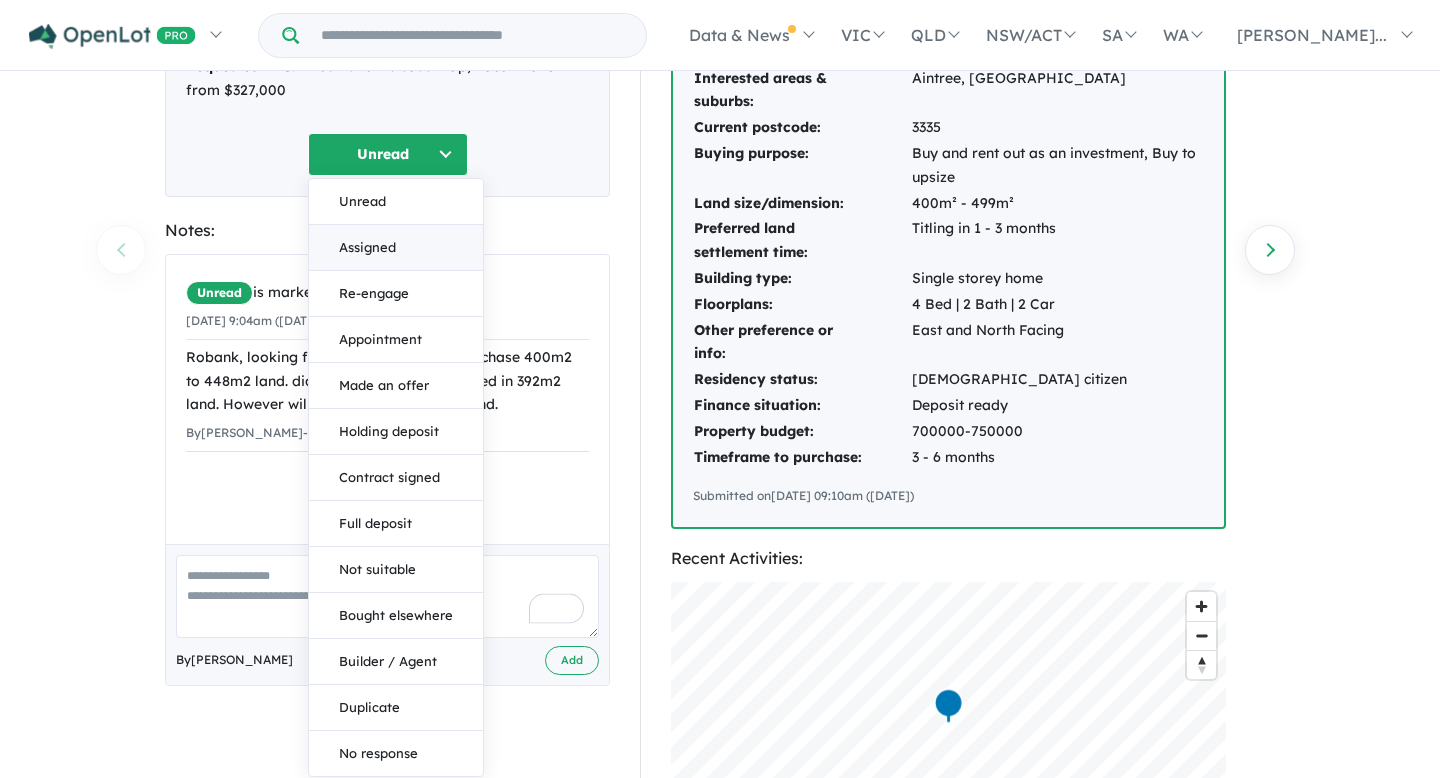 click on "Assigned" at bounding box center (396, 248) 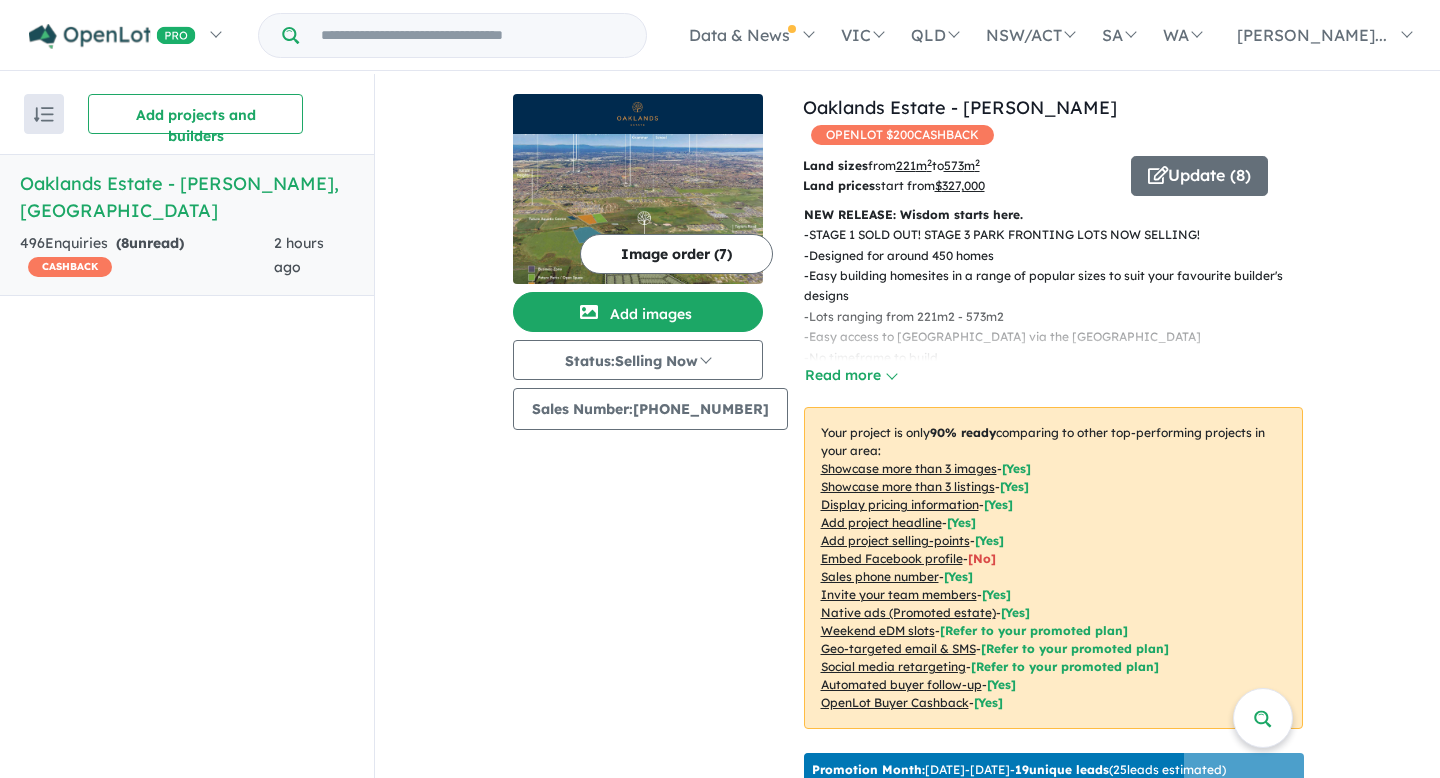 scroll, scrollTop: 2, scrollLeft: 0, axis: vertical 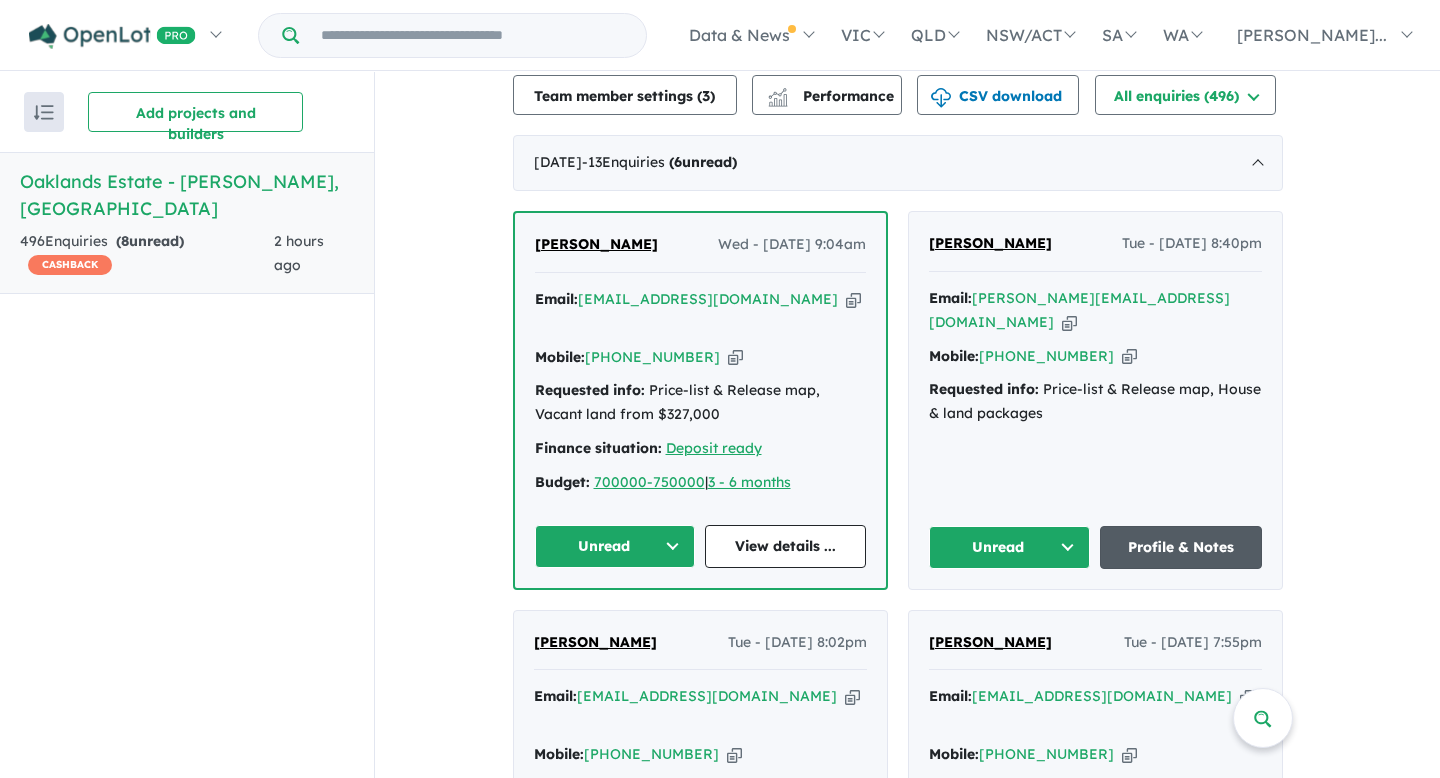 click on "Profile & Notes" at bounding box center [1181, 547] 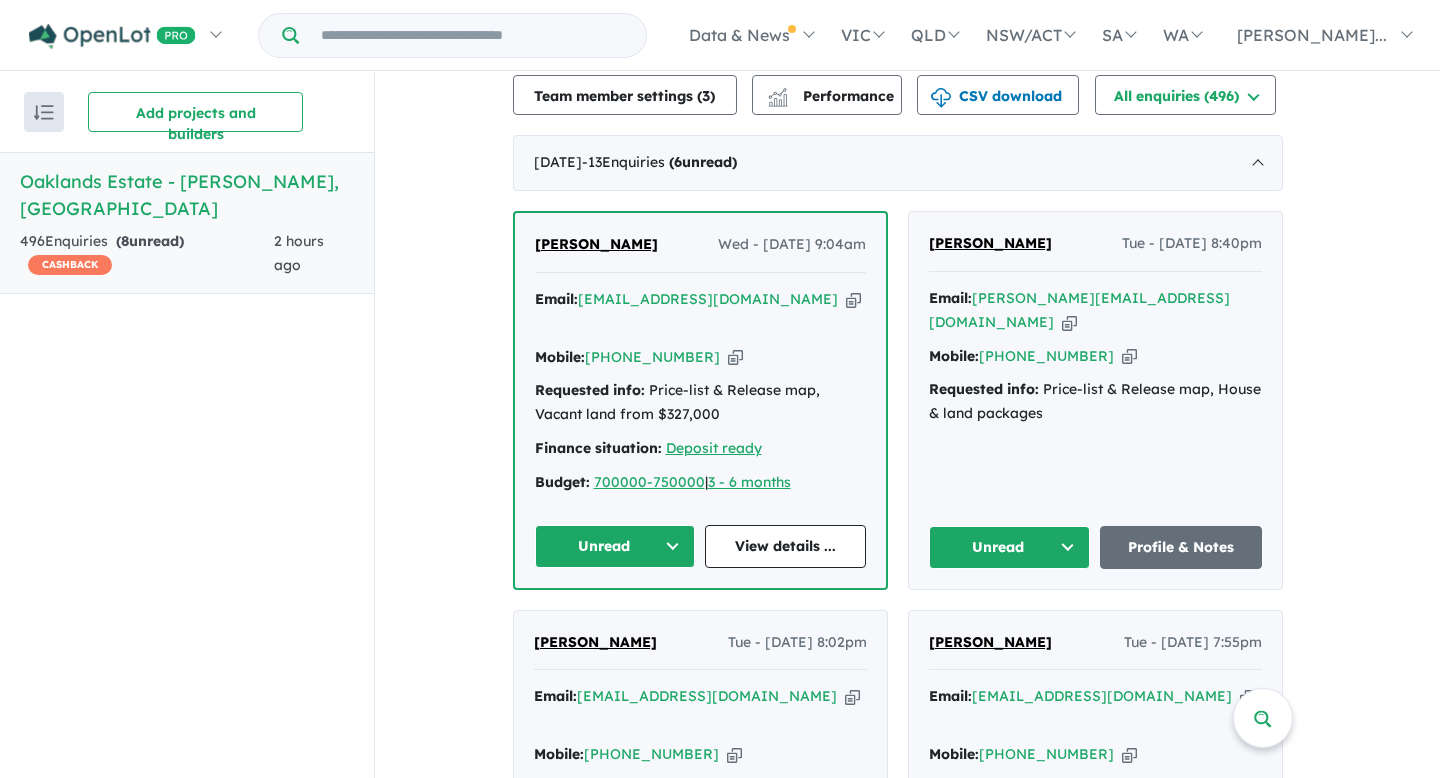 click on "Email:  kaurjaspreet147@gmail.com Copied!" at bounding box center [700, 312] 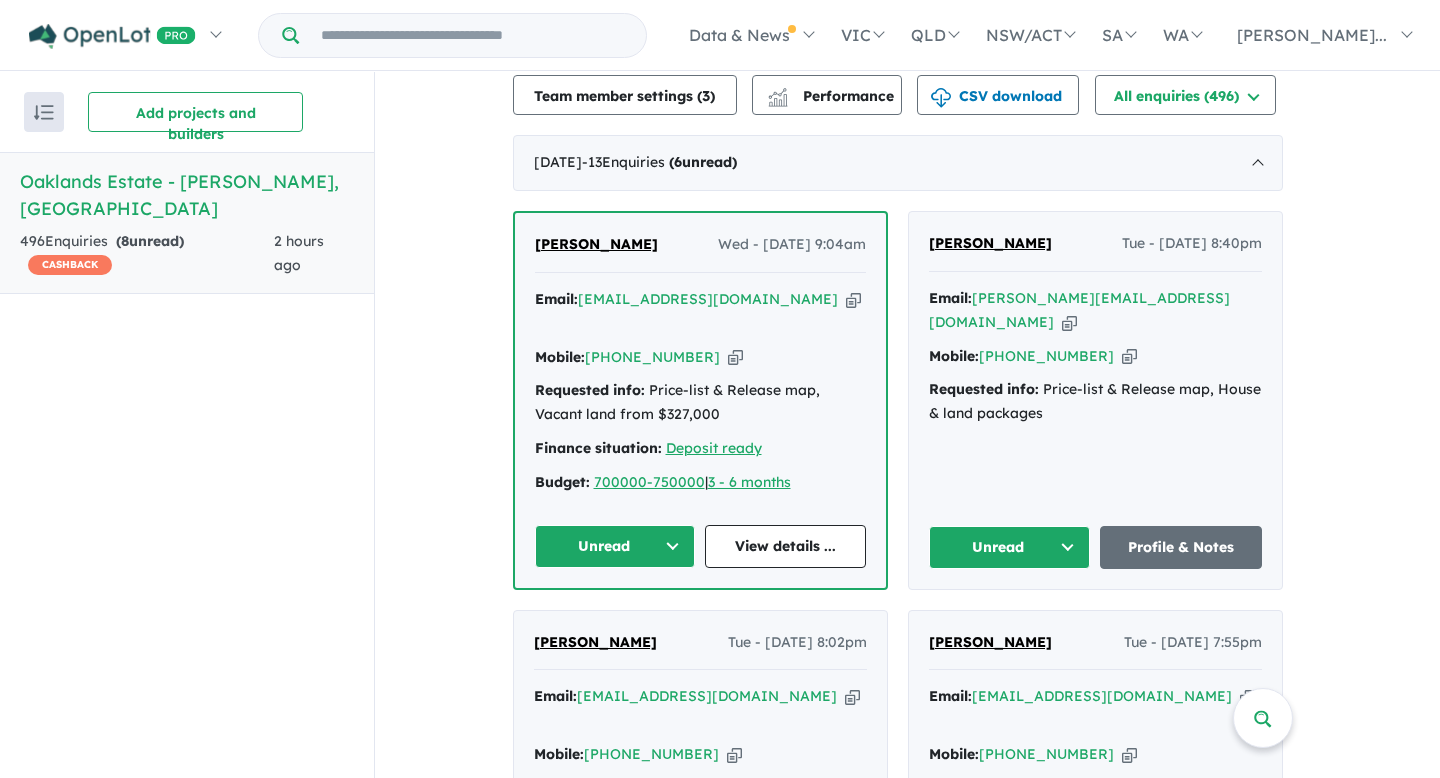 click at bounding box center (853, 299) 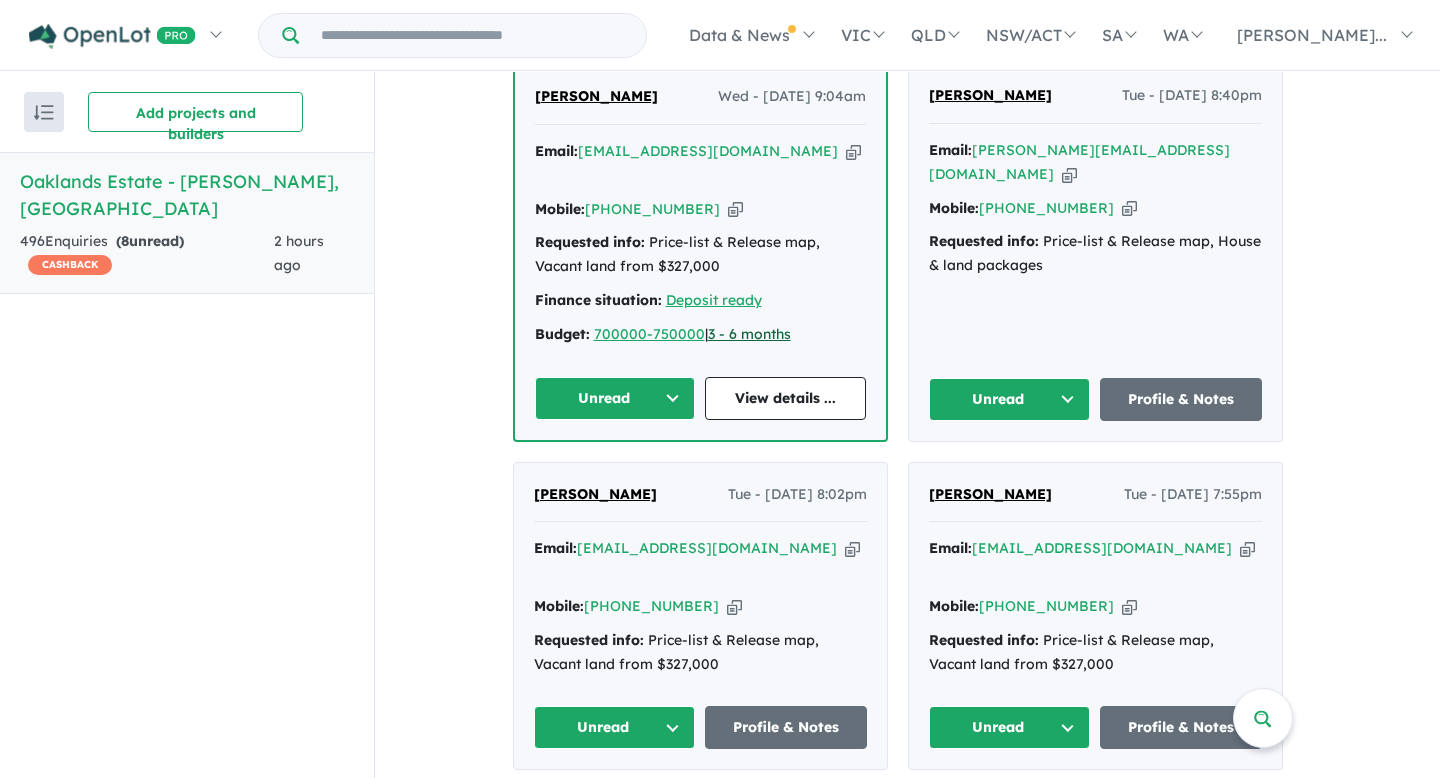 scroll, scrollTop: 925, scrollLeft: 0, axis: vertical 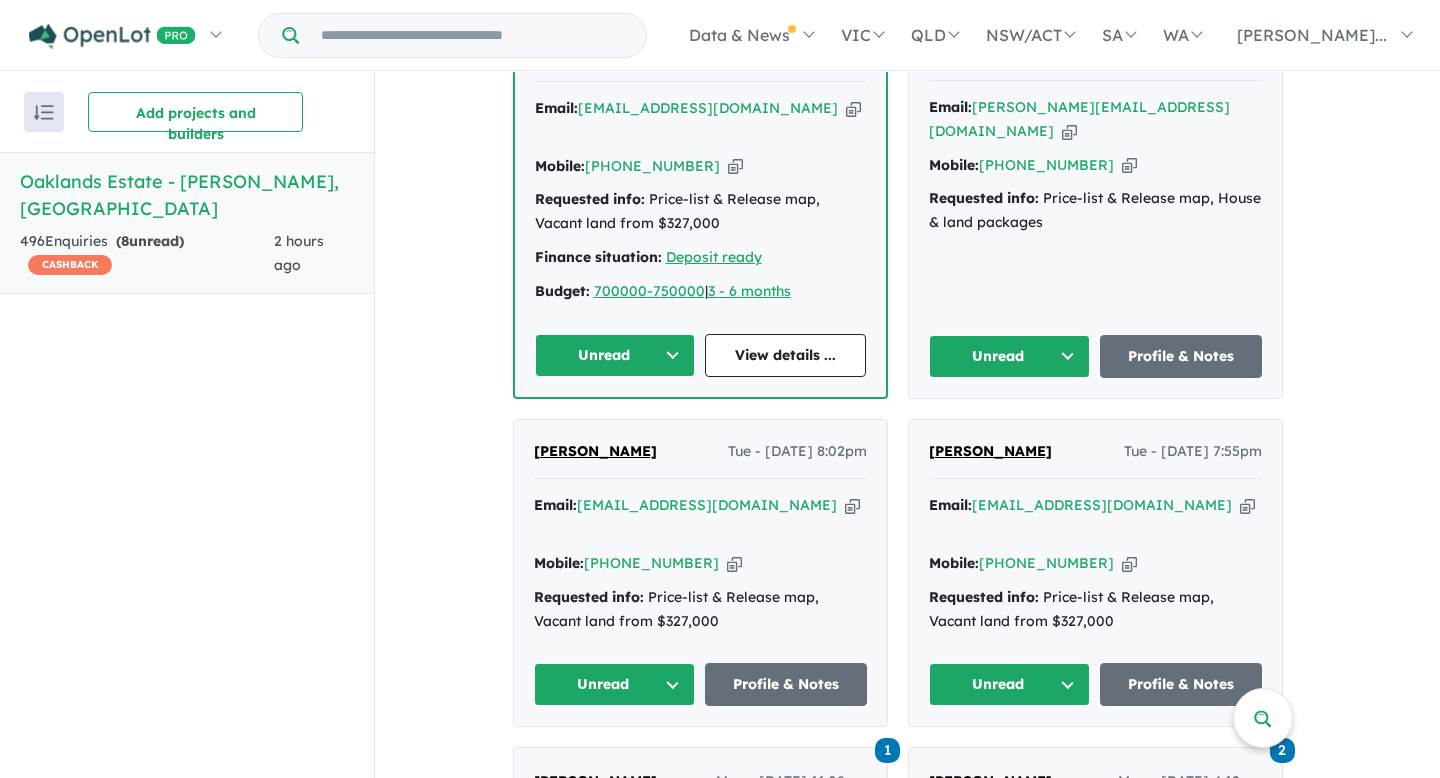 click on "Unread" at bounding box center (1010, 356) 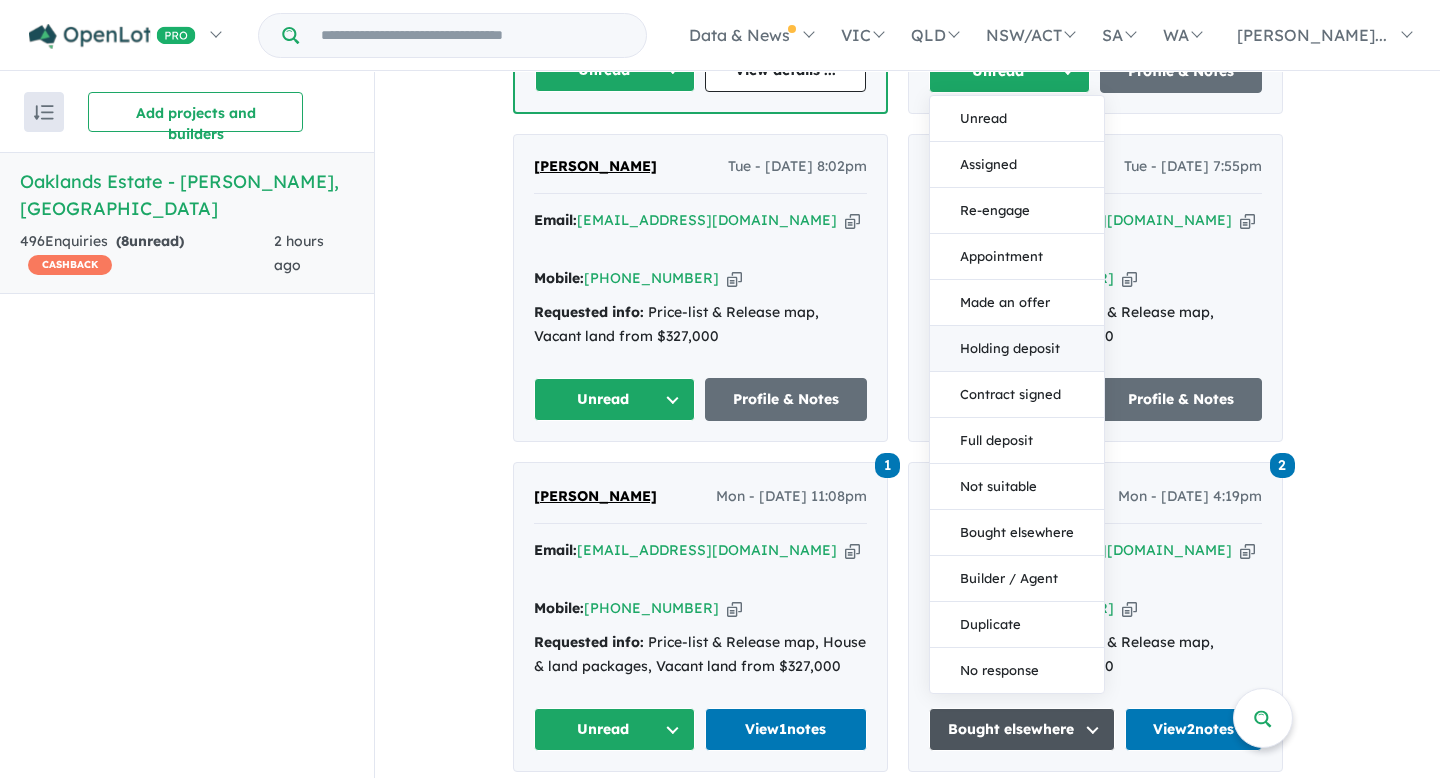 scroll, scrollTop: 1256, scrollLeft: 0, axis: vertical 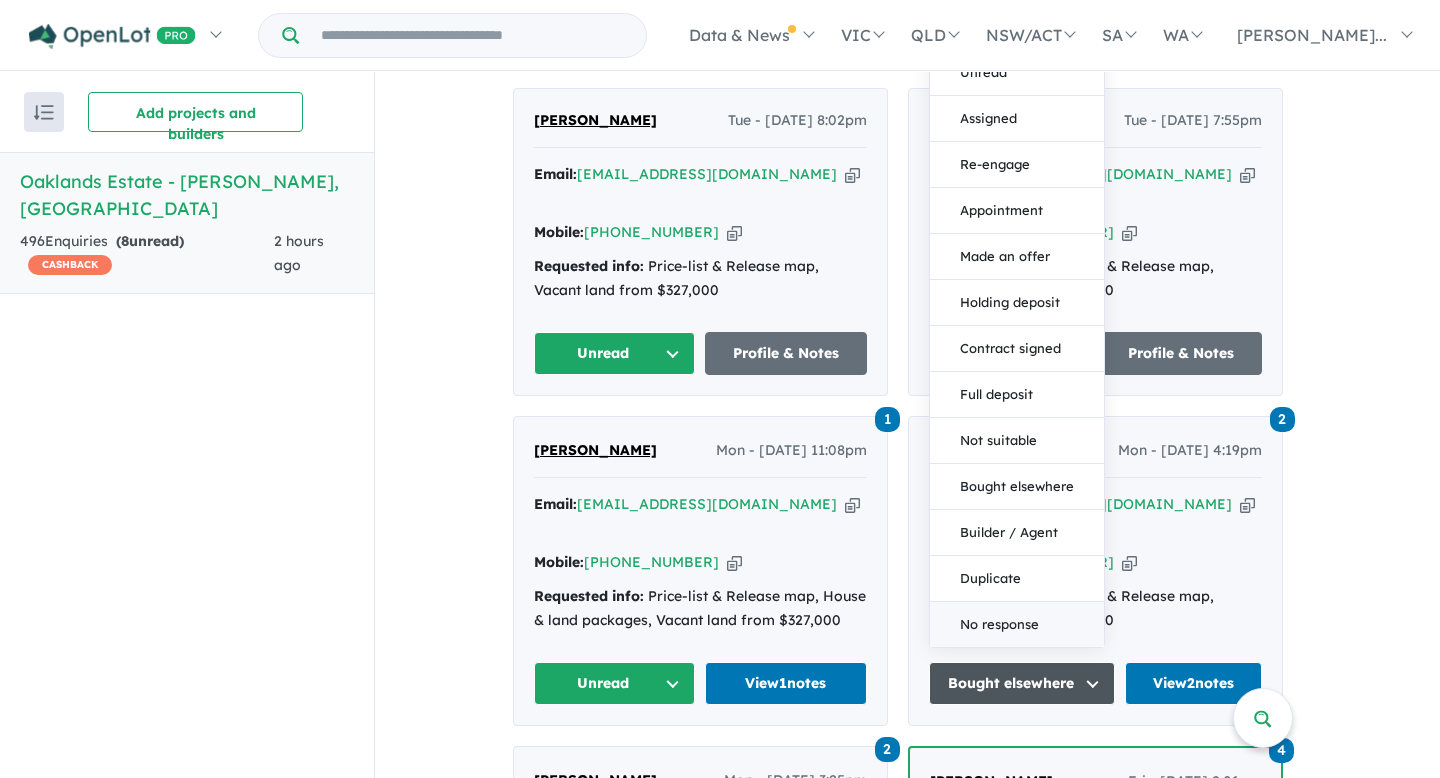 click on "No response" at bounding box center [1017, 624] 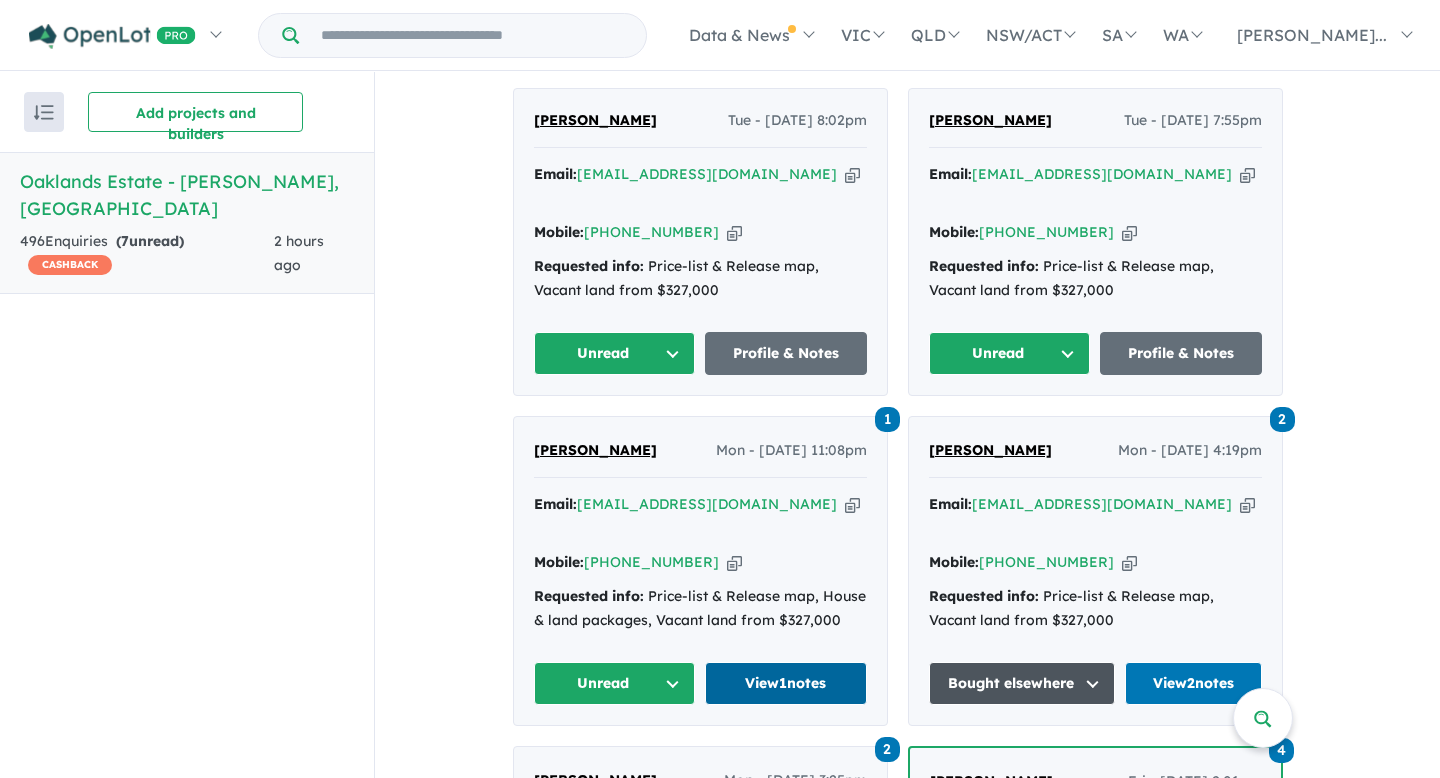 click on "View  1  notes" at bounding box center [786, 683] 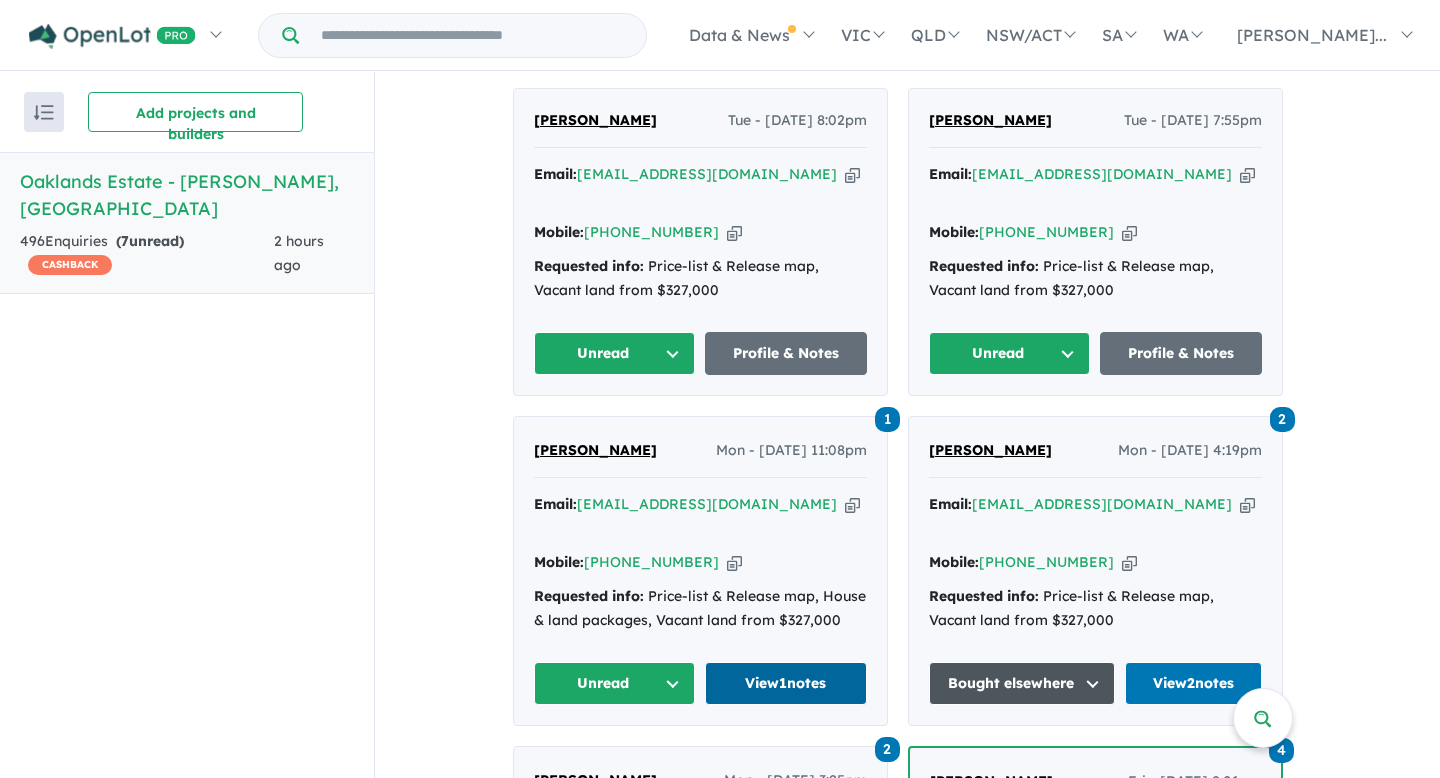 click on "View  1  notes" at bounding box center (786, 683) 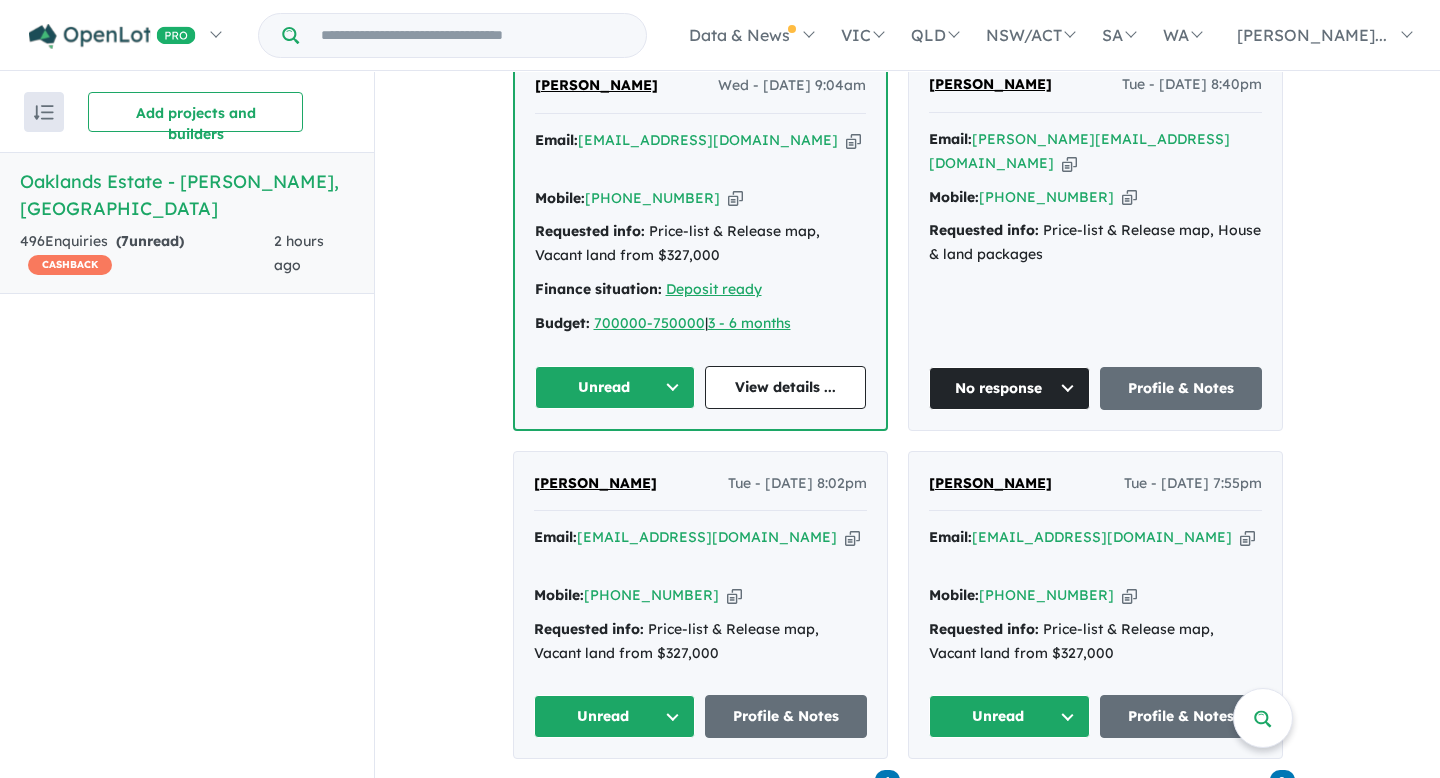 scroll, scrollTop: 1034, scrollLeft: 0, axis: vertical 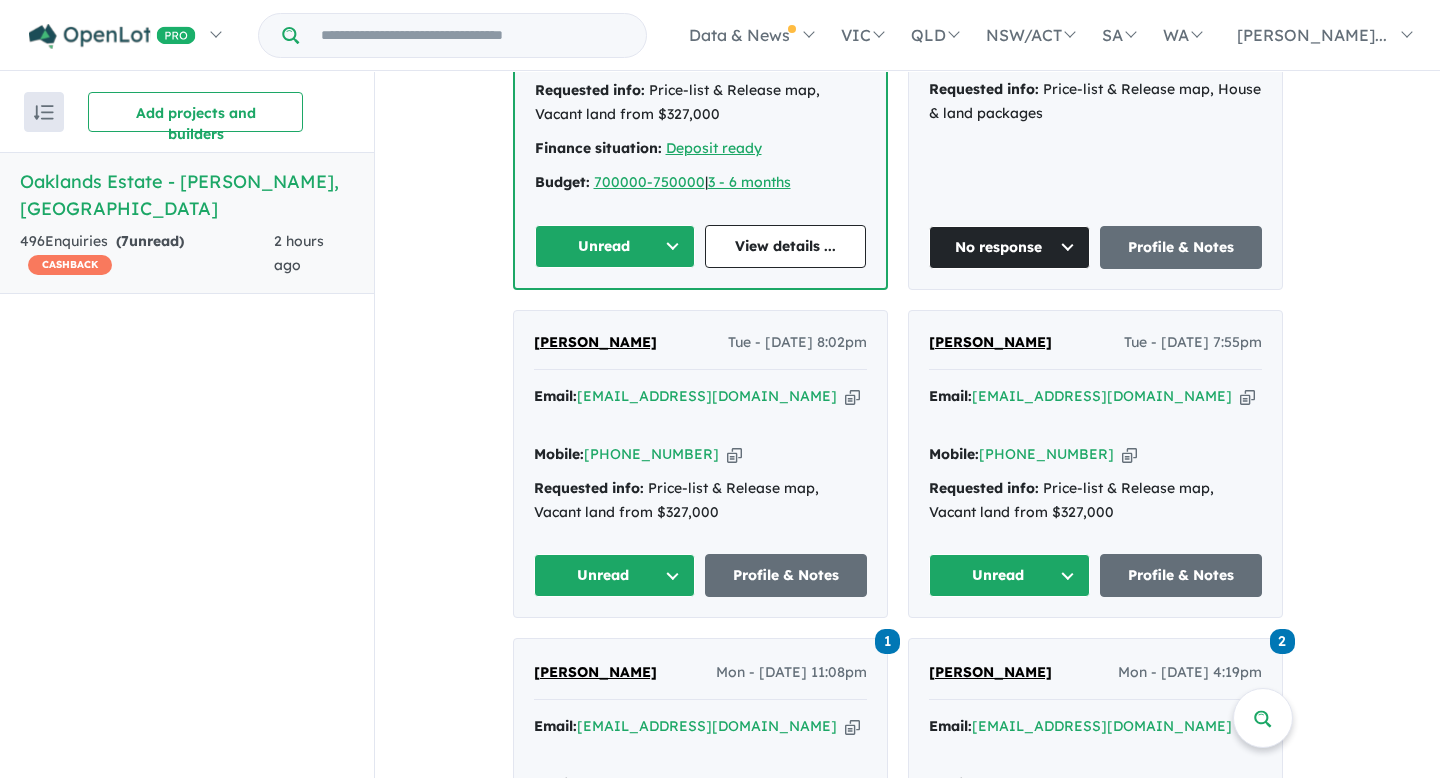 click on "Unread" at bounding box center [615, 246] 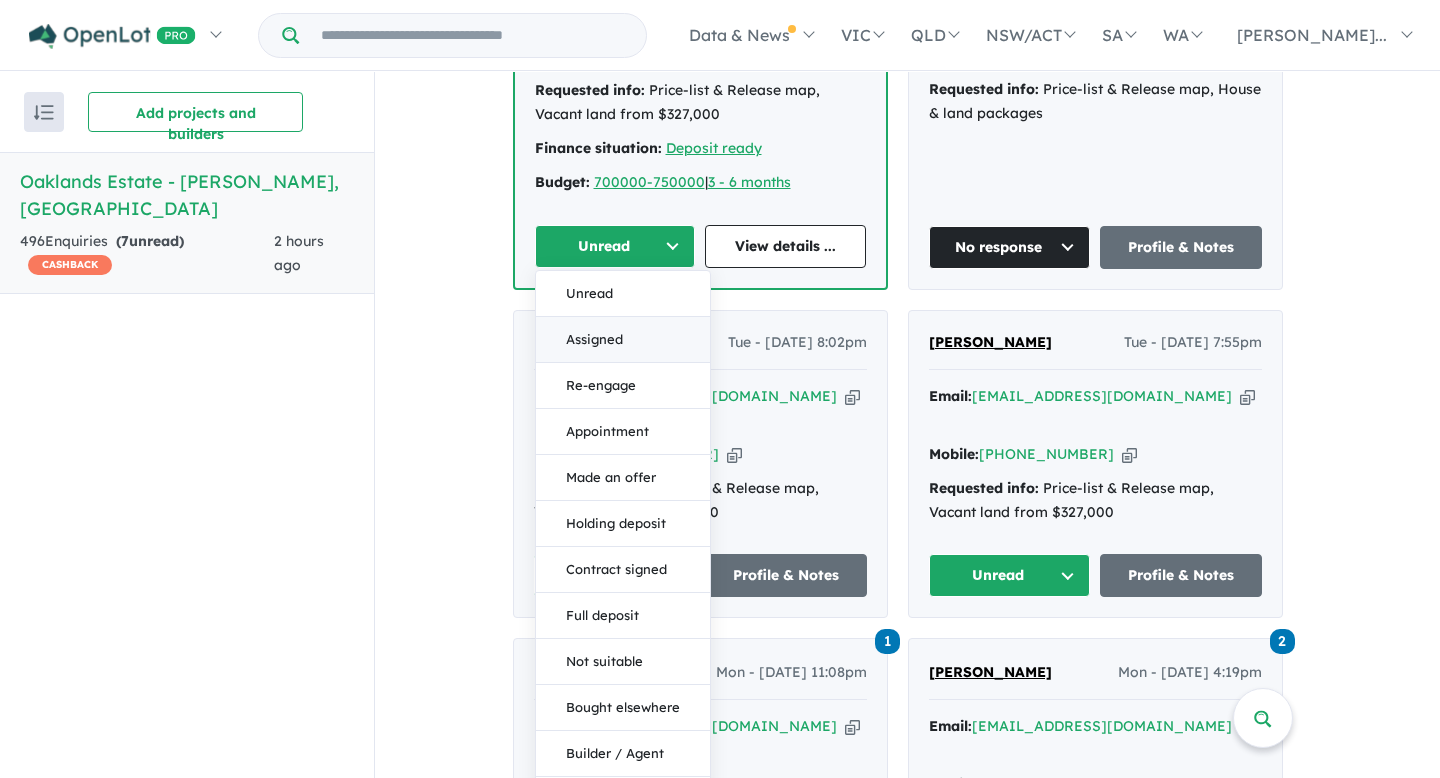click on "Assigned" at bounding box center (623, 340) 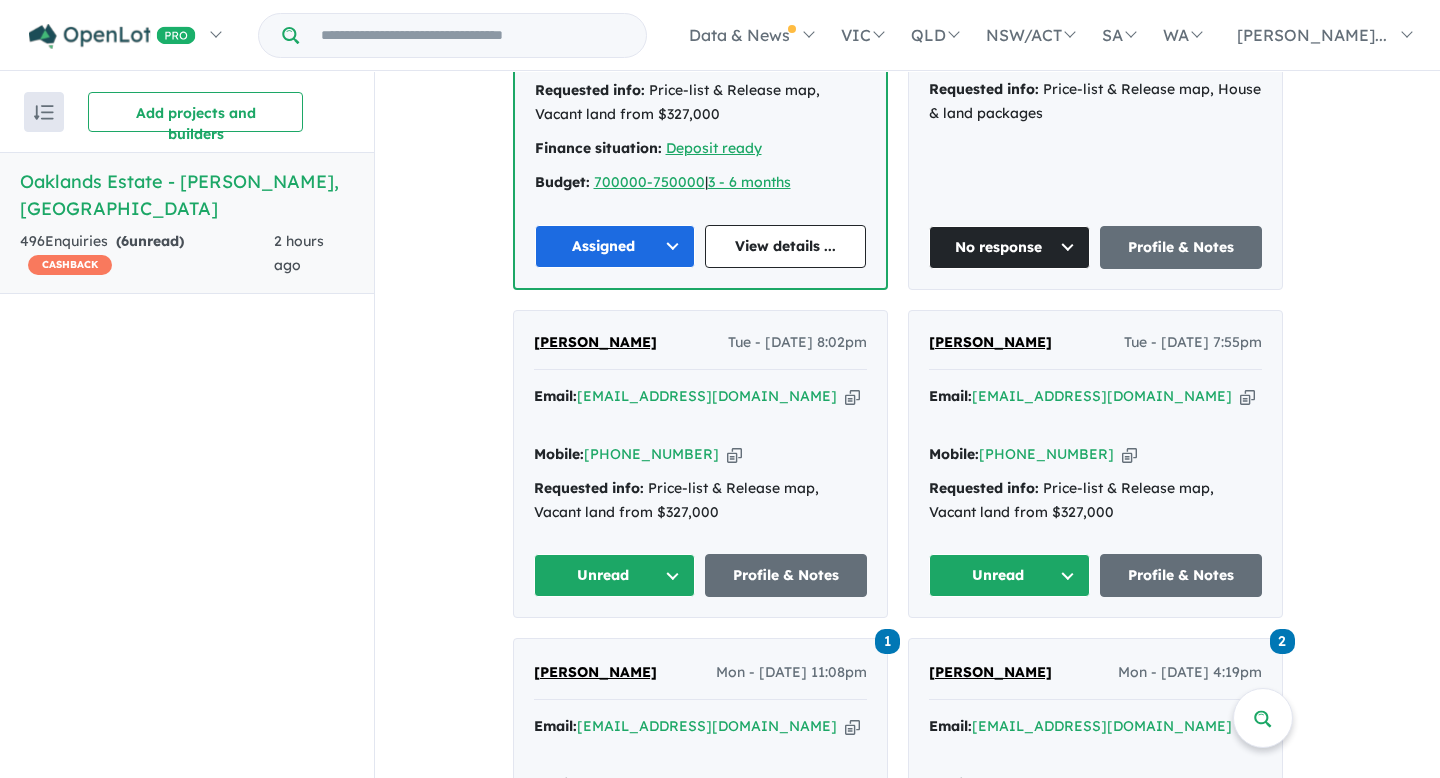click on "Unread" at bounding box center [615, 575] 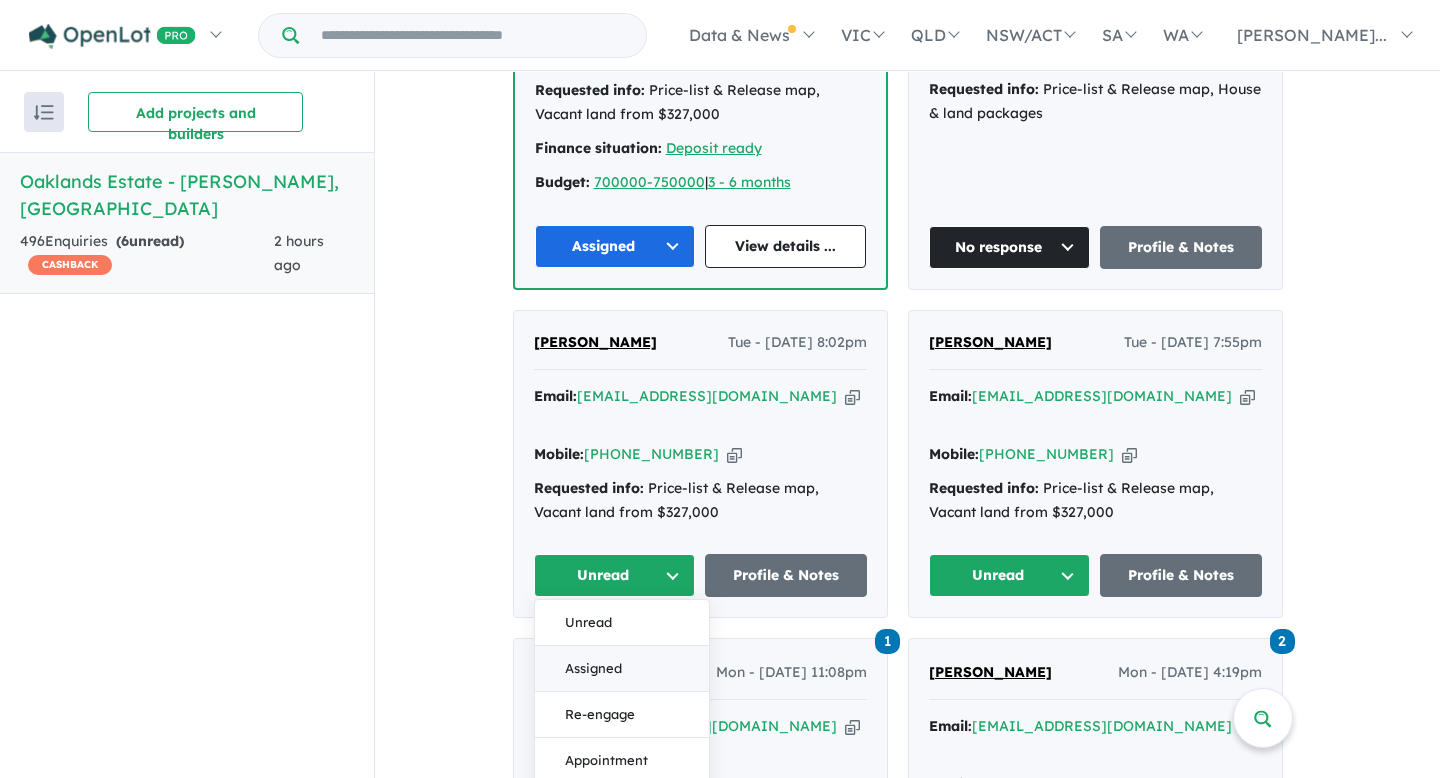 click on "Assigned" at bounding box center [622, 669] 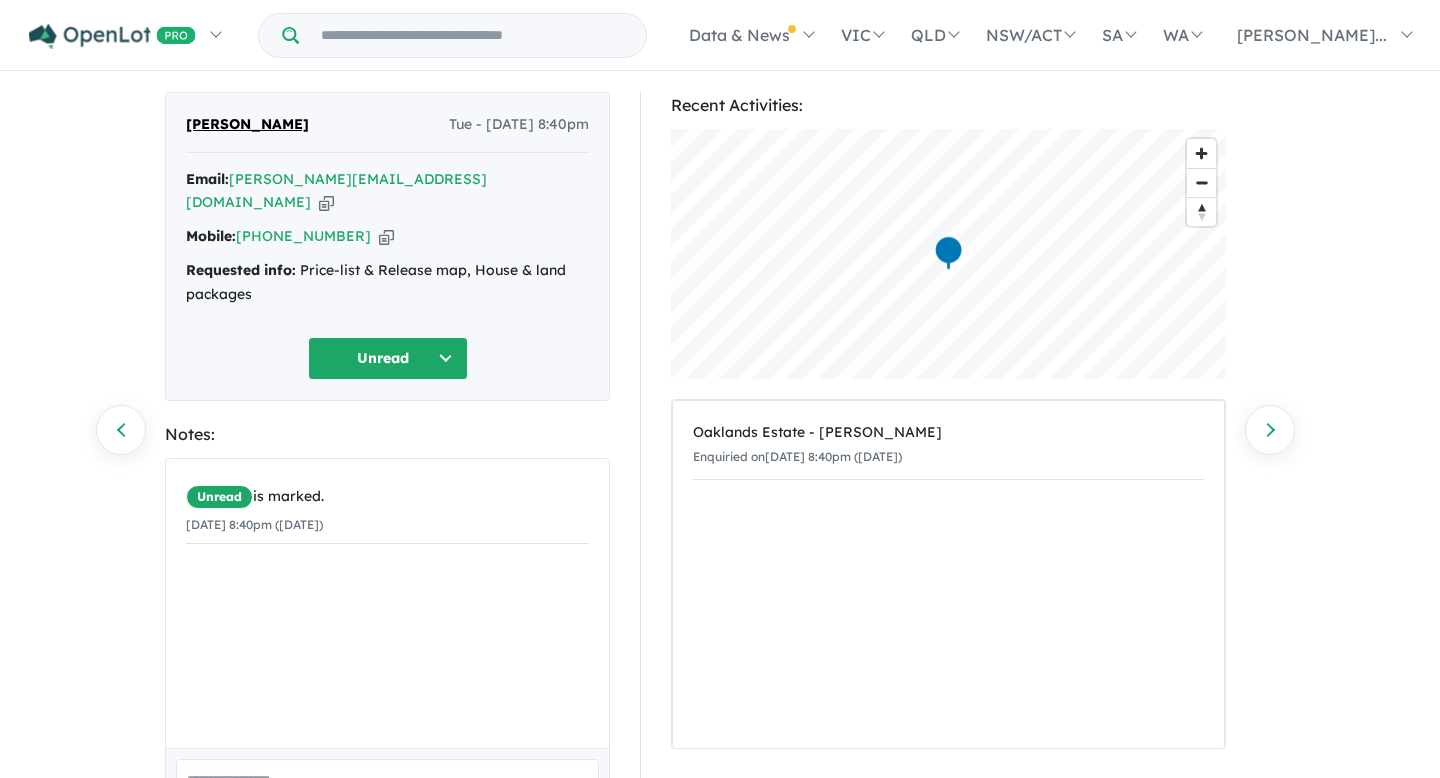 scroll, scrollTop: 0, scrollLeft: 0, axis: both 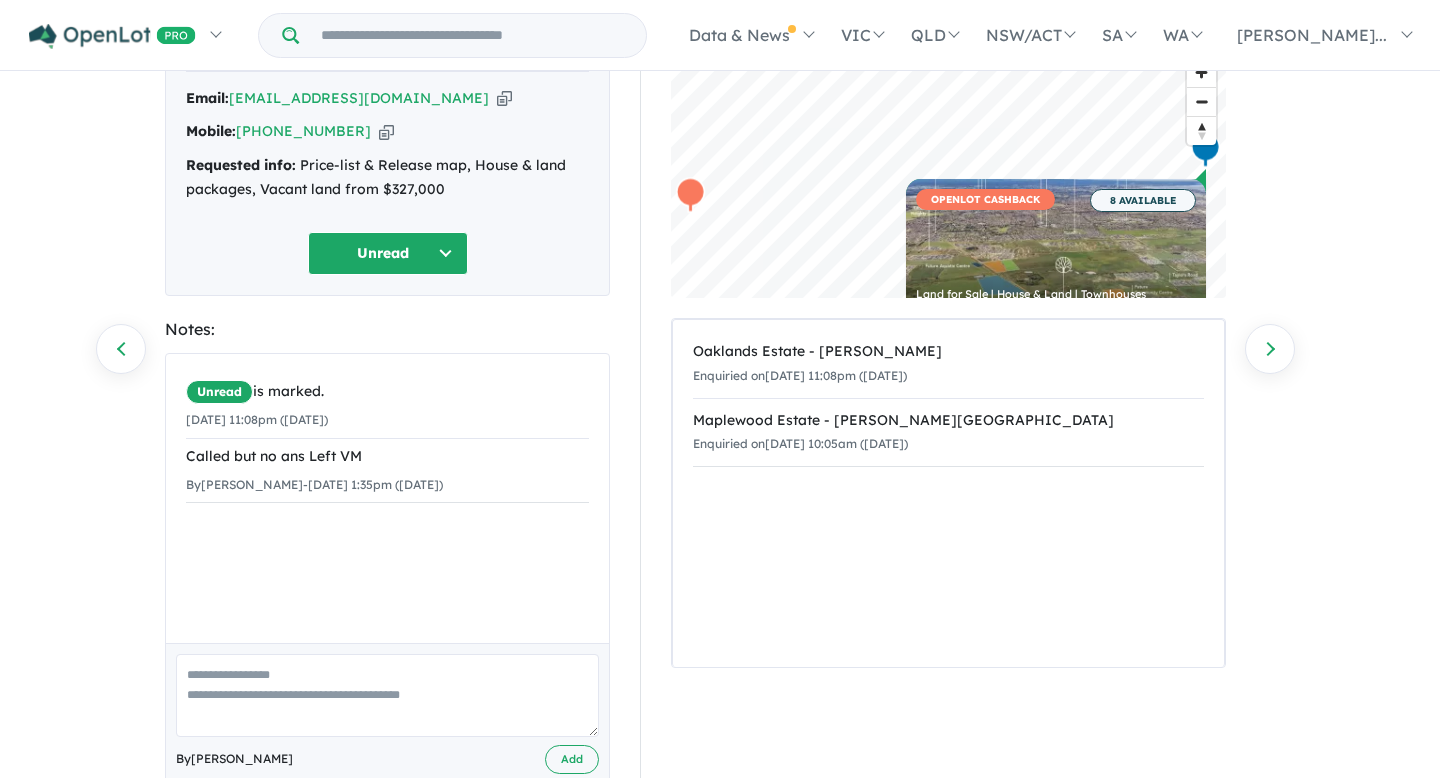 click on "Unread" at bounding box center [388, 253] 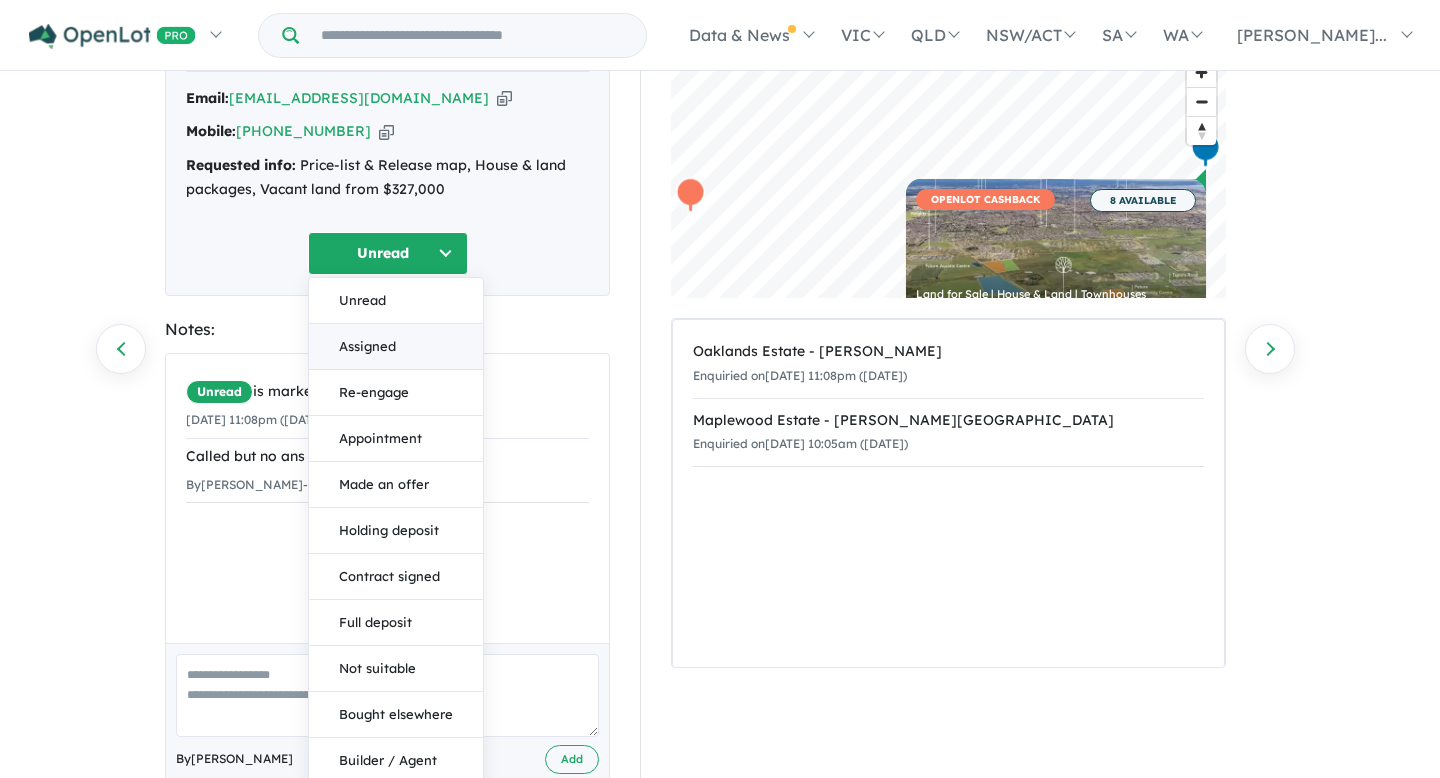 click on "Assigned" at bounding box center [396, 347] 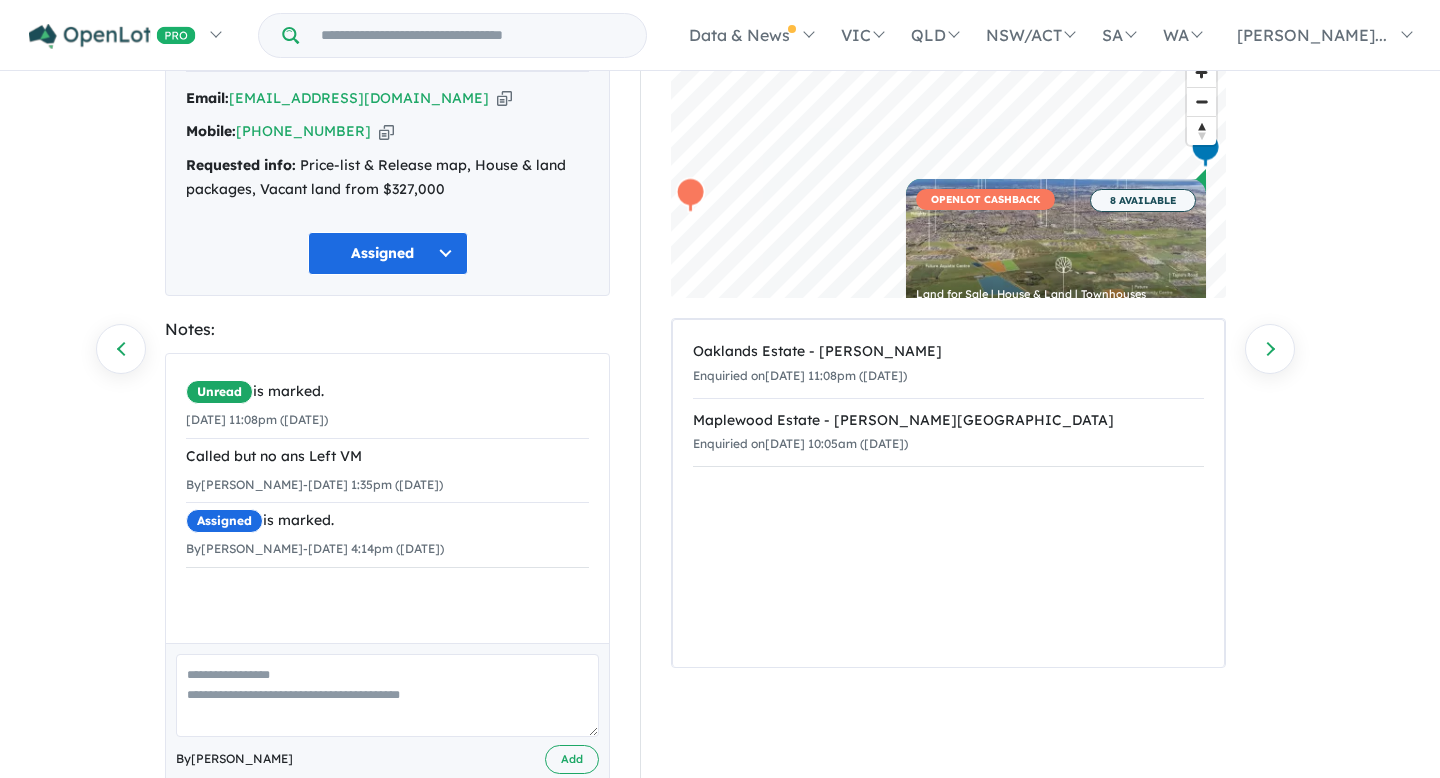 click at bounding box center [387, 695] 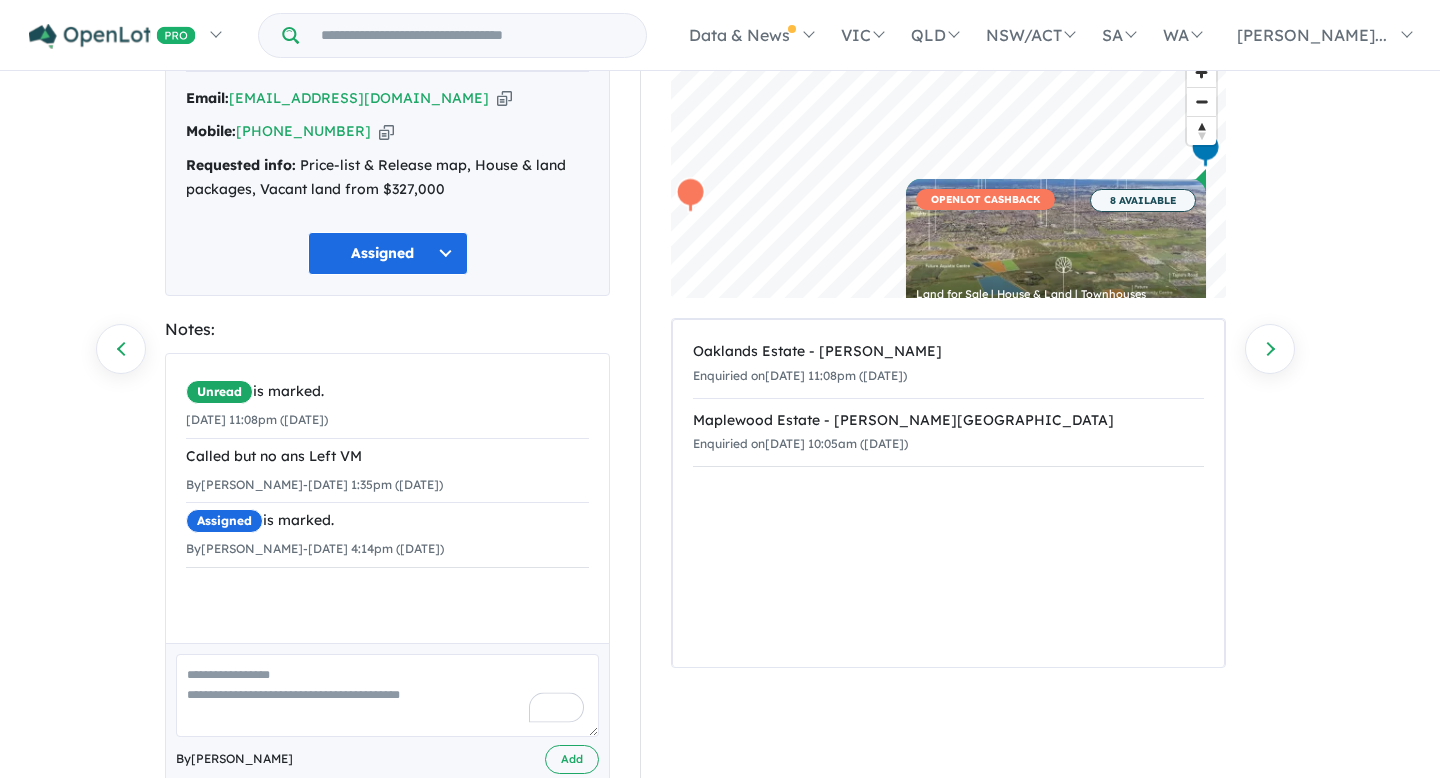 click at bounding box center (387, 695) 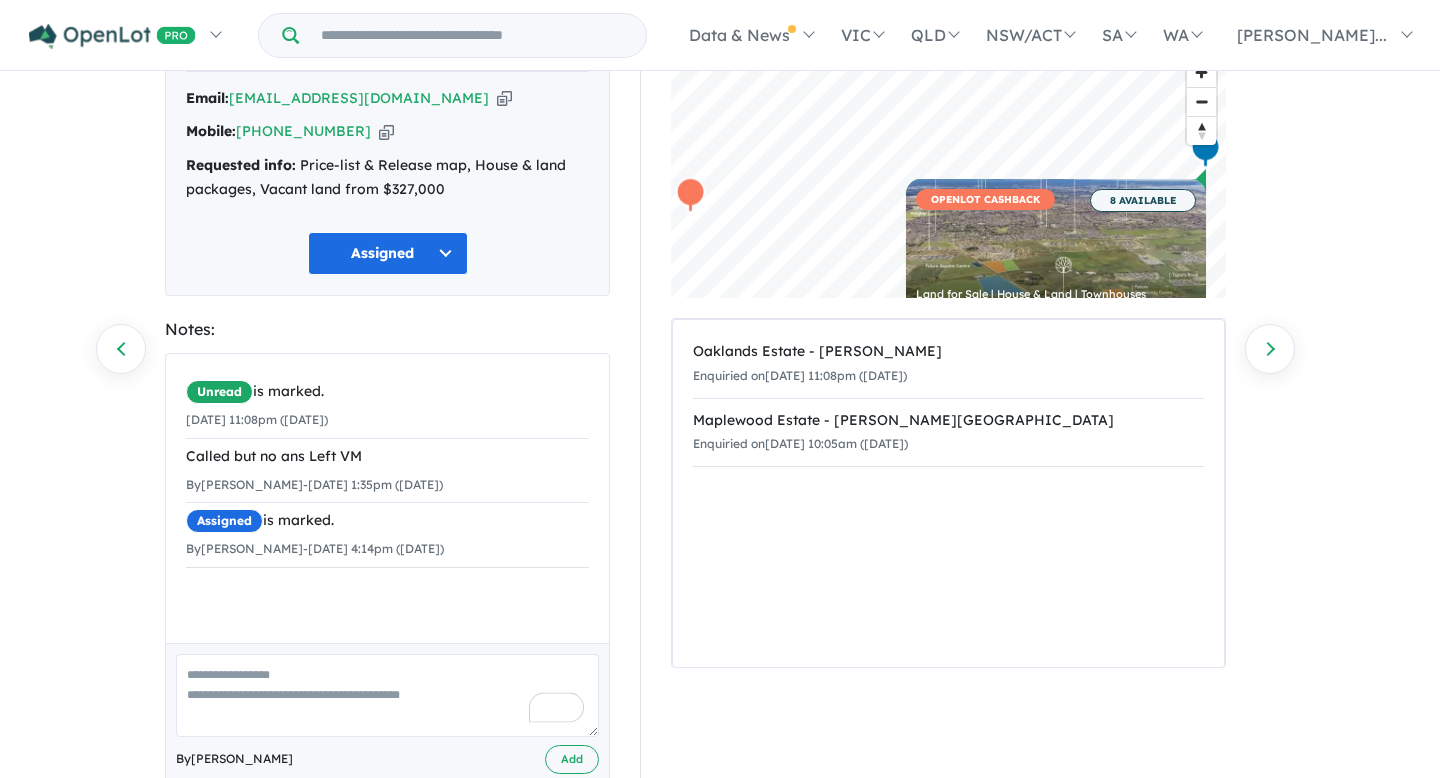 click at bounding box center (387, 695) 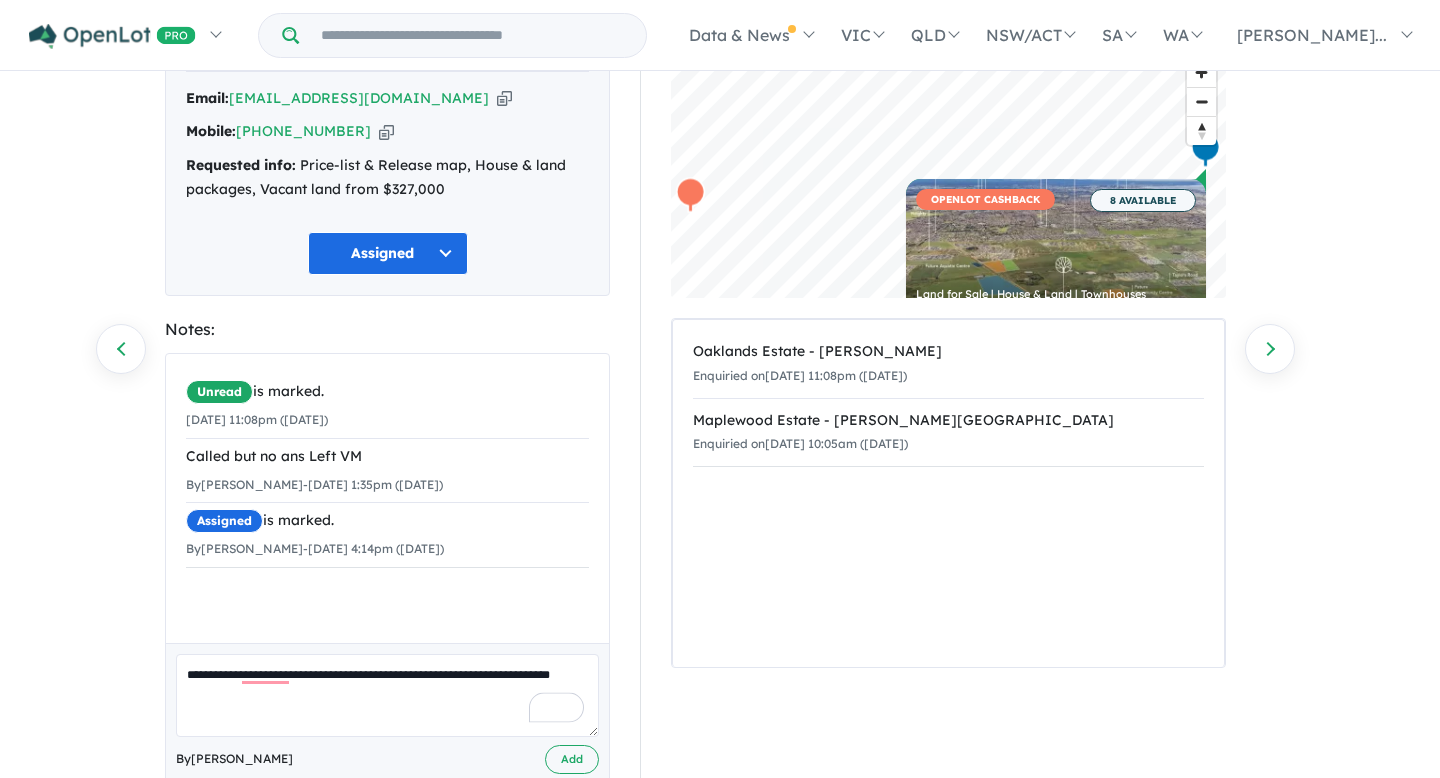 click on "**********" at bounding box center [387, 695] 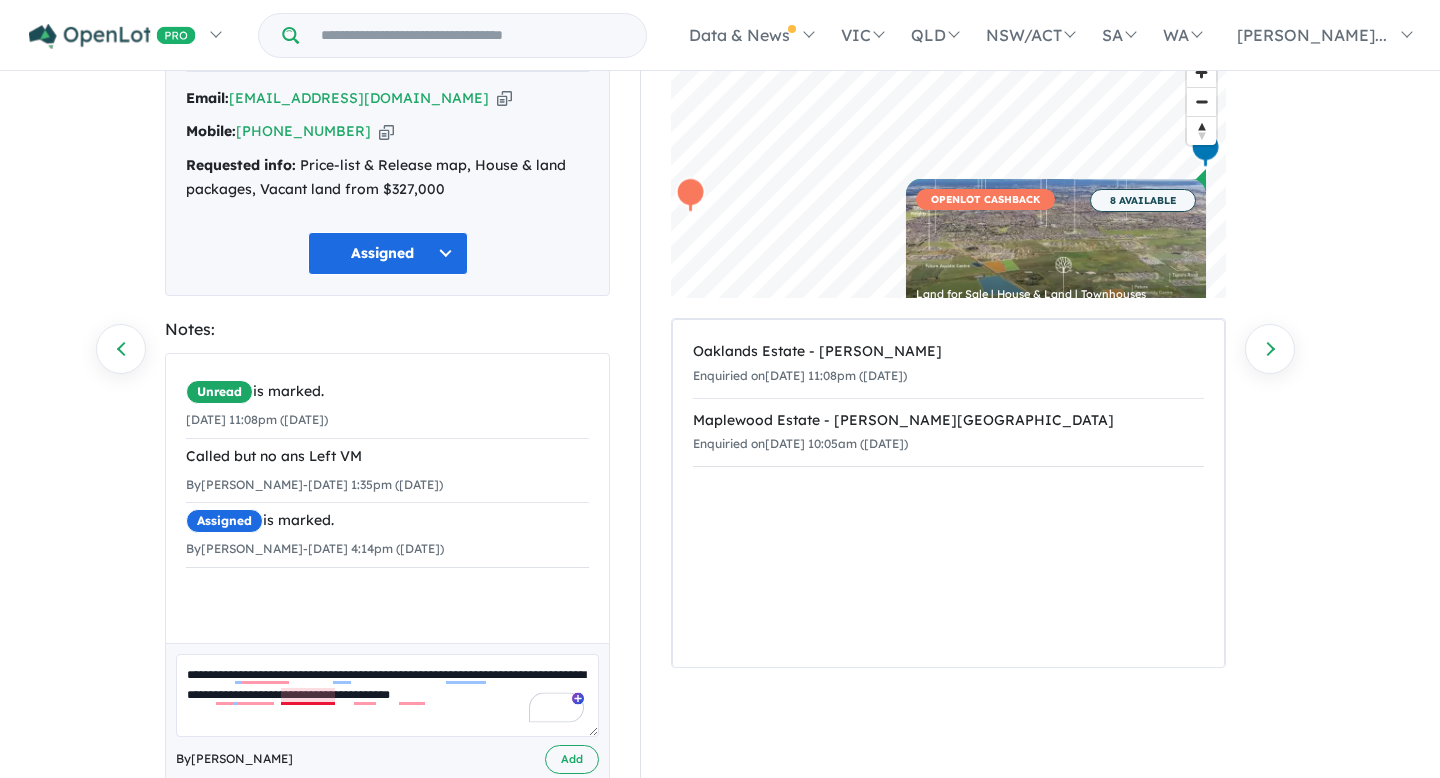 click on "**********" at bounding box center [387, 695] 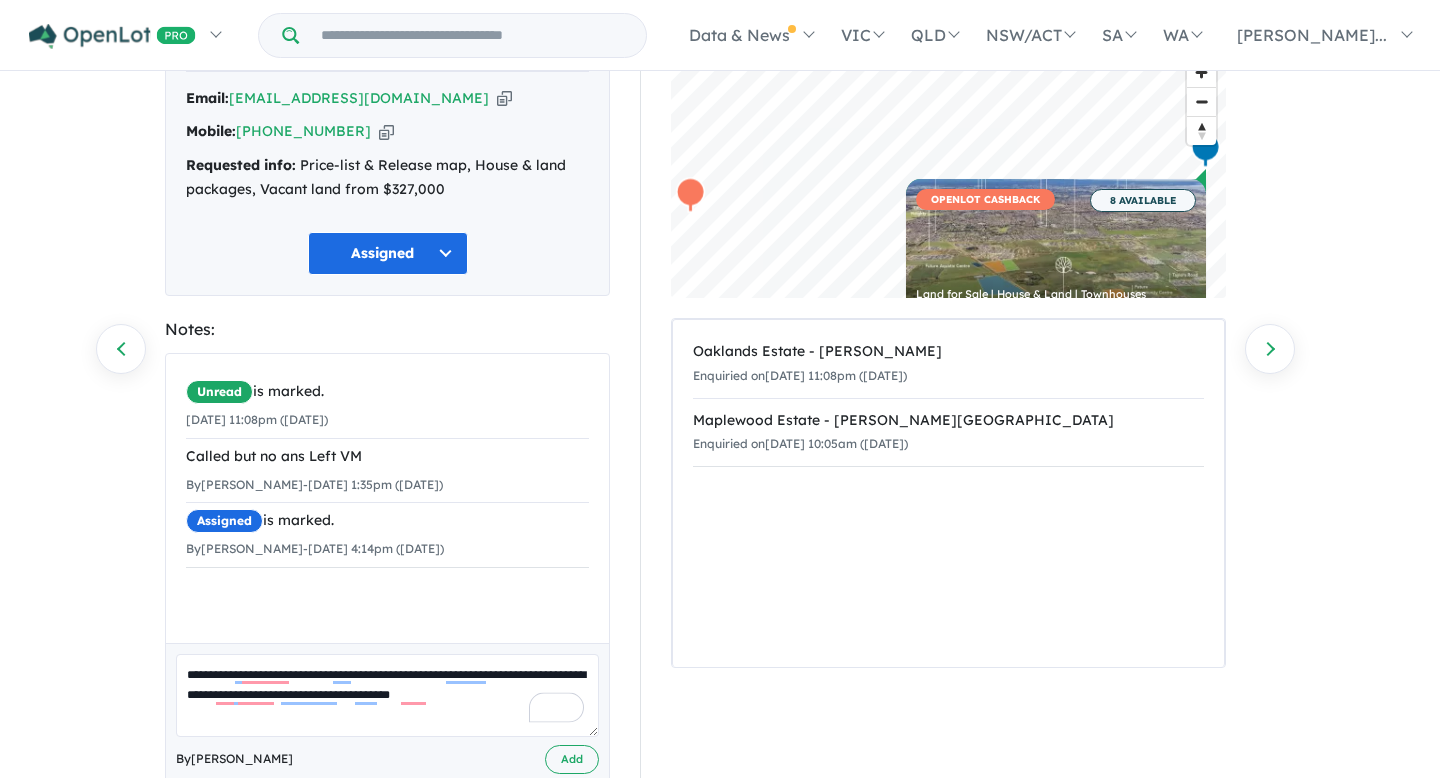 click on "**********" at bounding box center (387, 695) 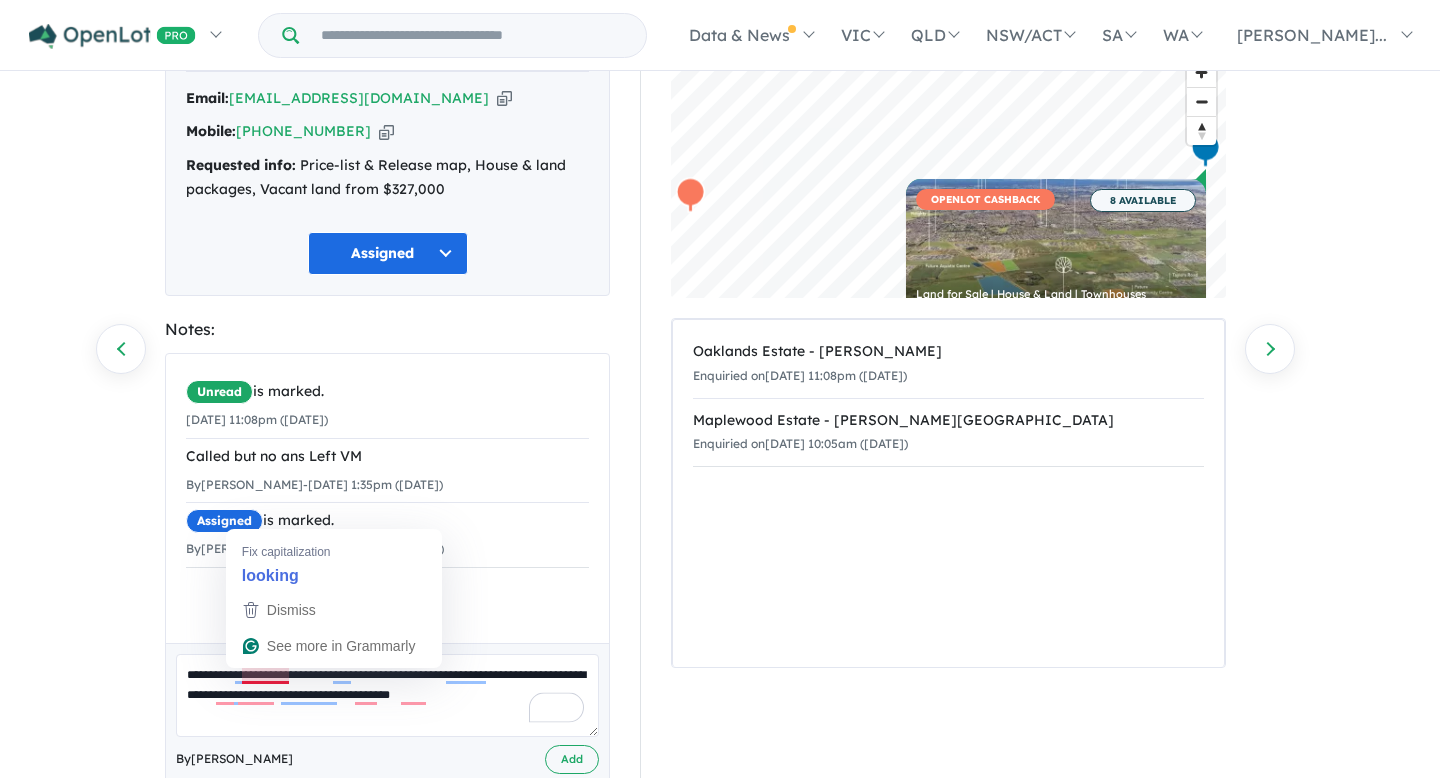 click on "**********" at bounding box center (387, 695) 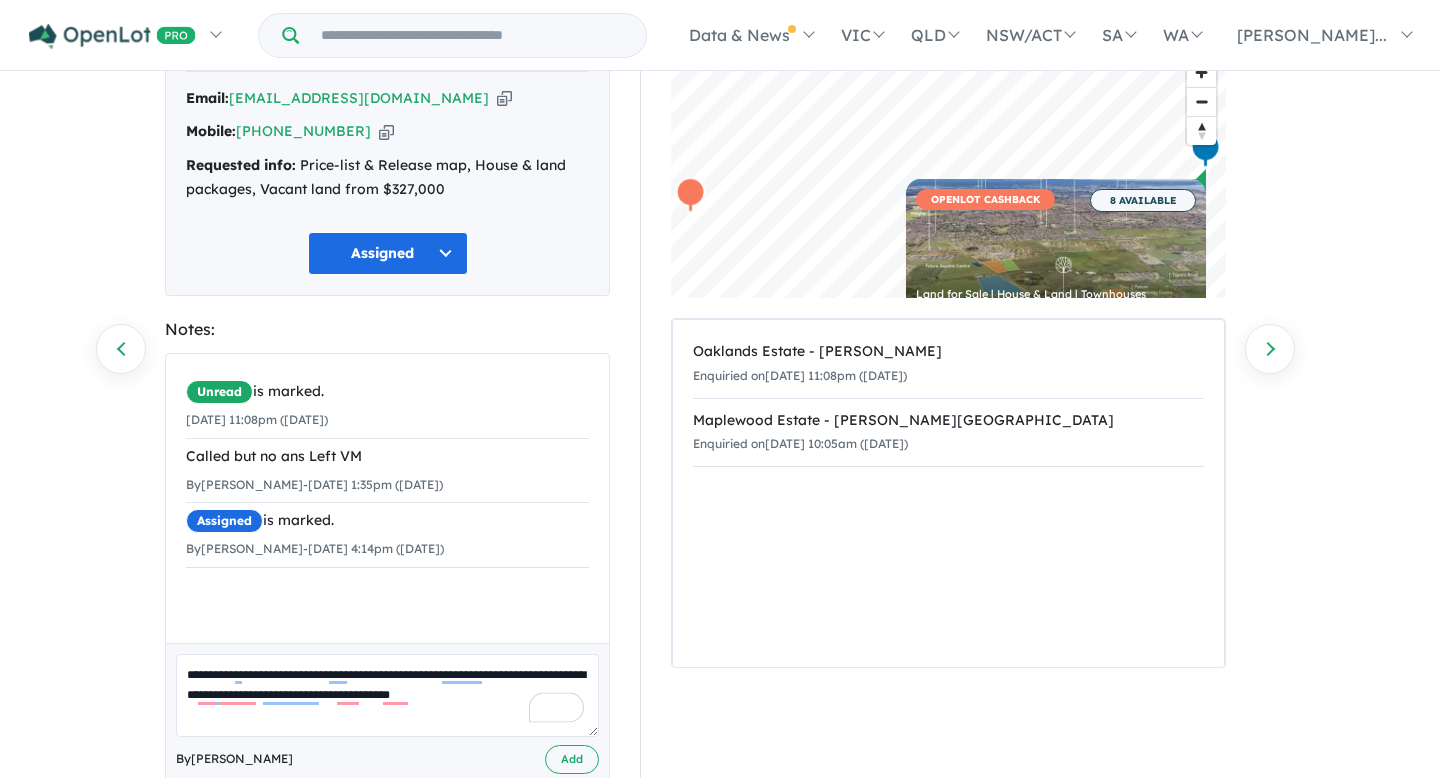 click on "**********" at bounding box center (387, 695) 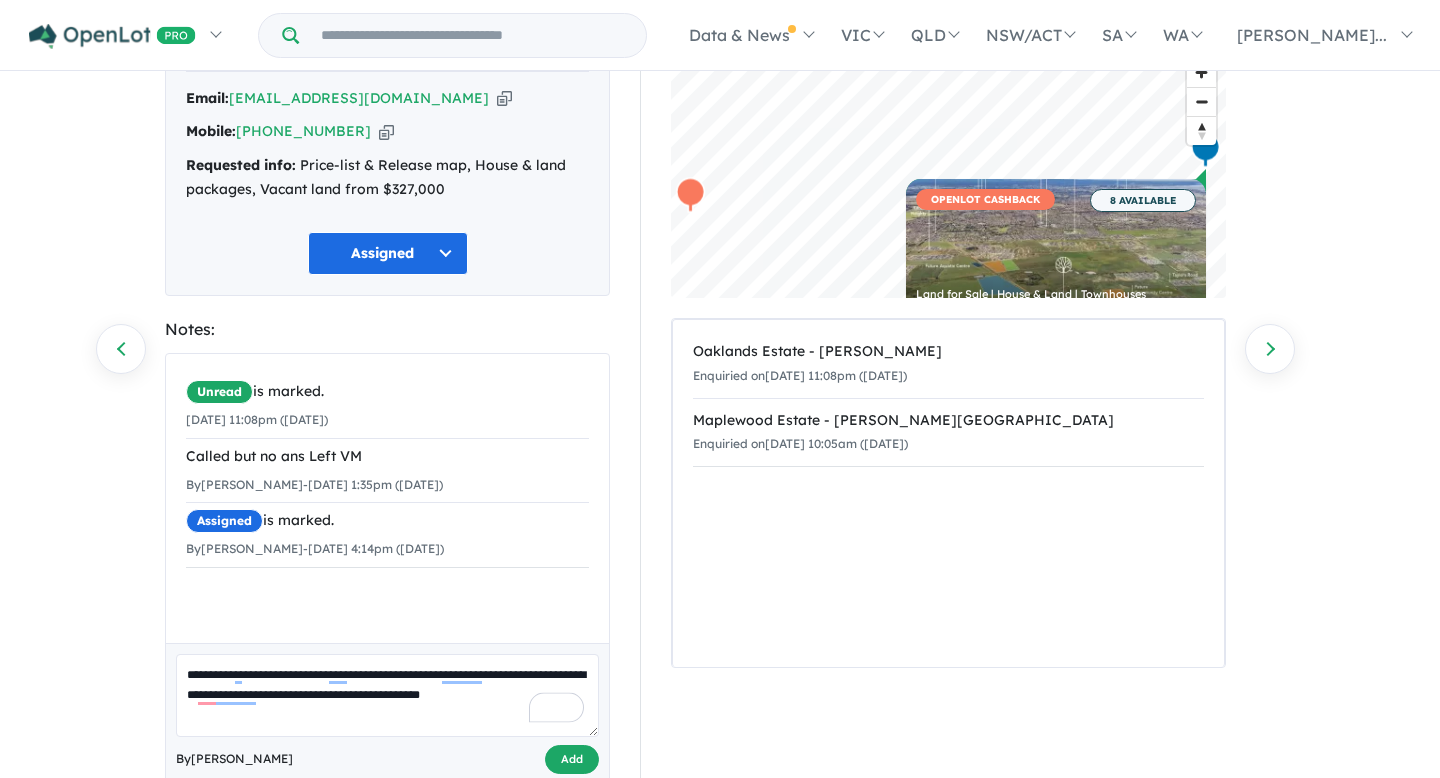 type on "**********" 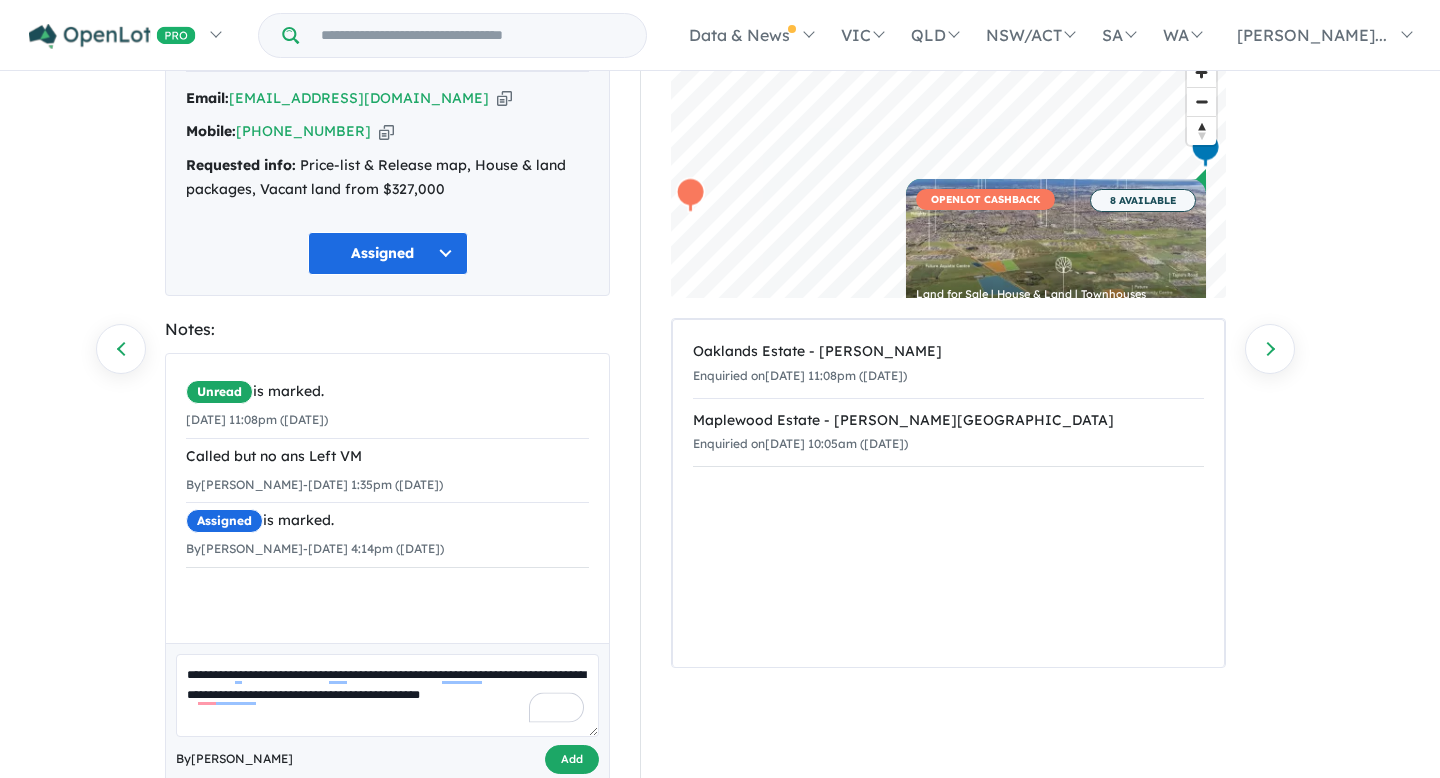 click on "Add" at bounding box center [572, 759] 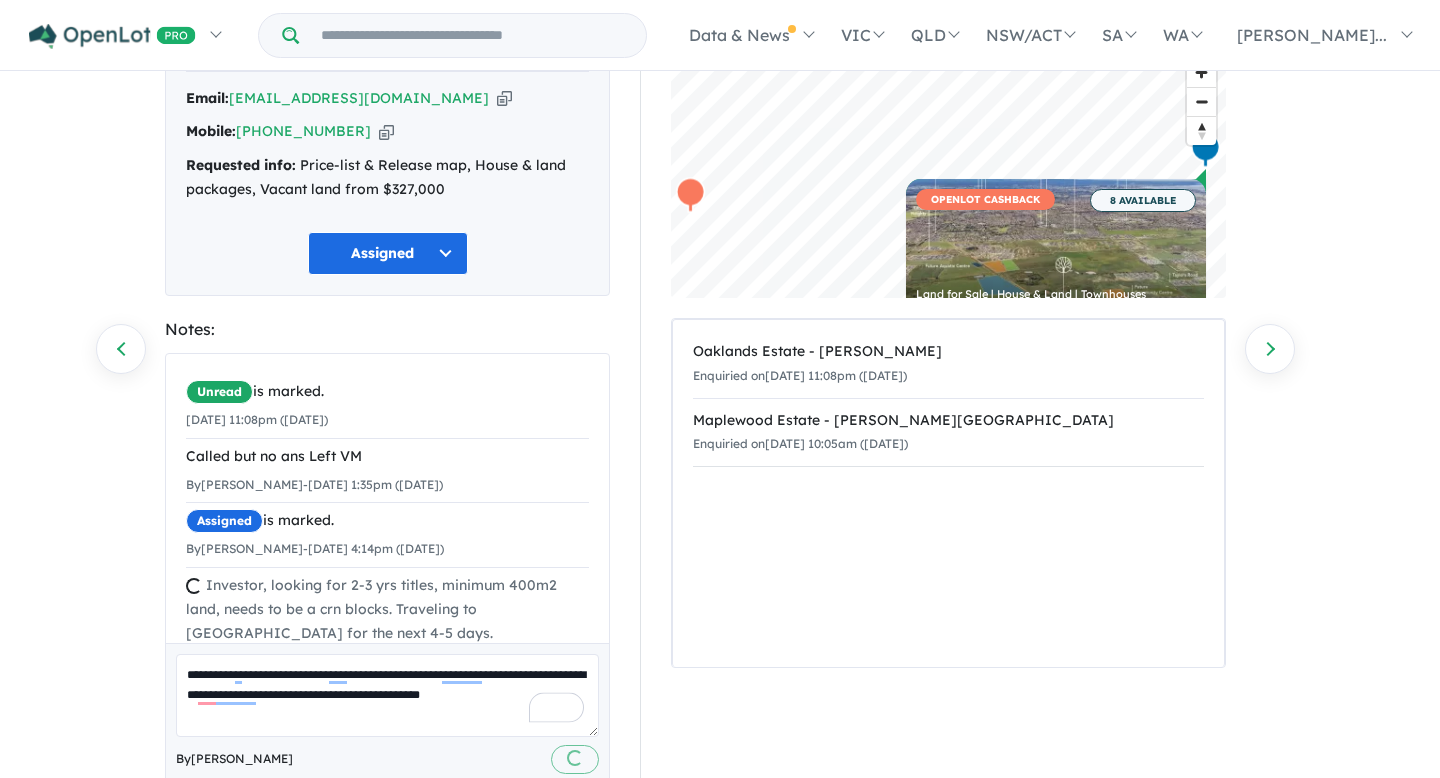 scroll, scrollTop: 30, scrollLeft: 0, axis: vertical 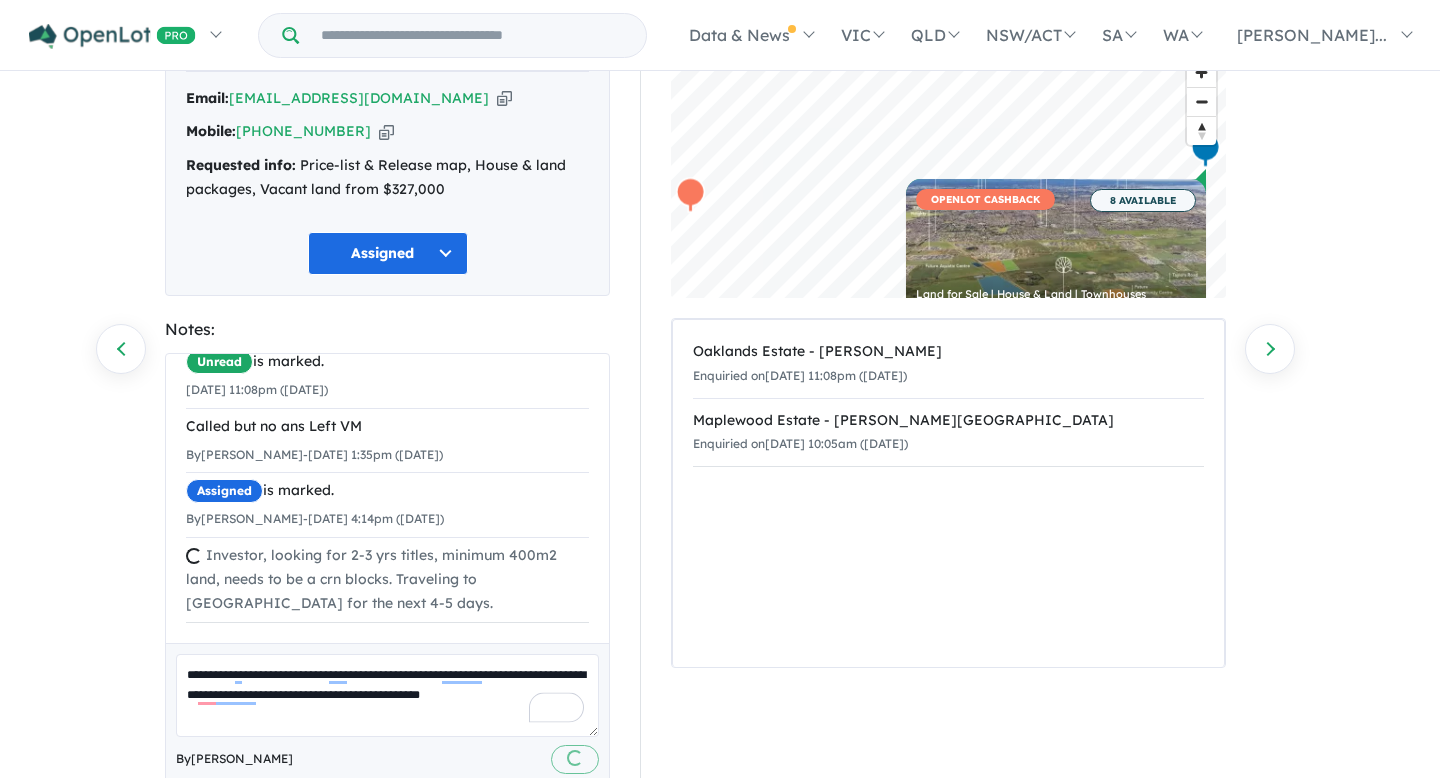 type 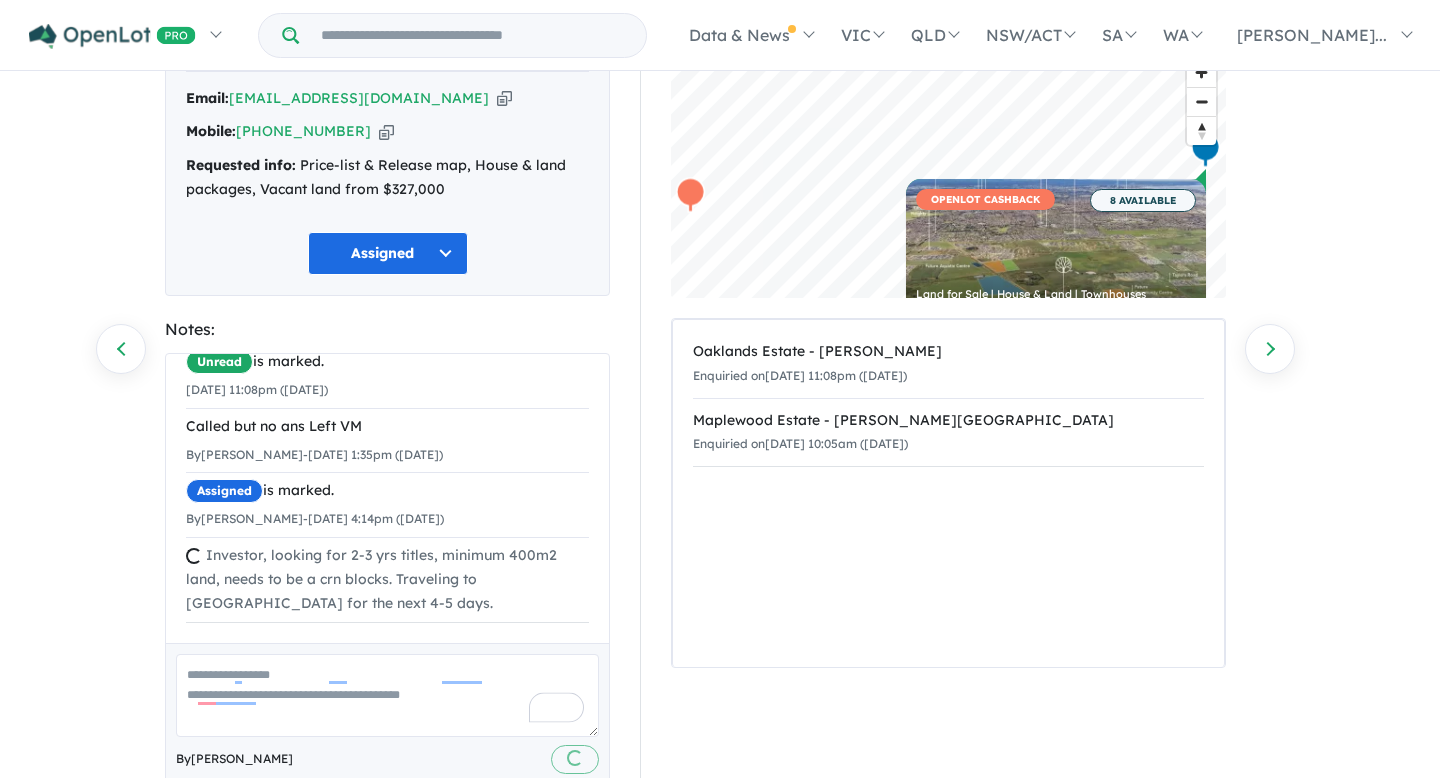 scroll, scrollTop: 0, scrollLeft: 0, axis: both 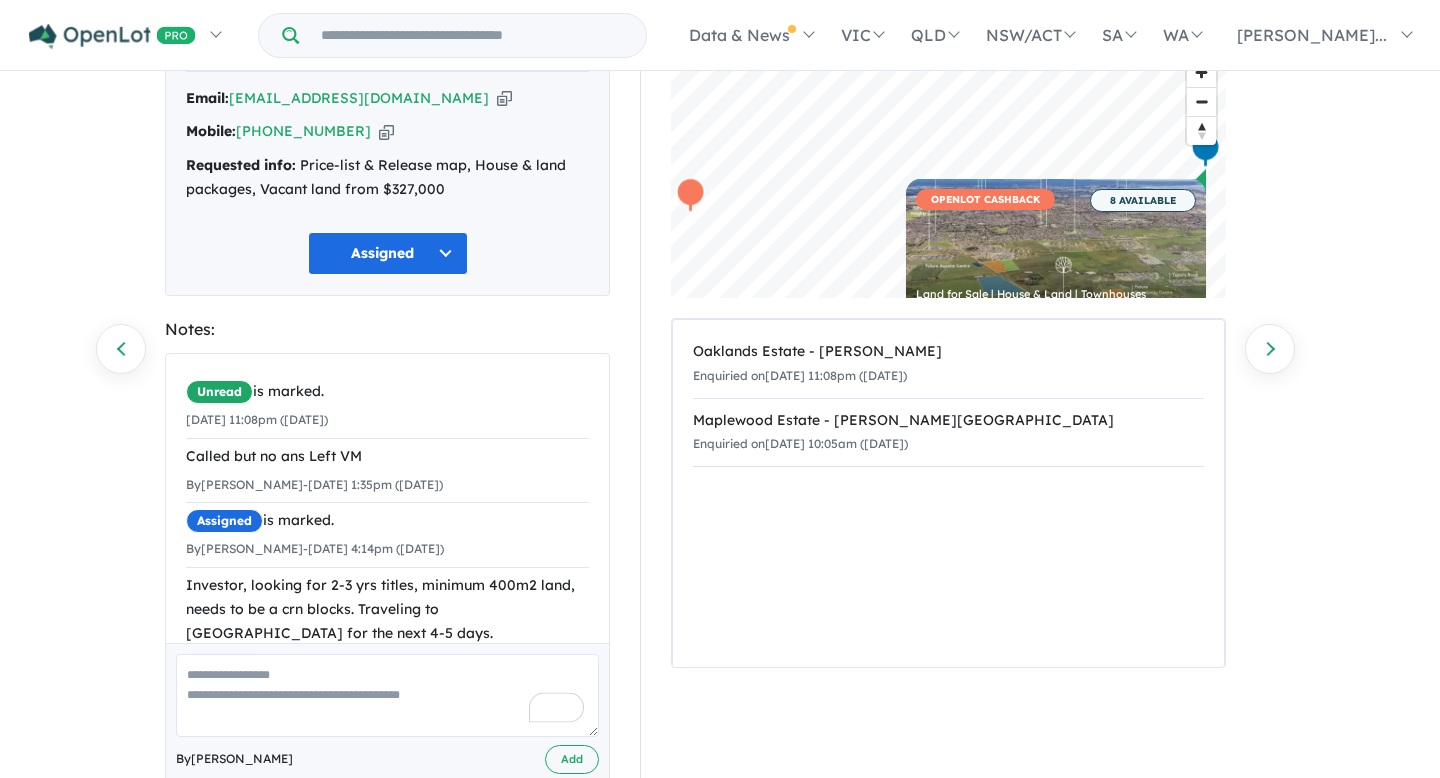 click at bounding box center (387, 695) 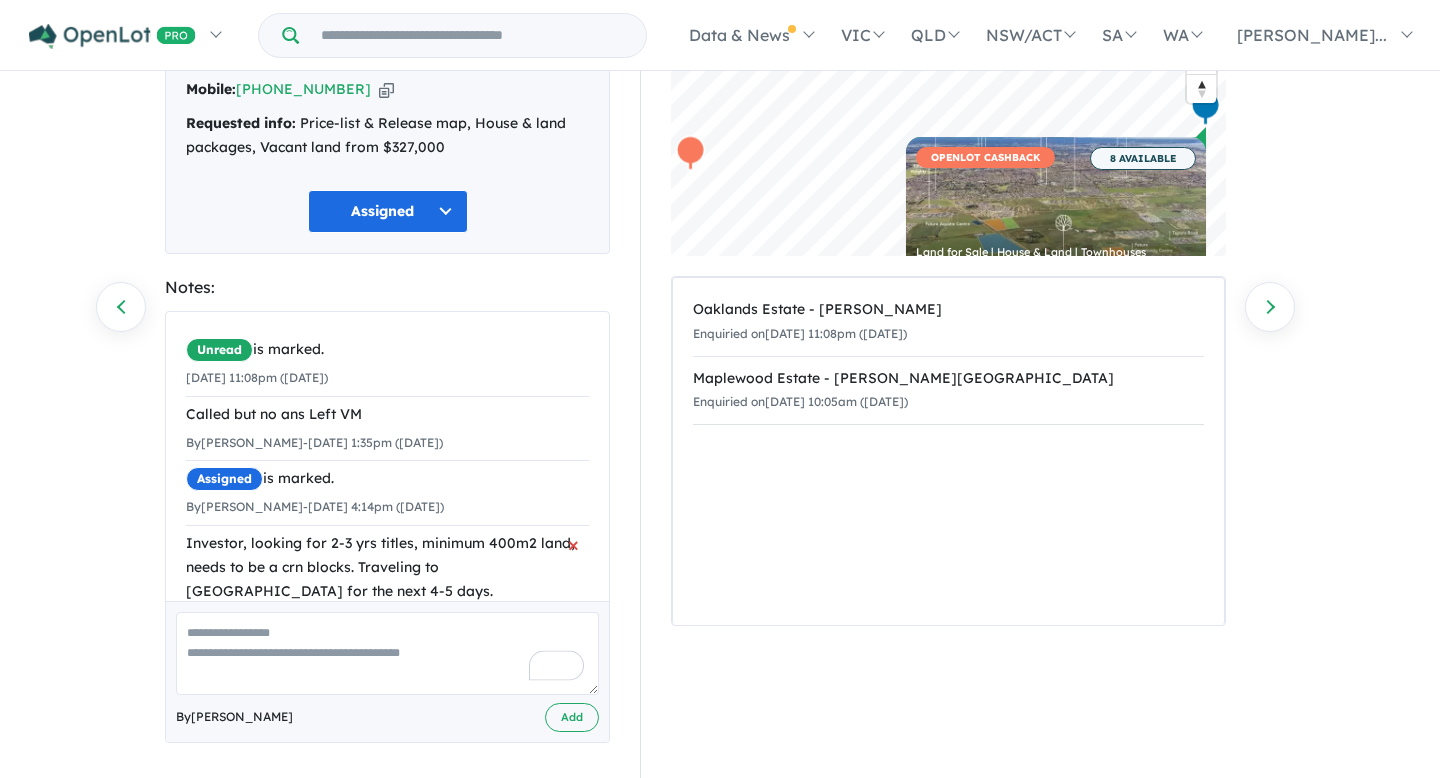 scroll, scrollTop: 175, scrollLeft: 0, axis: vertical 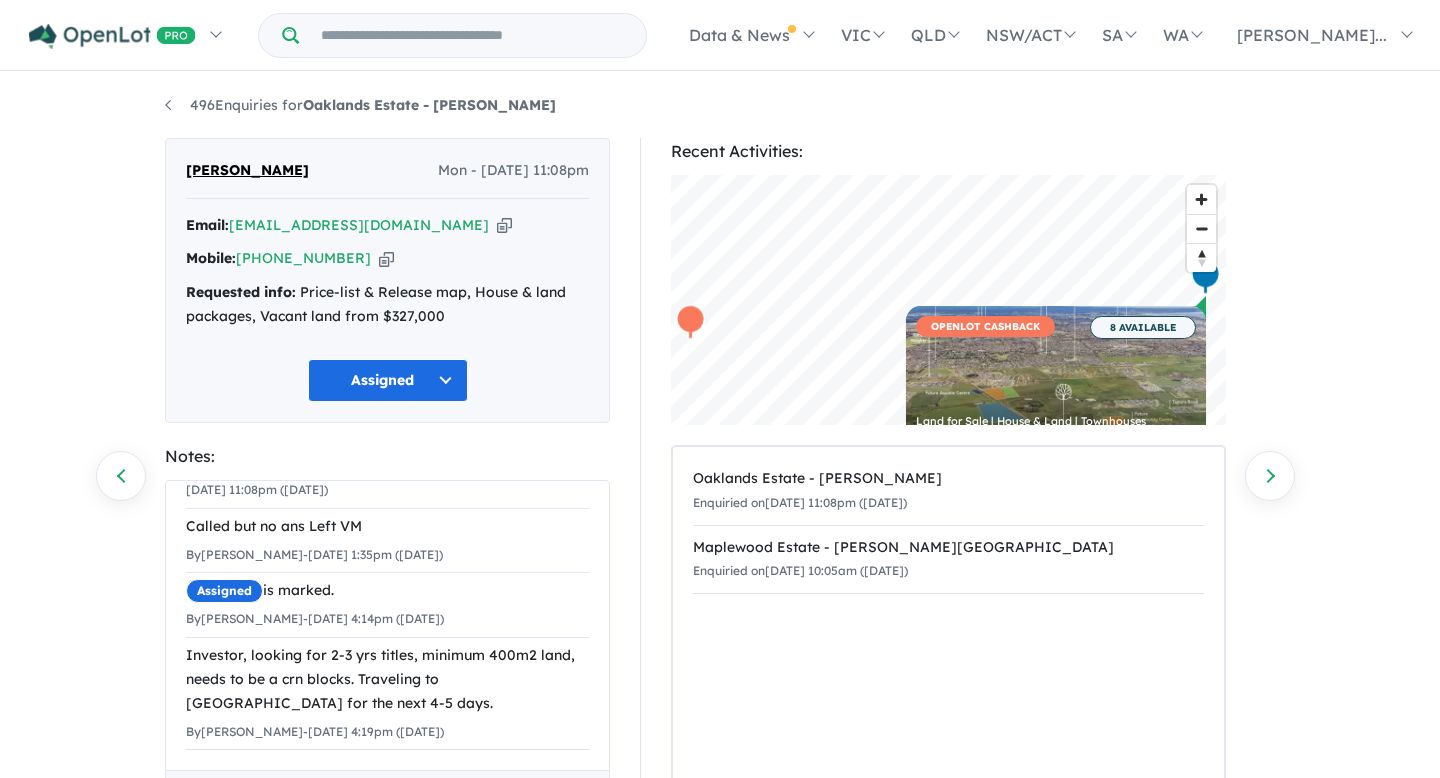 click at bounding box center (504, 225) 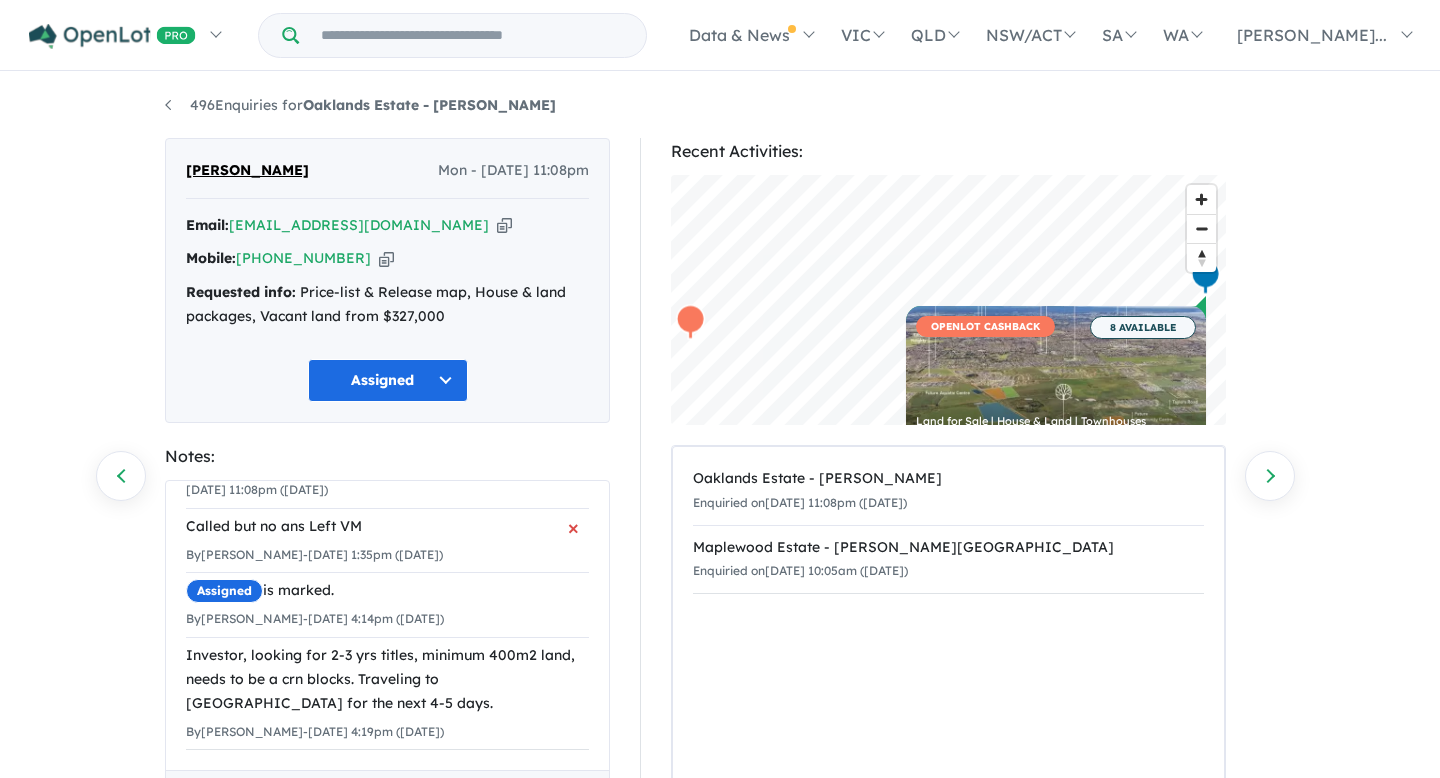 scroll, scrollTop: 0, scrollLeft: 0, axis: both 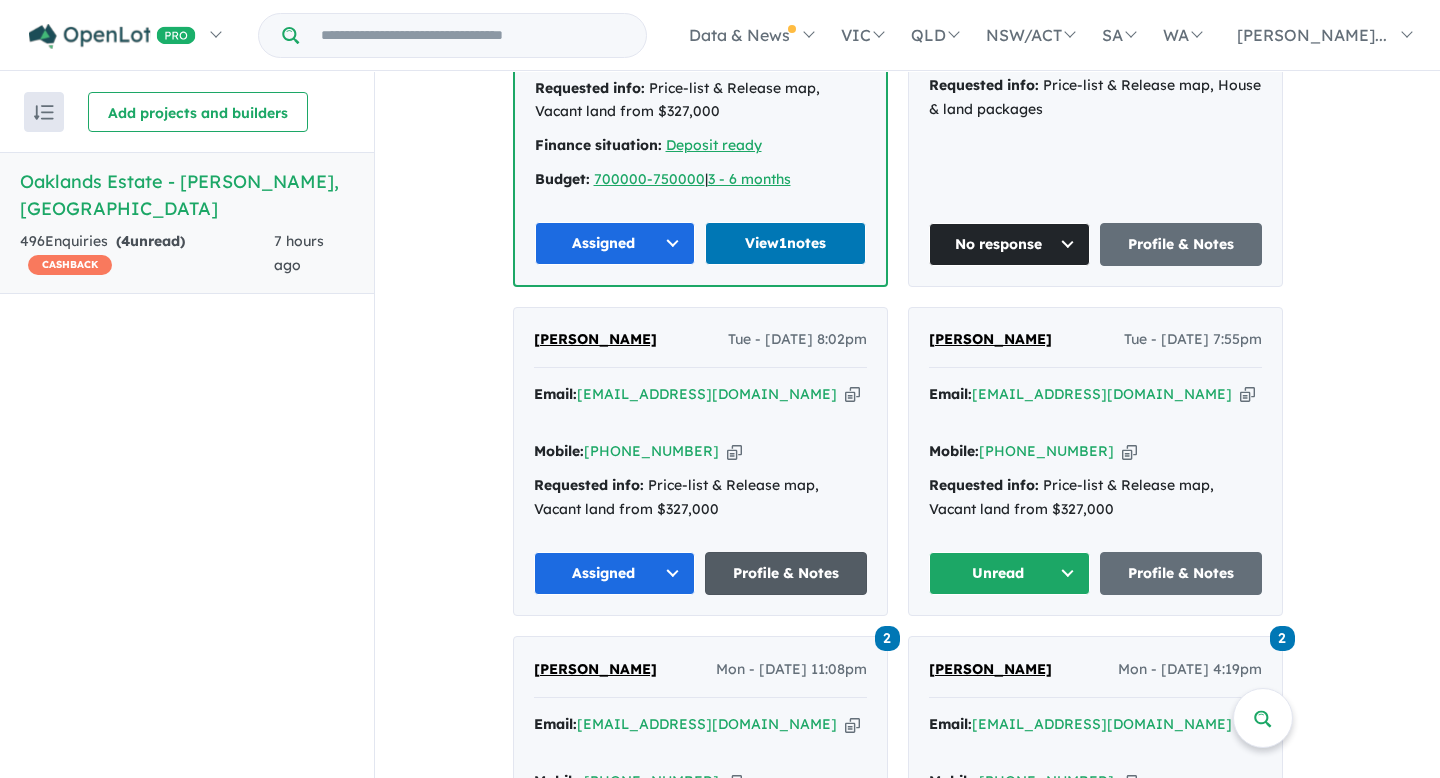 click on "Profile & Notes" at bounding box center [786, 573] 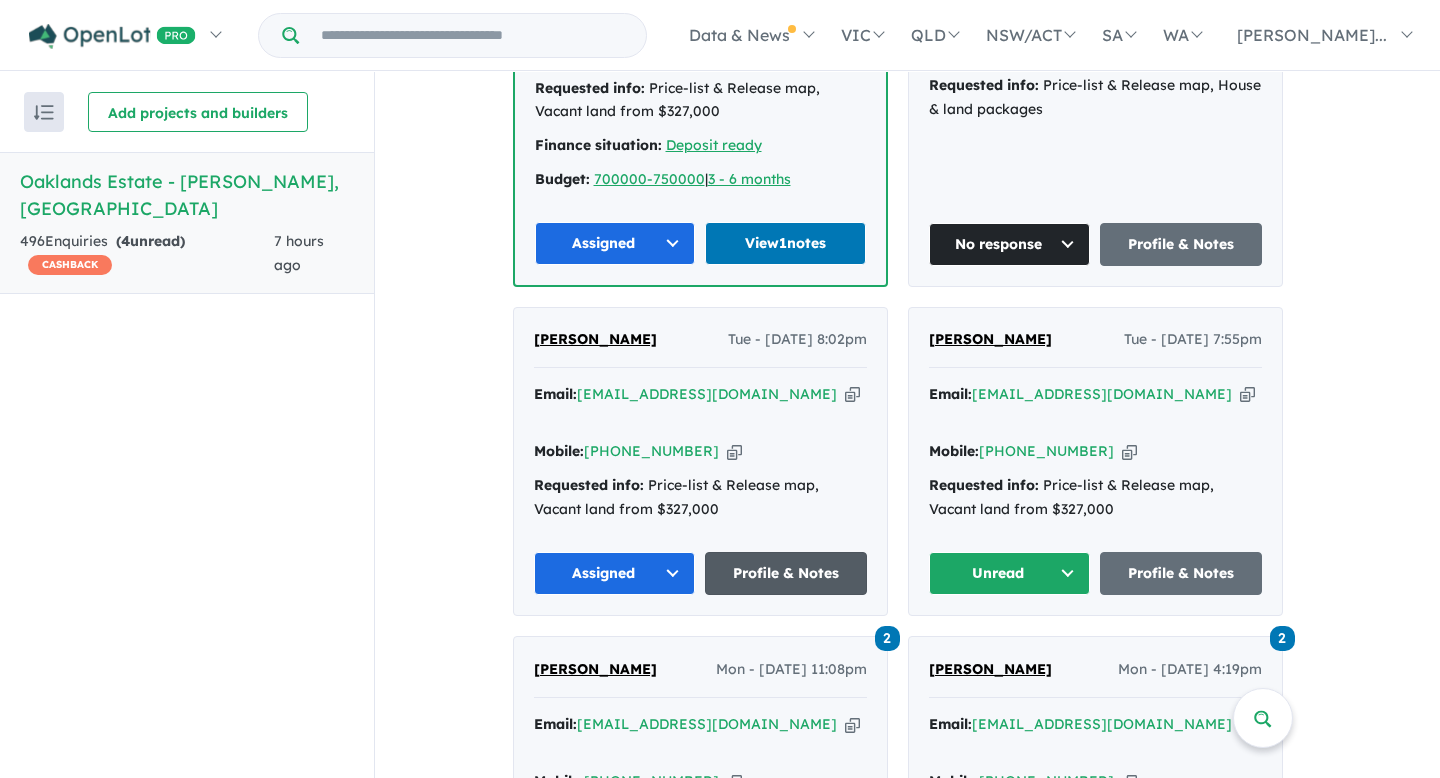 click on "Profile & Notes" at bounding box center [786, 573] 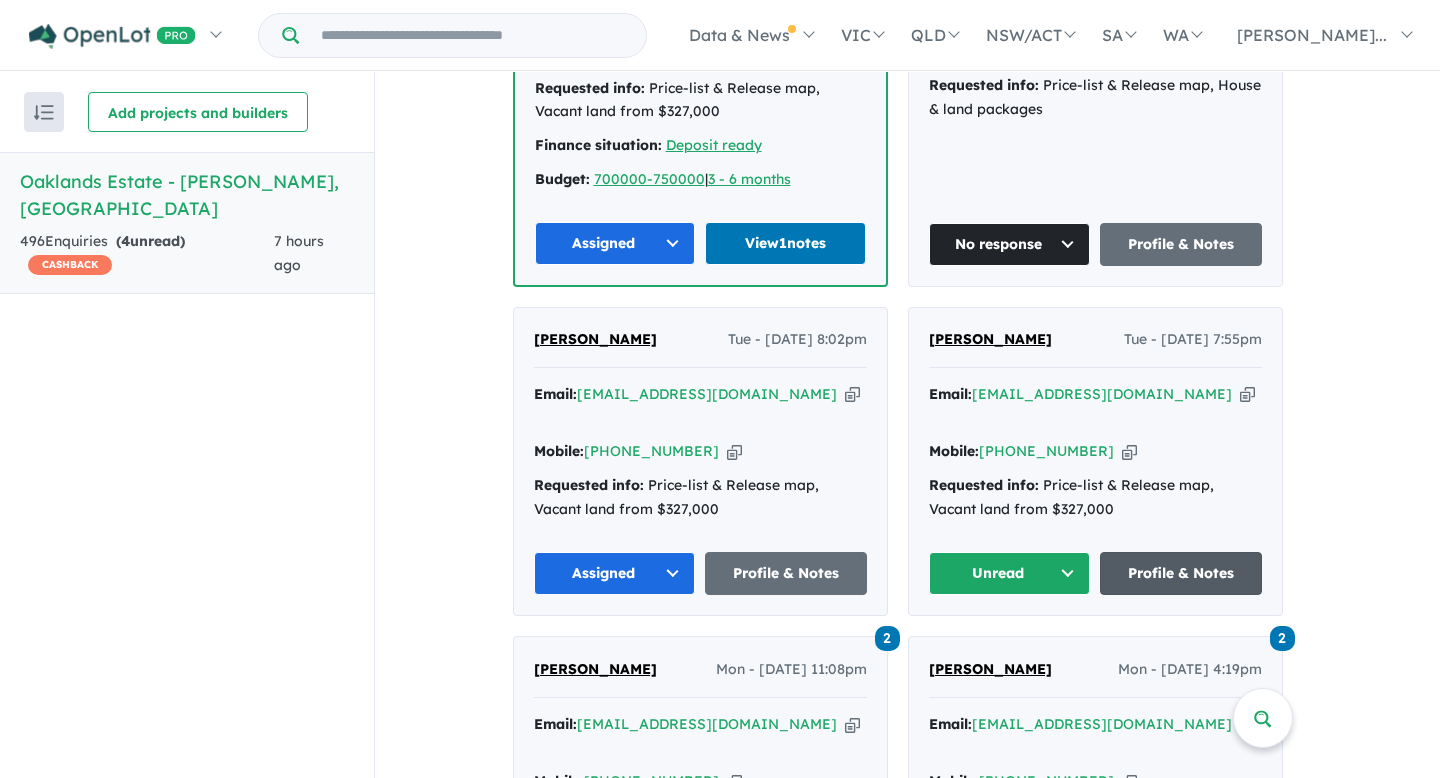 click on "Profile & Notes" at bounding box center (1181, 573) 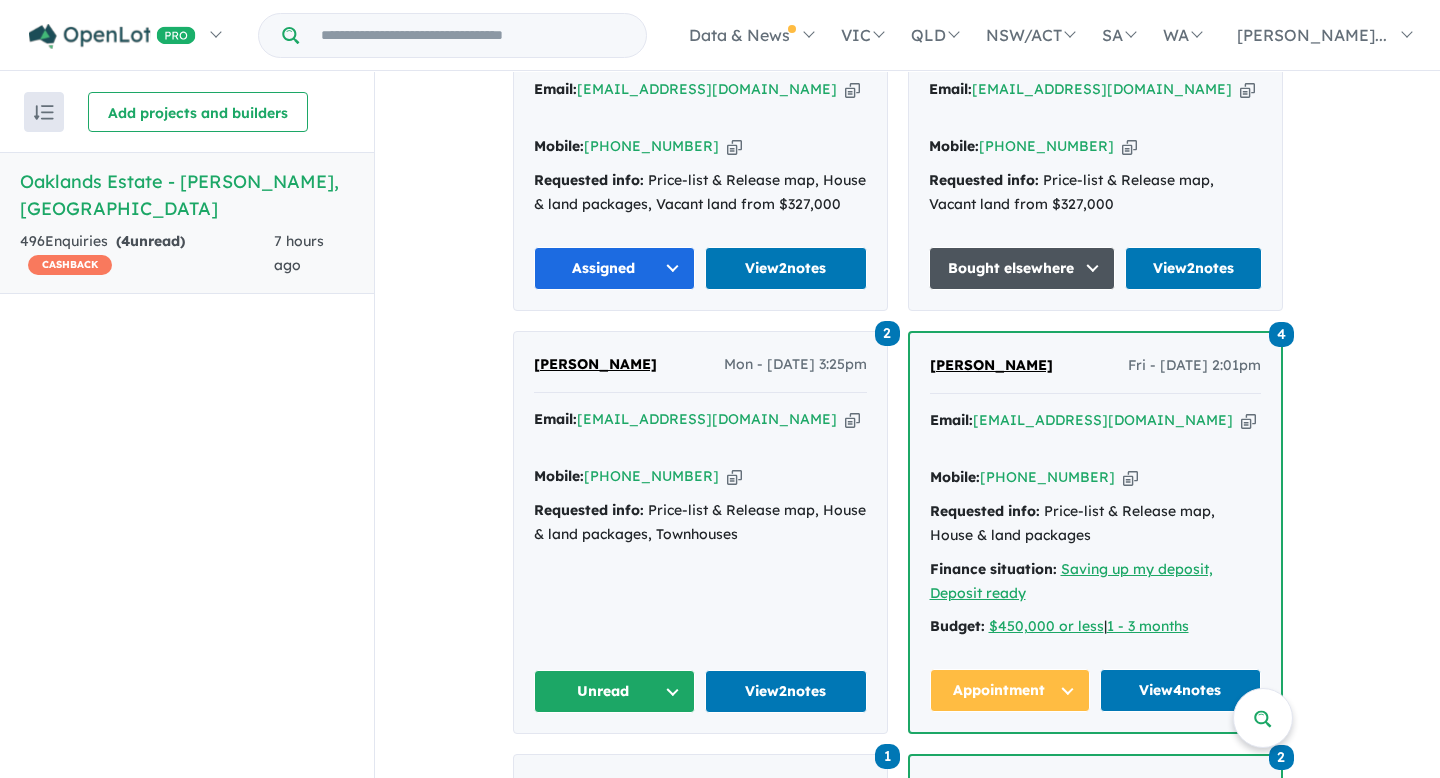 scroll, scrollTop: 1745, scrollLeft: 0, axis: vertical 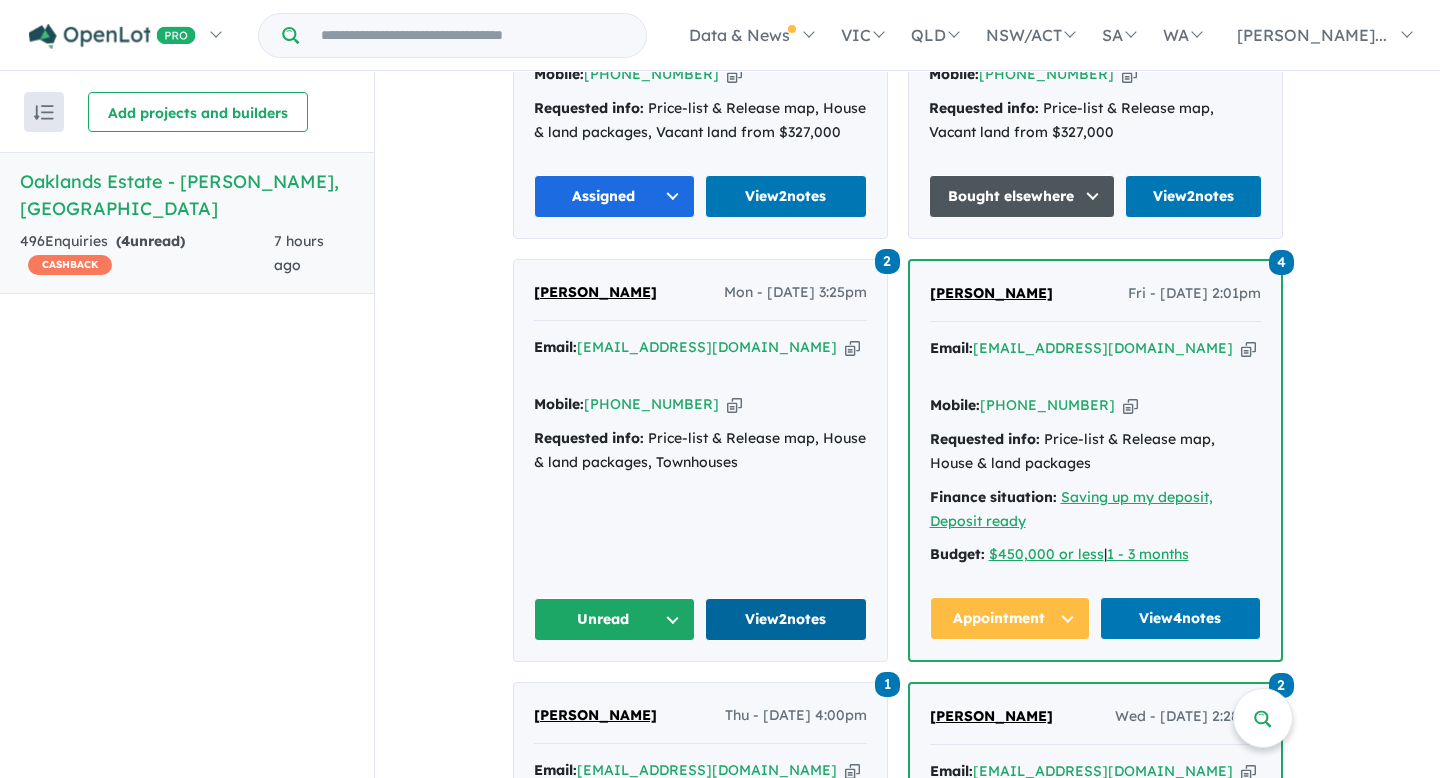 click on "View  2  notes" at bounding box center (786, 619) 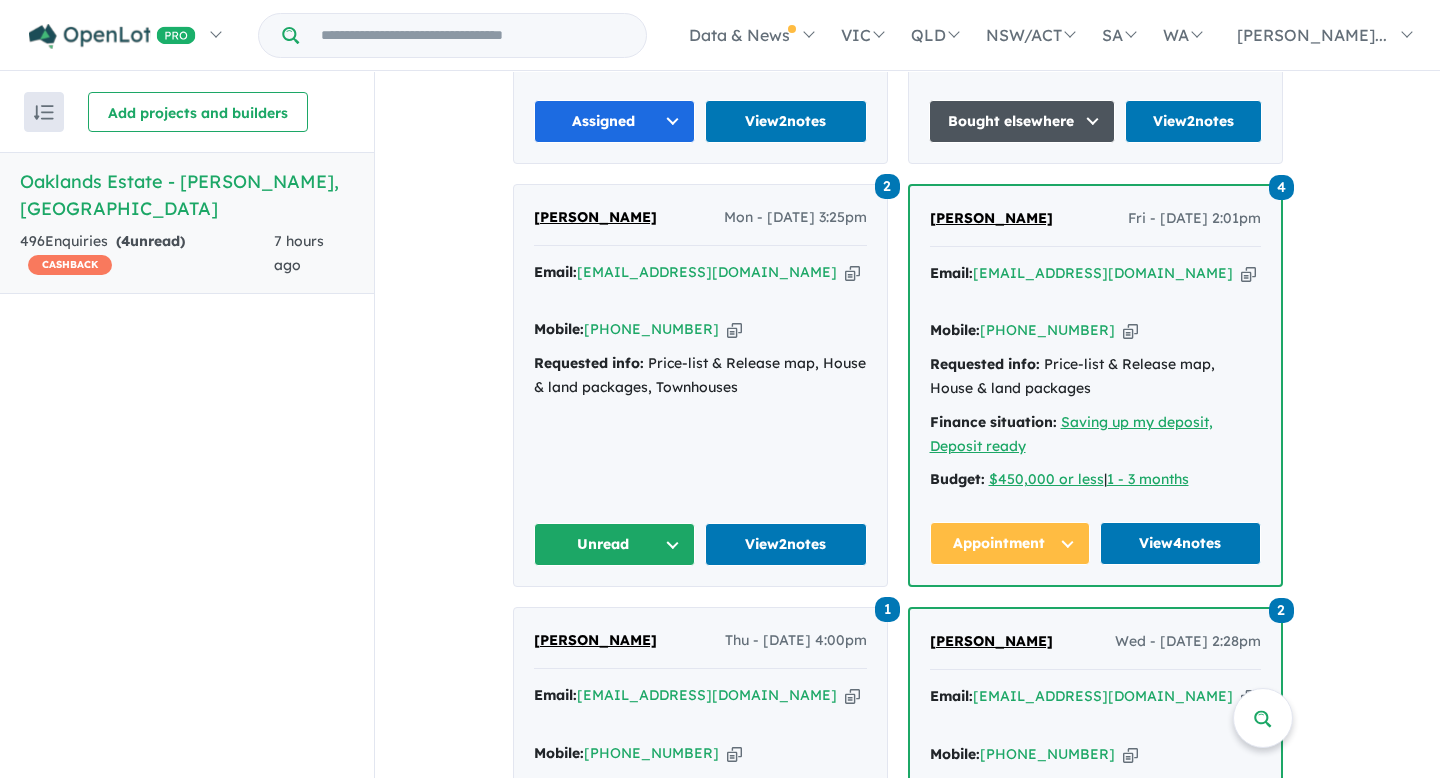 scroll, scrollTop: 1843, scrollLeft: 0, axis: vertical 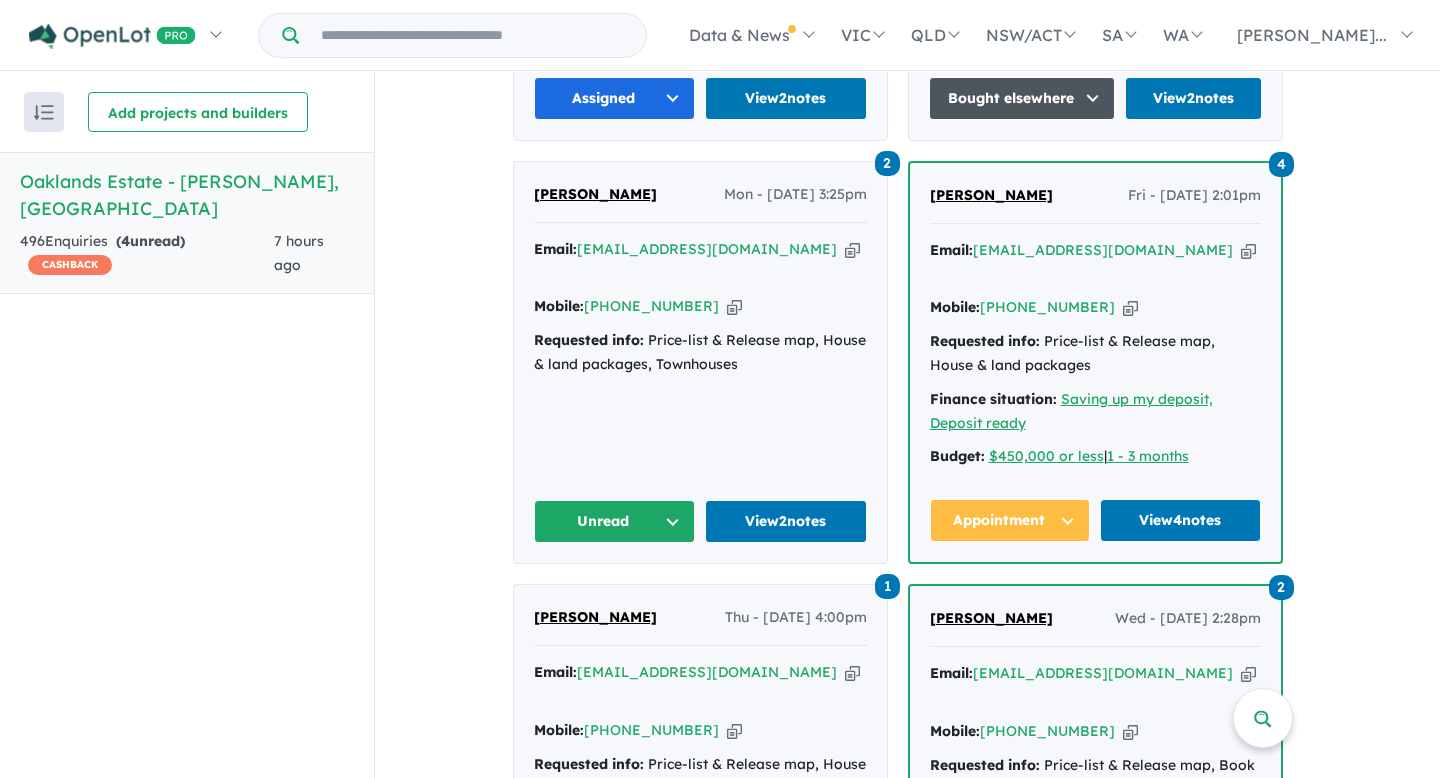 click on "4 [PERSON_NAME] Fri - [DATE] 2:01pm    Email:  [EMAIL_ADDRESS][DOMAIN_NAME] Copied! Mobile:  [PHONE_NUMBER] Copied! Requested info:   Price-list & Release map, House & land packages Finance situation:   Saving up my deposit, Deposit ready Budget:   $450,000 or less  |  1 - 3 months   Appointment View  4  notes" at bounding box center [1095, 362] 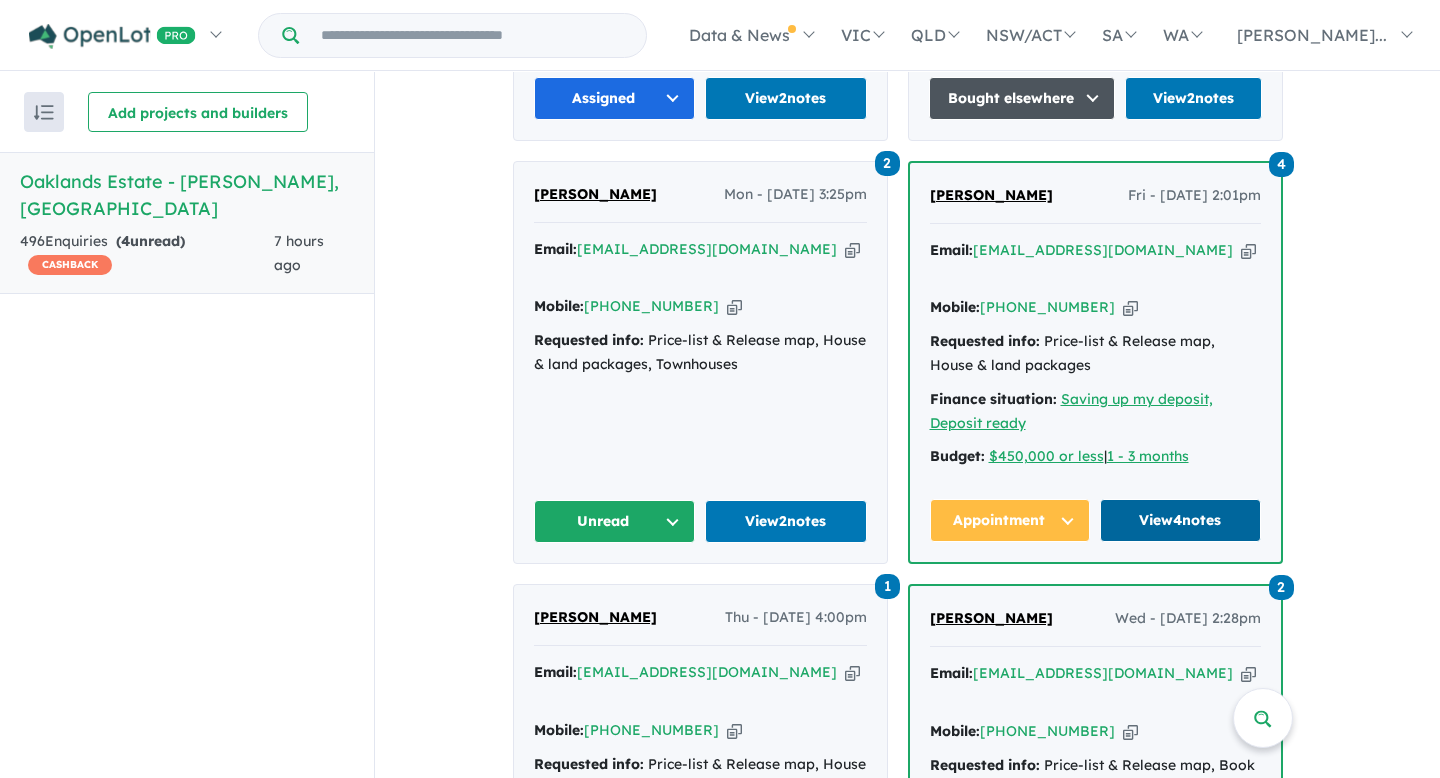 click on "View  4  notes" at bounding box center (1180, 520) 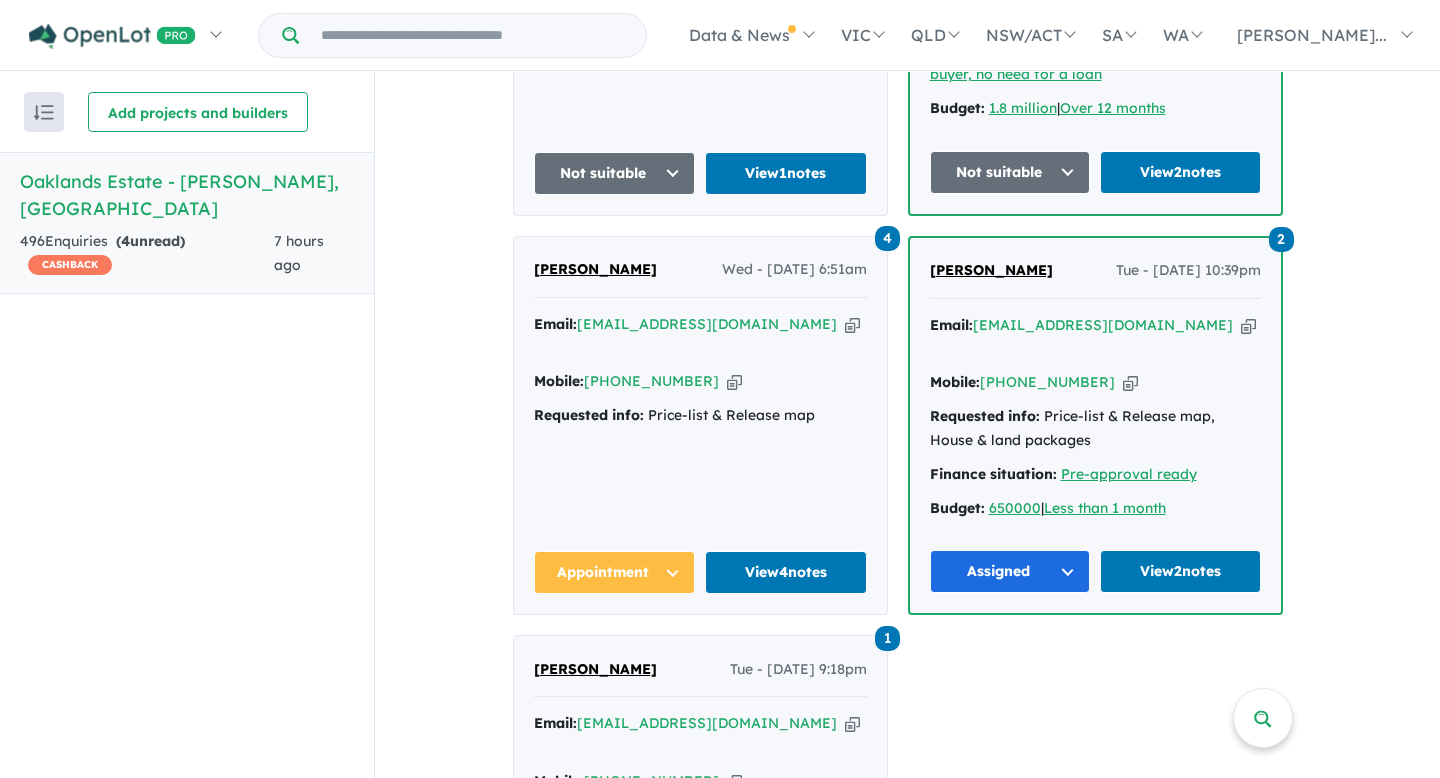 scroll, scrollTop: 2610, scrollLeft: 0, axis: vertical 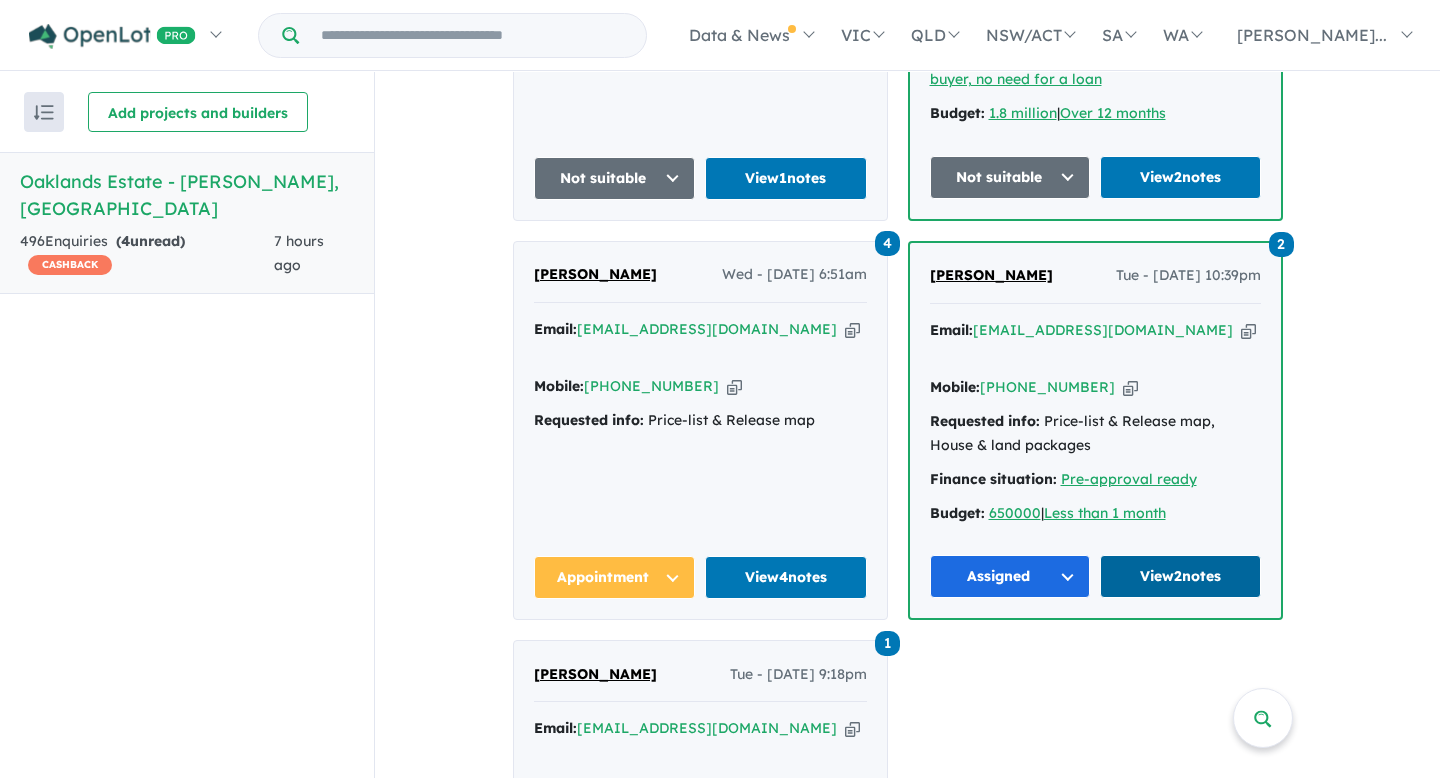 click on "View  2  notes" at bounding box center [1180, 576] 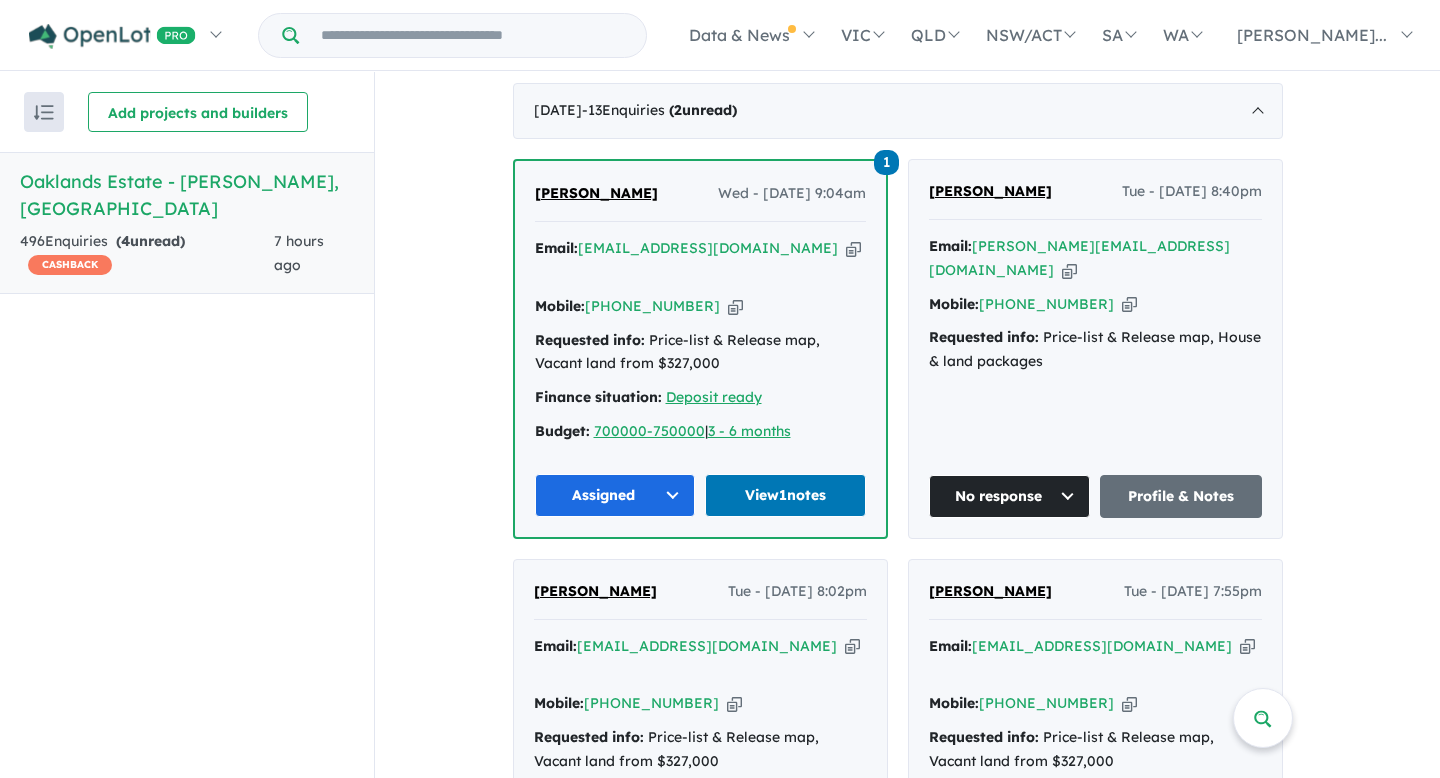 scroll, scrollTop: 789, scrollLeft: 0, axis: vertical 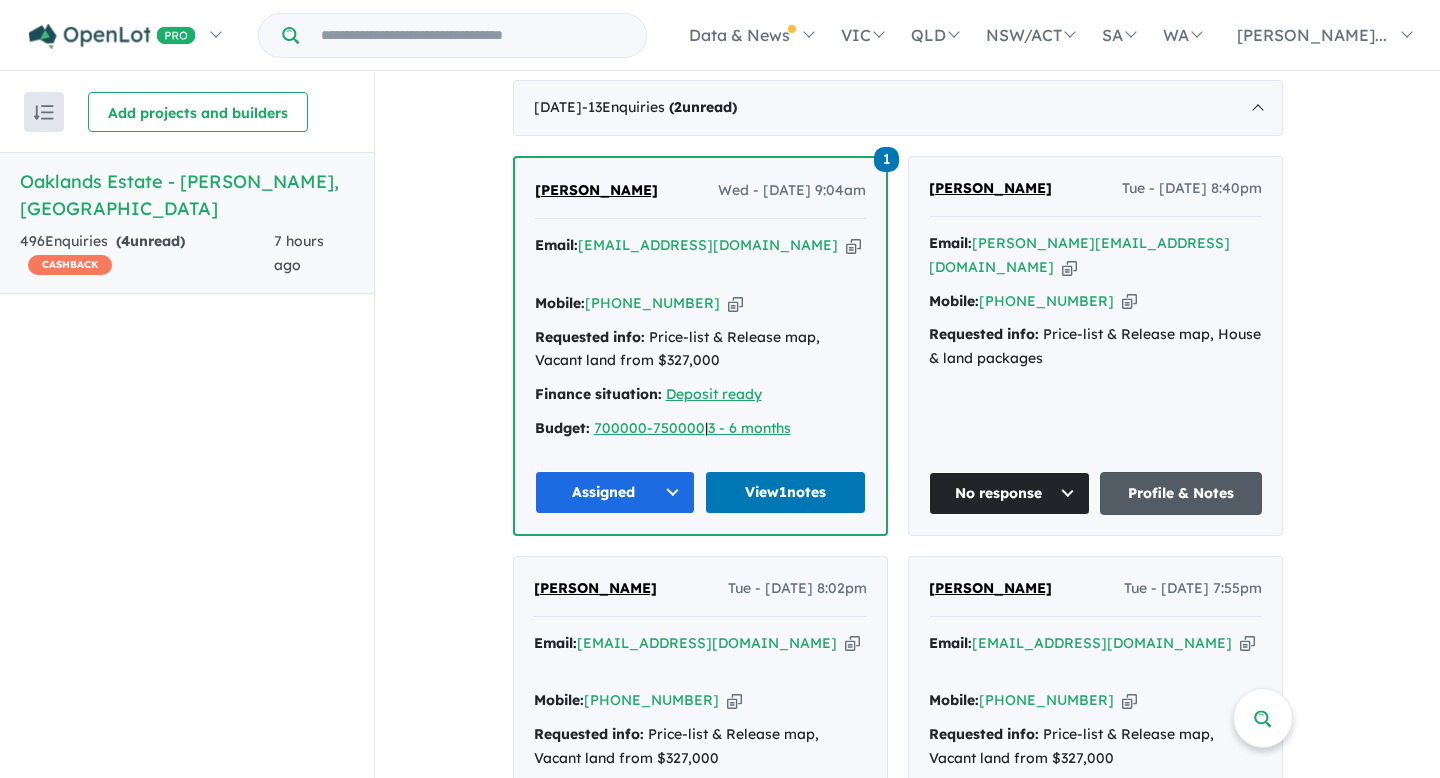 click on "Profile & Notes" at bounding box center [1181, 493] 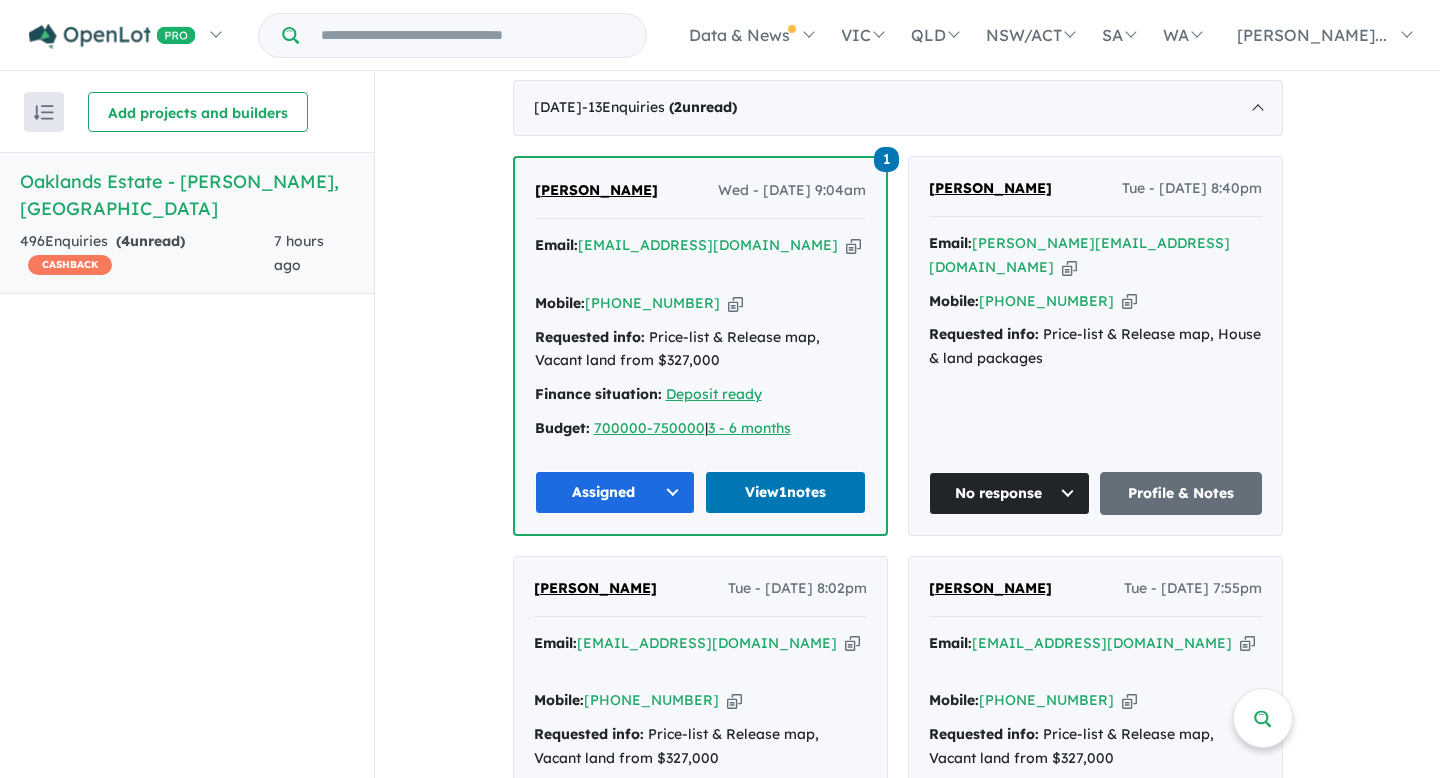 scroll, scrollTop: 986, scrollLeft: 0, axis: vertical 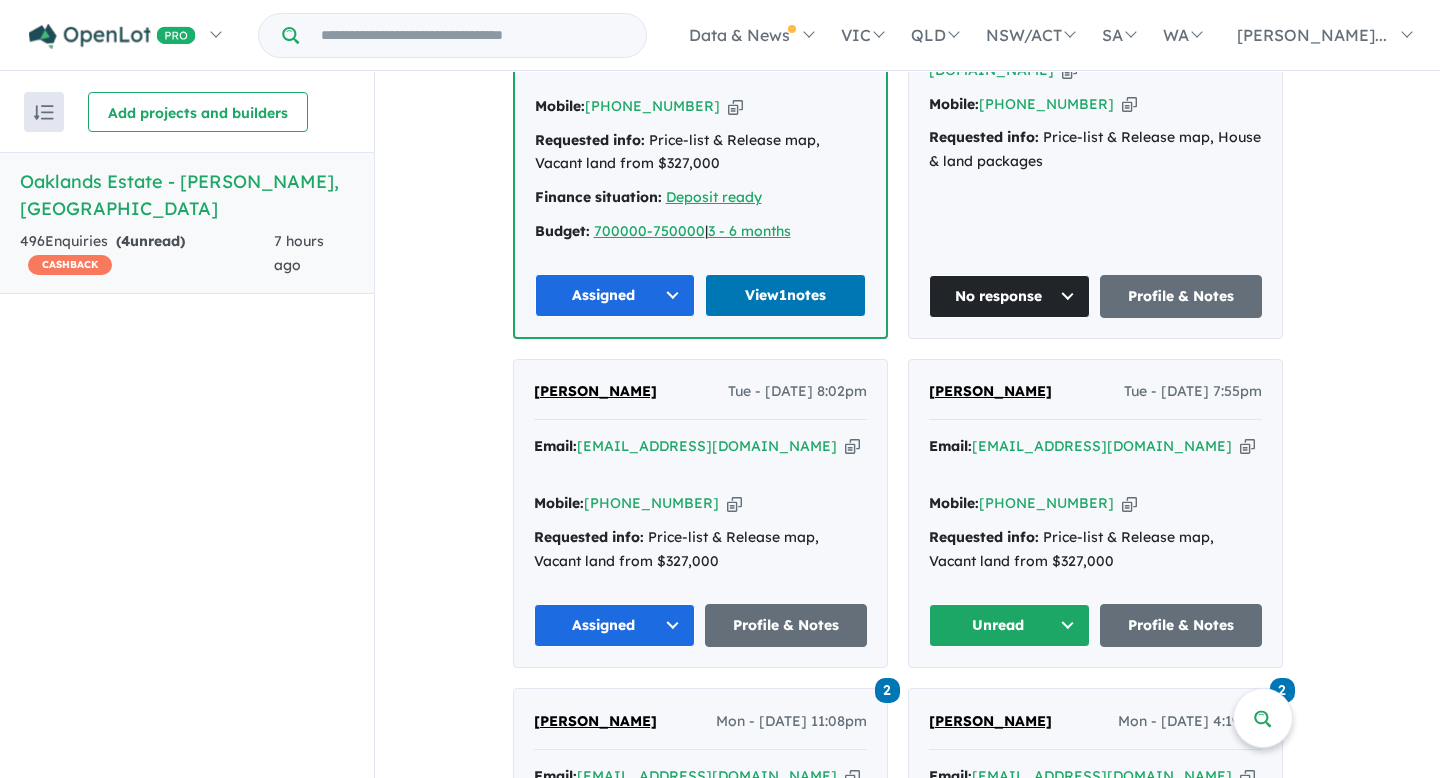 click on "Natasha T Tue - 08/07/2025, 8:40pm    Email:  natasha.teeroo@gmail.com Copied! Mobile:  +61 472 774 005 Copied! Requested info:   Price-list & Release map, House & land packages   No response Profile & Notes" at bounding box center [1095, 149] 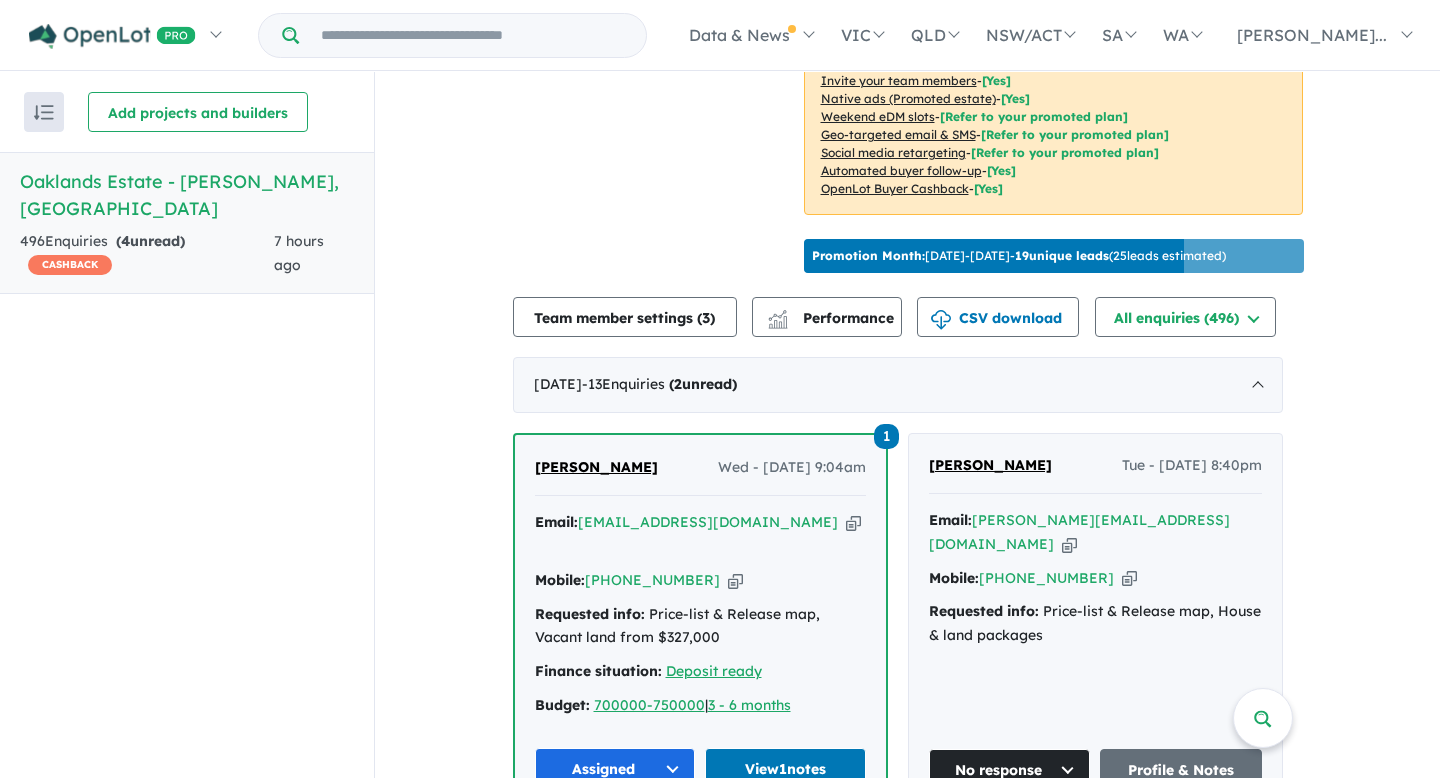 scroll, scrollTop: 515, scrollLeft: 0, axis: vertical 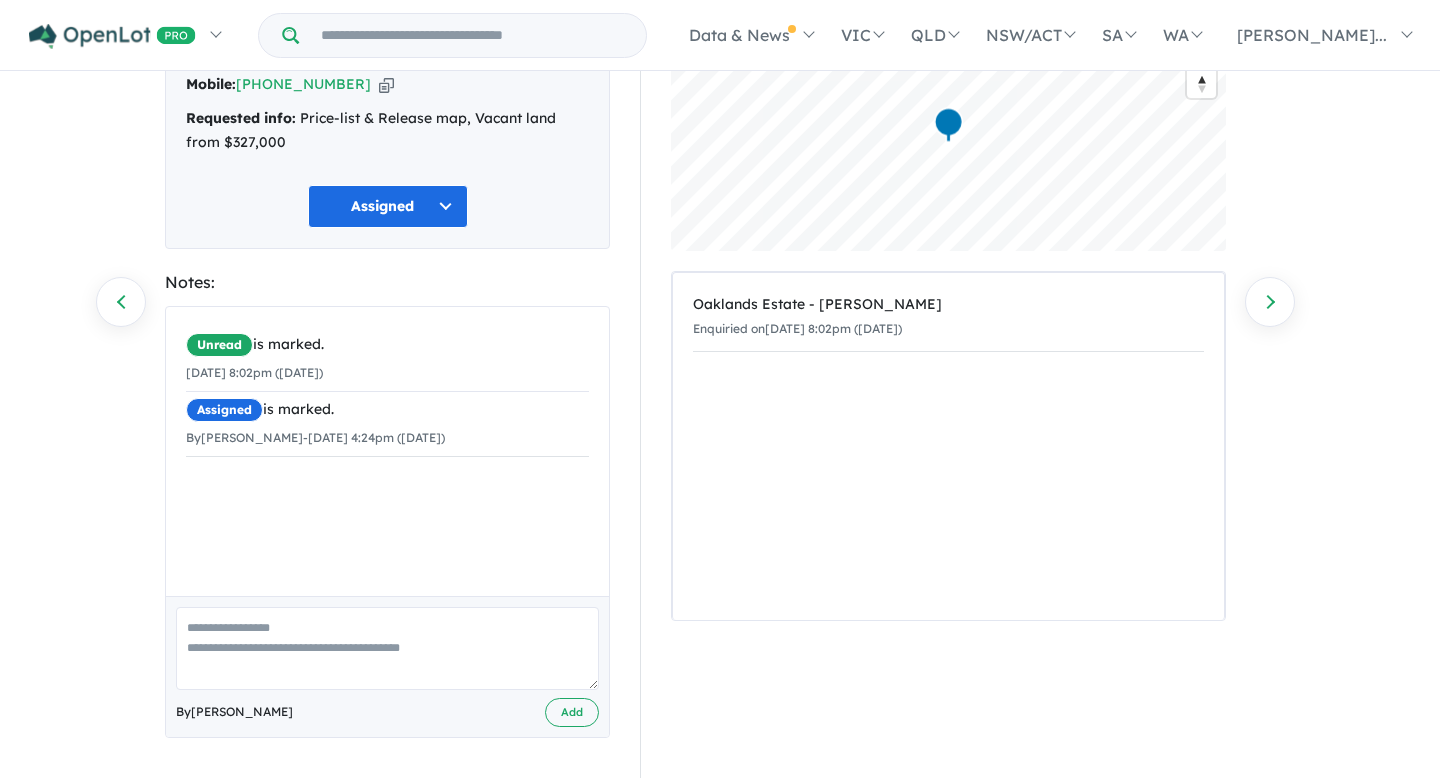 click at bounding box center (387, 648) 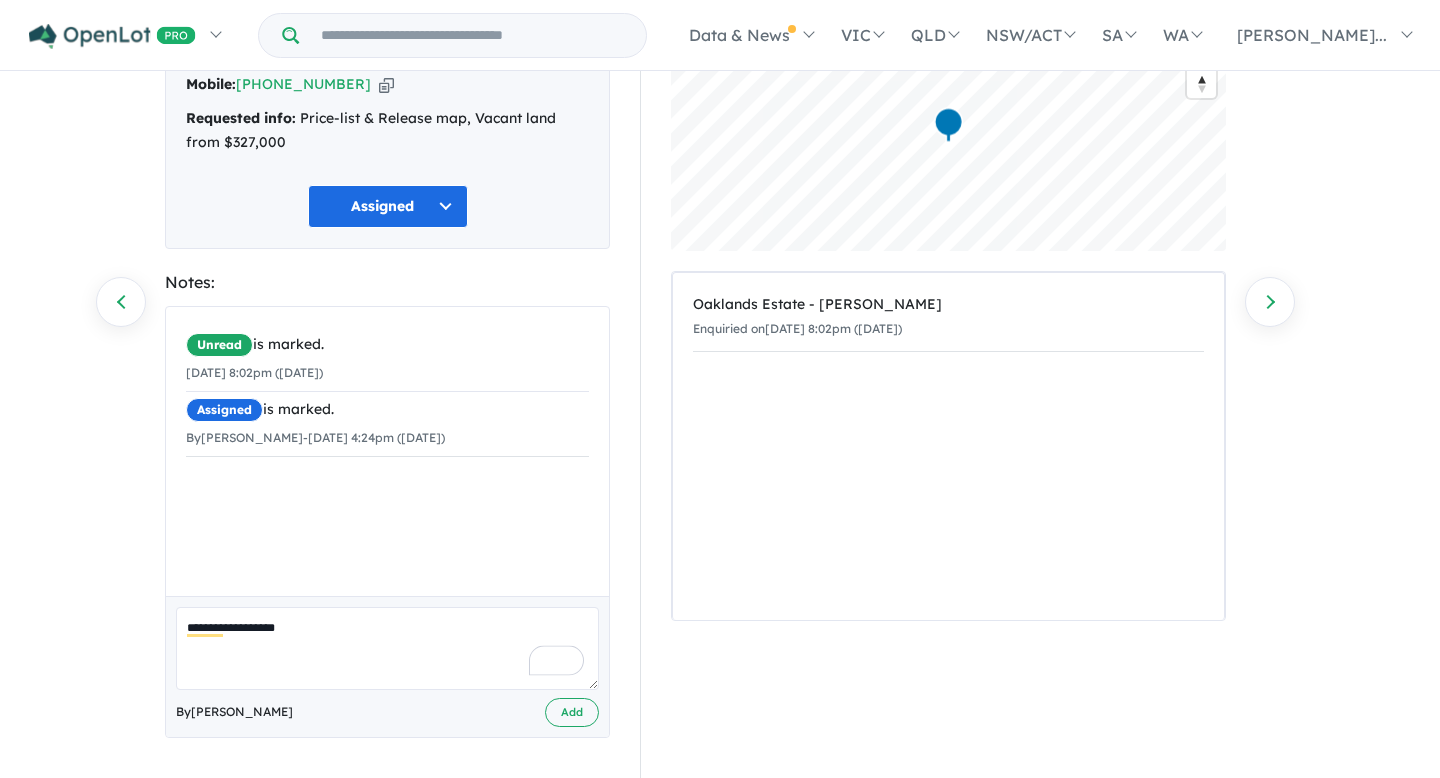 type on "**********" 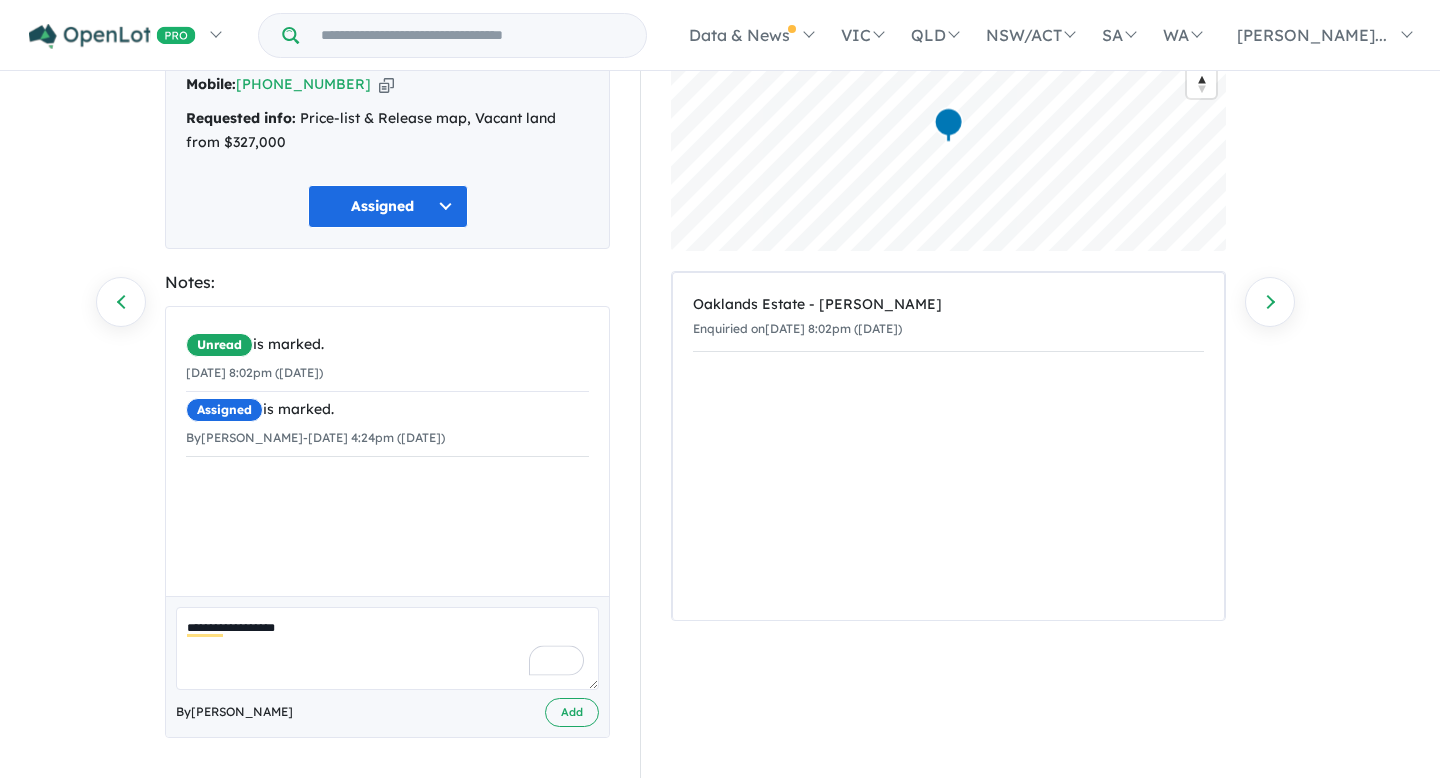 click on "Assigned" at bounding box center [388, 206] 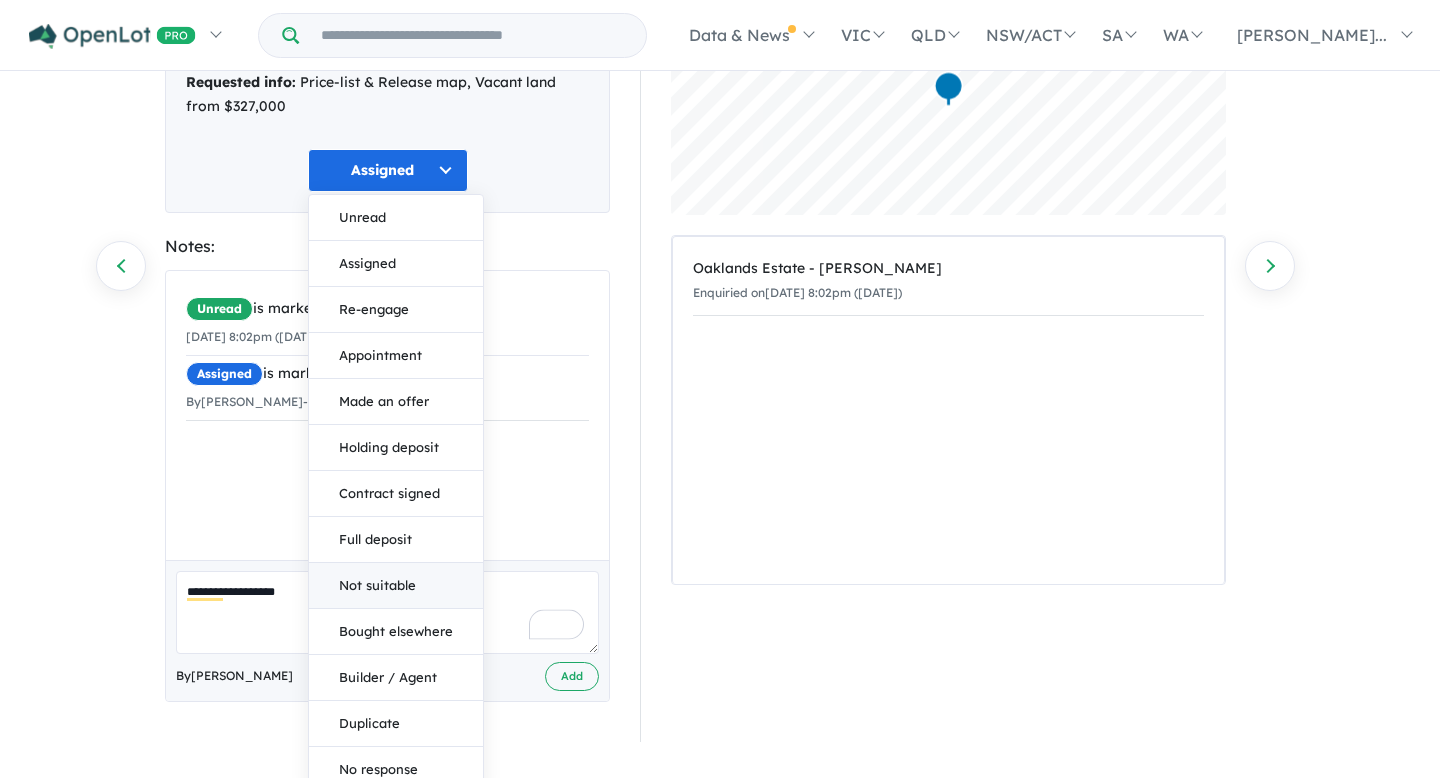 scroll, scrollTop: 225, scrollLeft: 0, axis: vertical 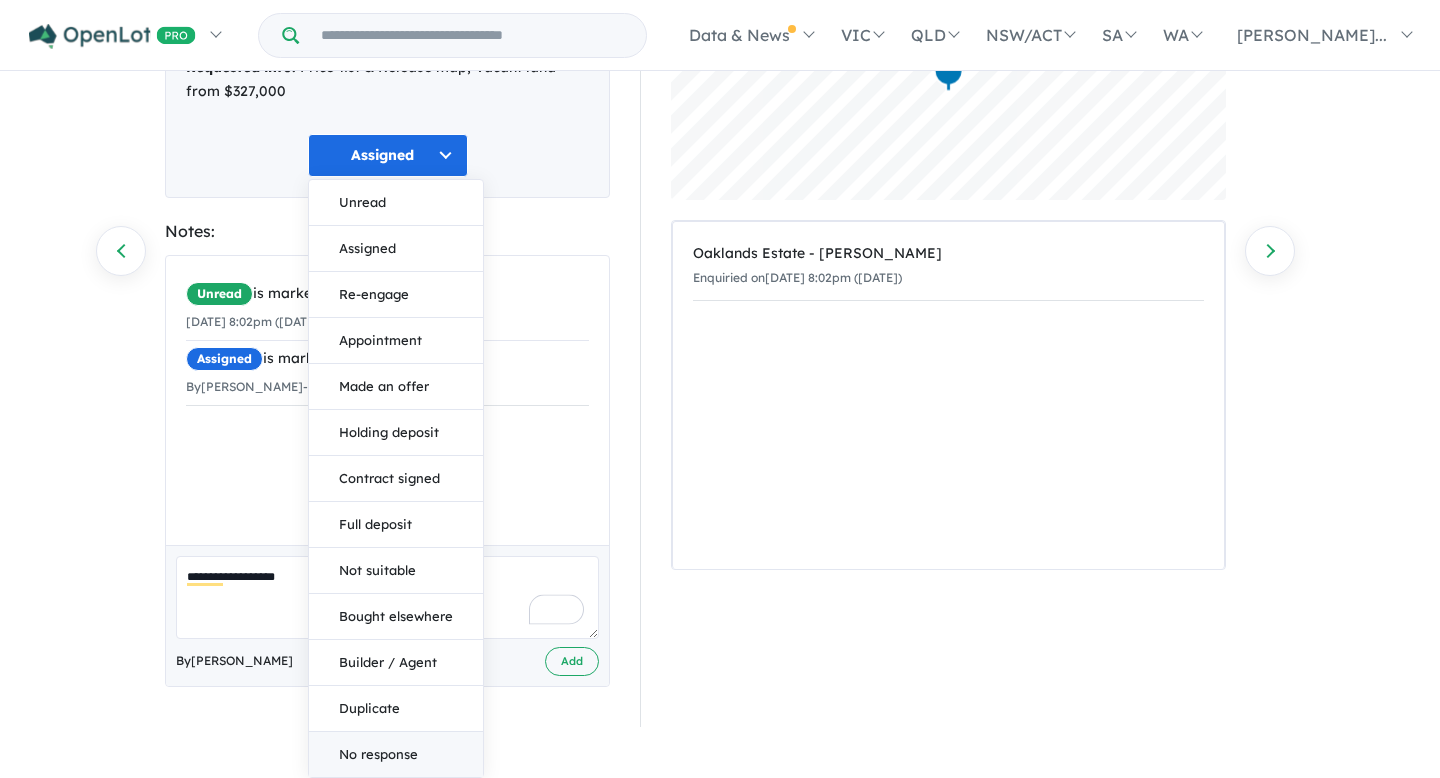 click on "No response" at bounding box center [396, 754] 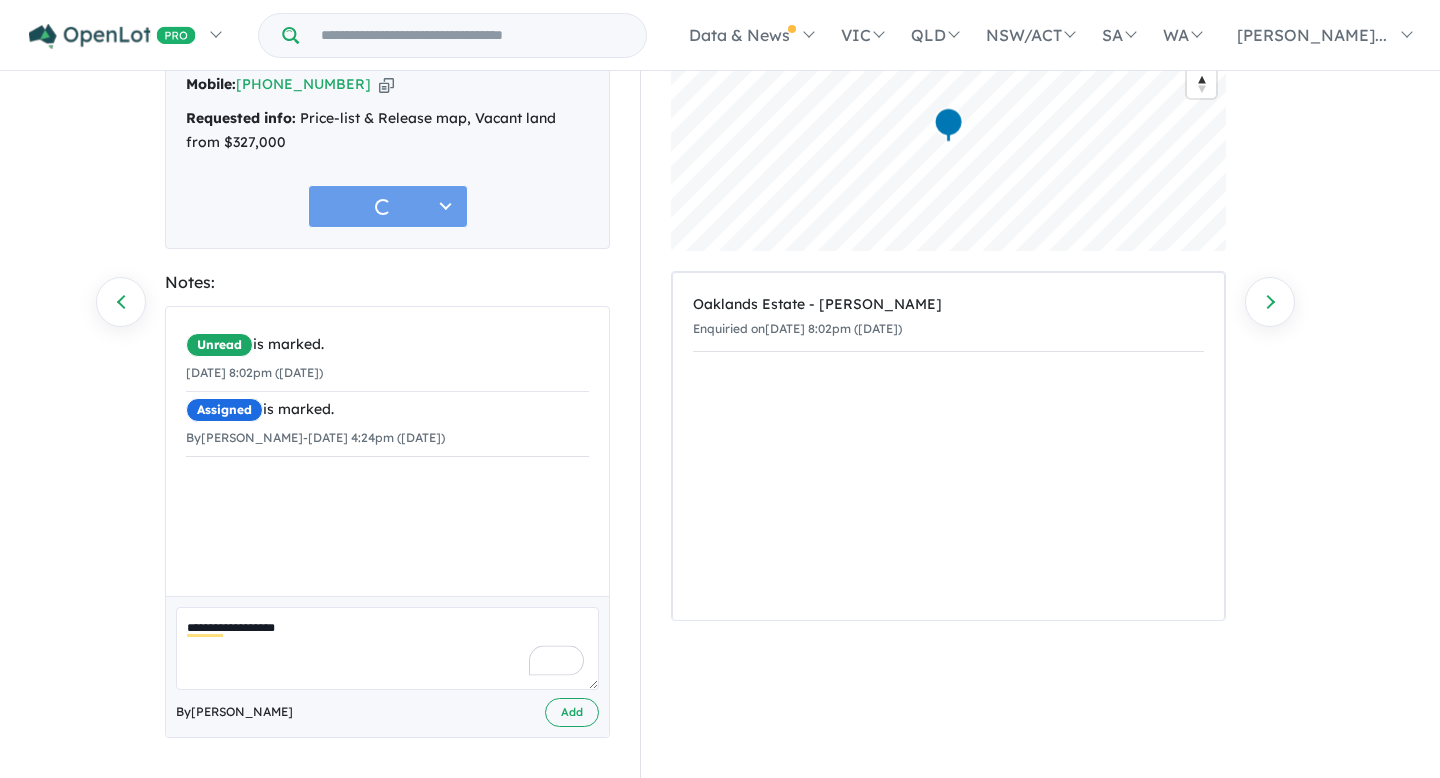 scroll, scrollTop: 175, scrollLeft: 0, axis: vertical 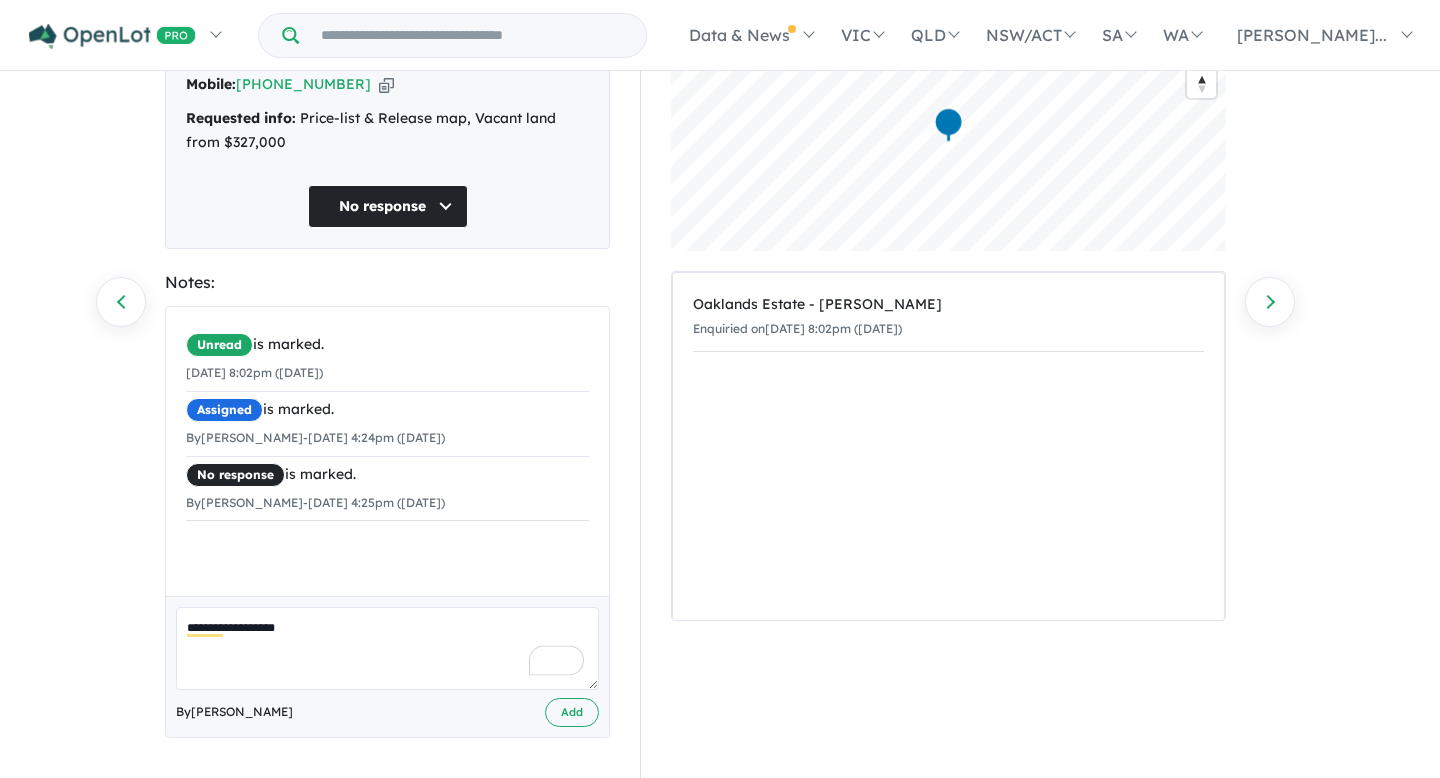 click on "**********" at bounding box center [387, 648] 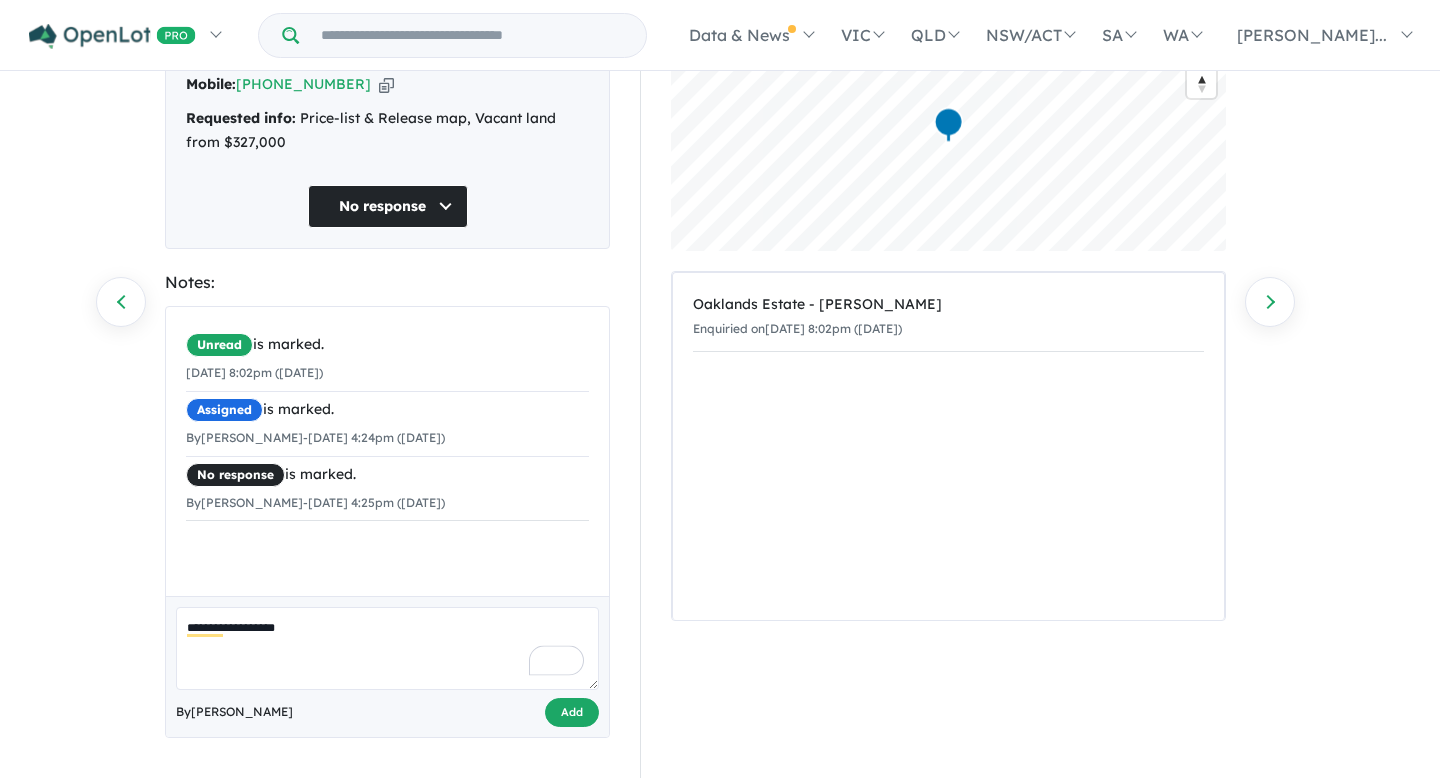 click on "Add" at bounding box center [572, 712] 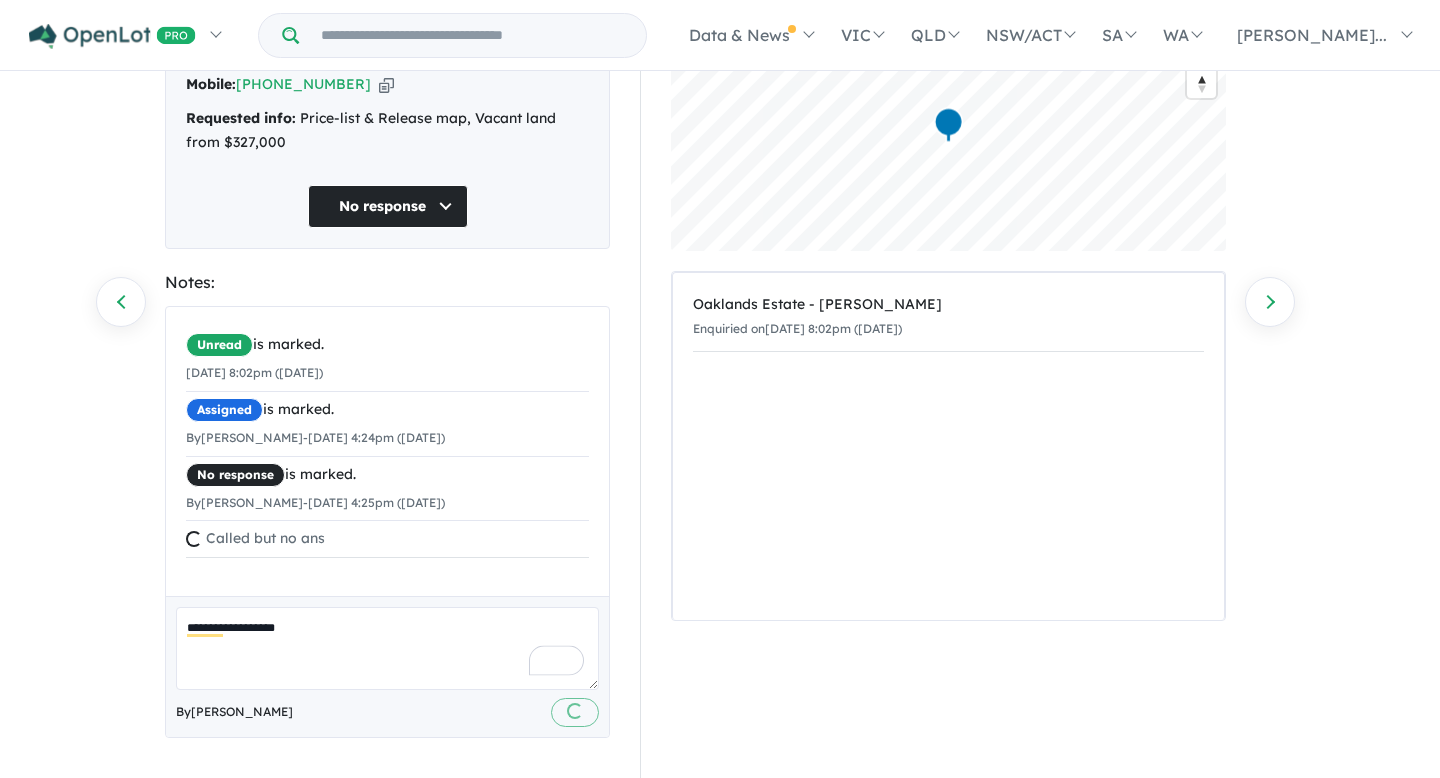 type 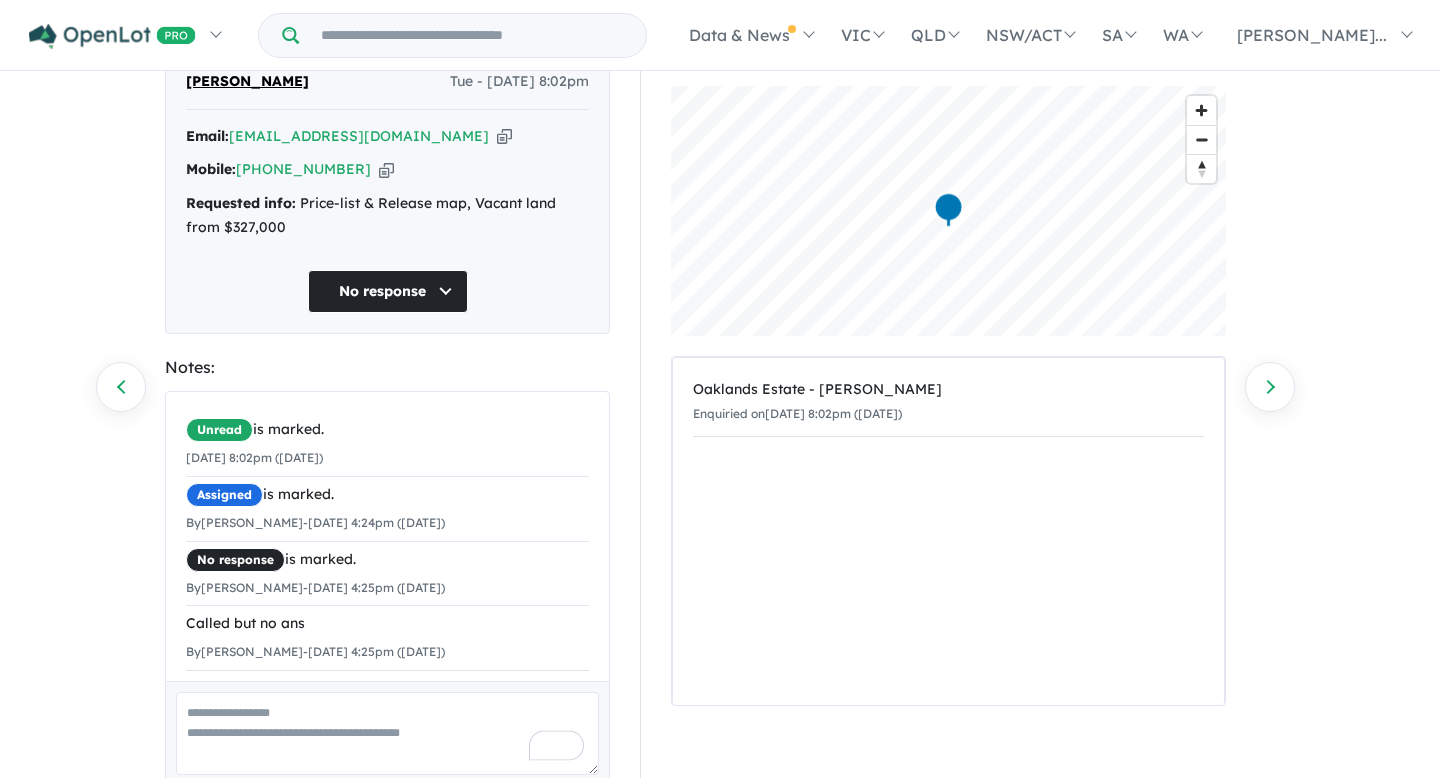 scroll, scrollTop: 0, scrollLeft: 0, axis: both 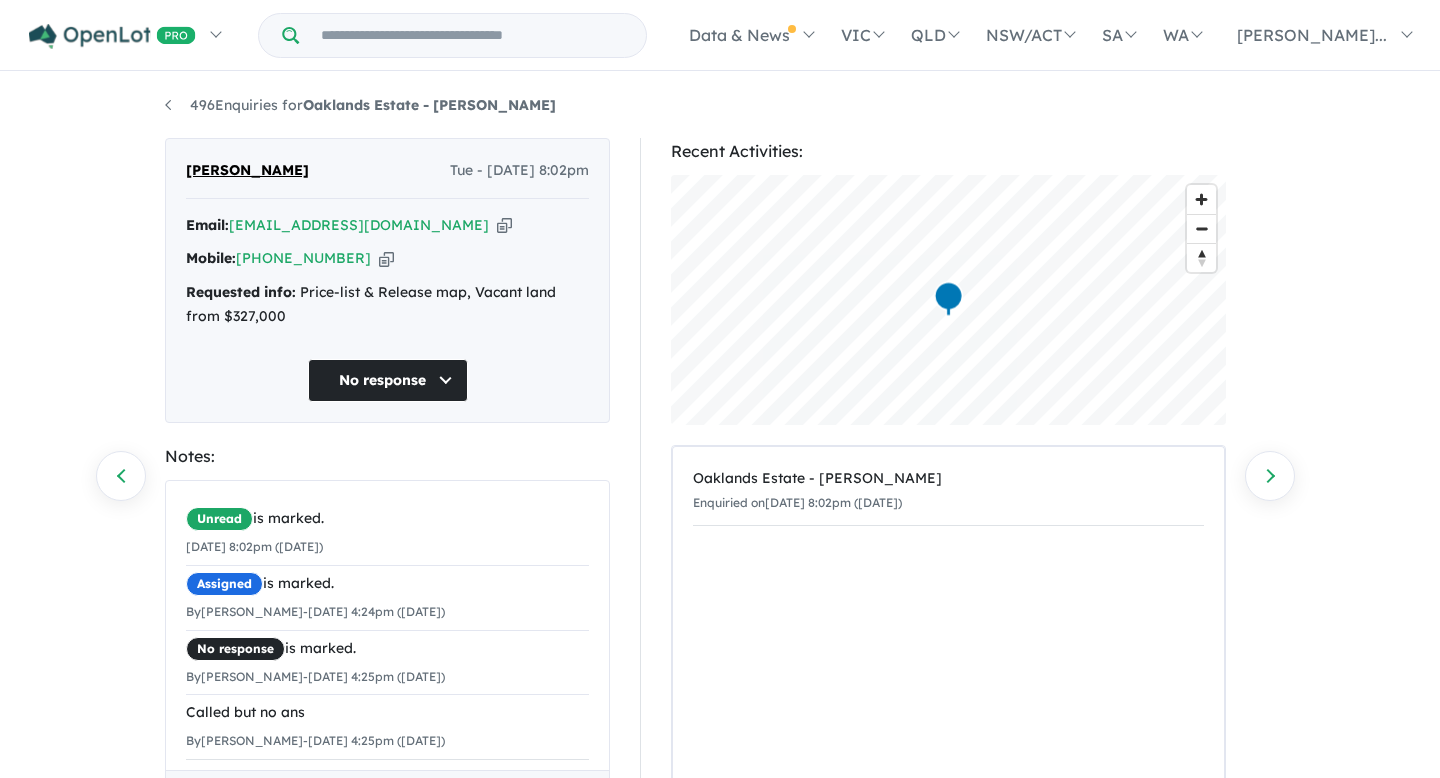 click at bounding box center (504, 225) 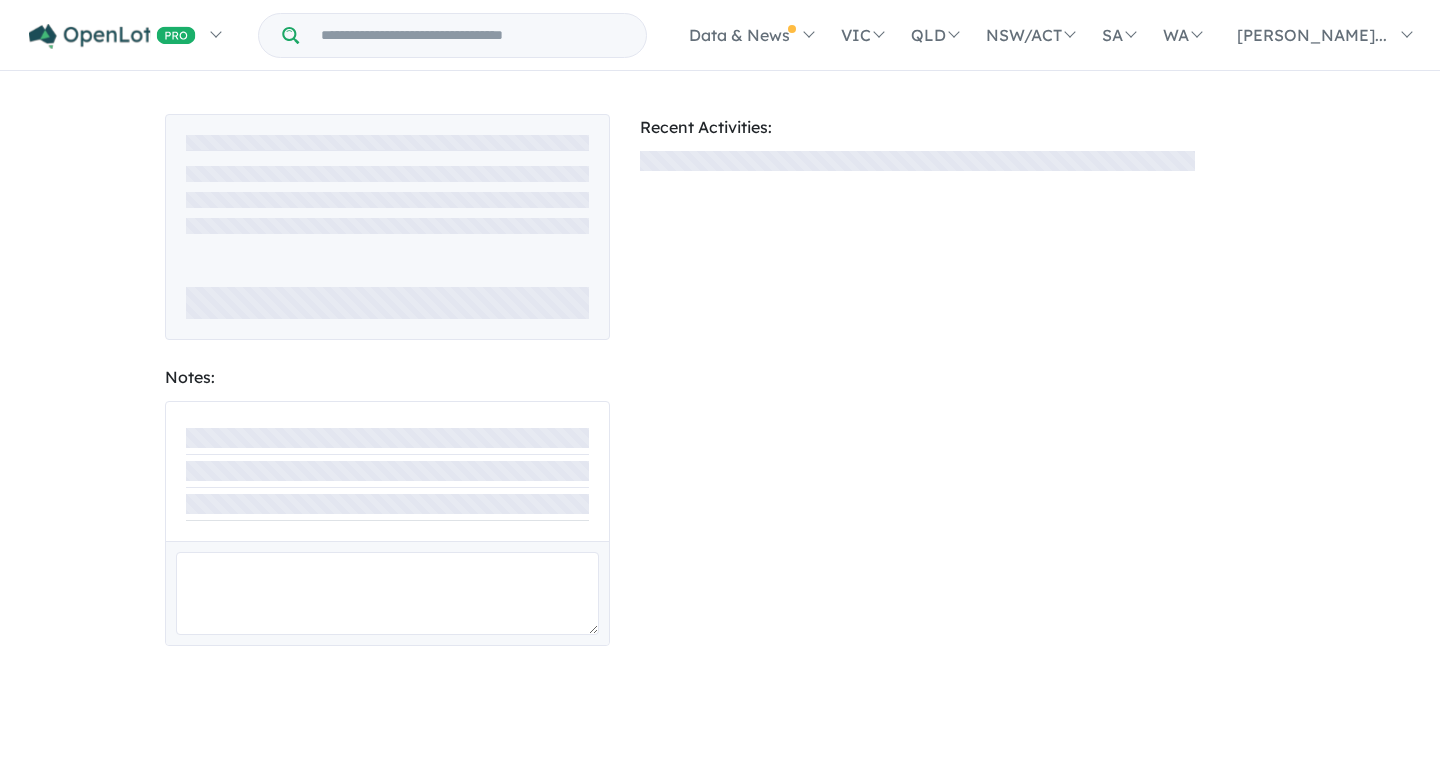 scroll, scrollTop: 0, scrollLeft: 0, axis: both 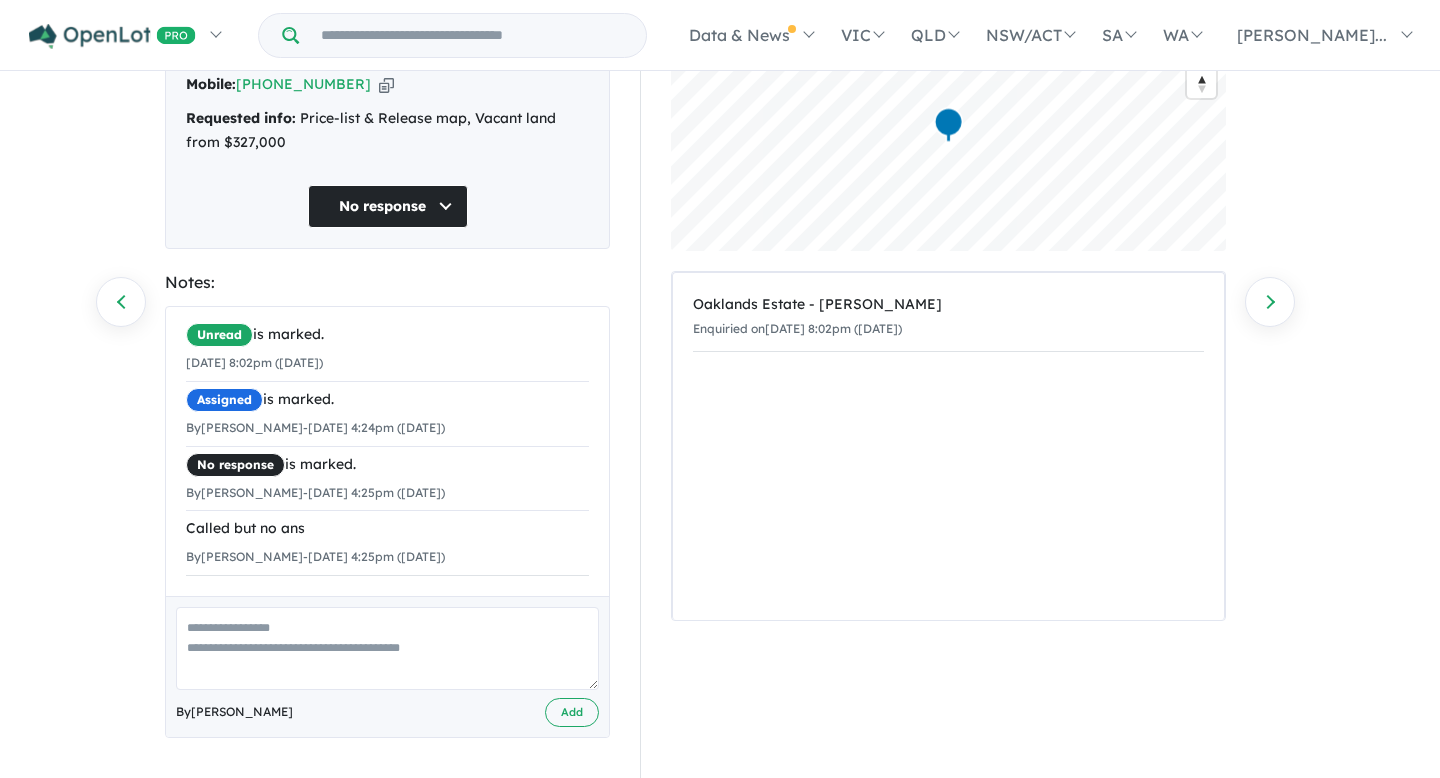 click at bounding box center [387, 648] 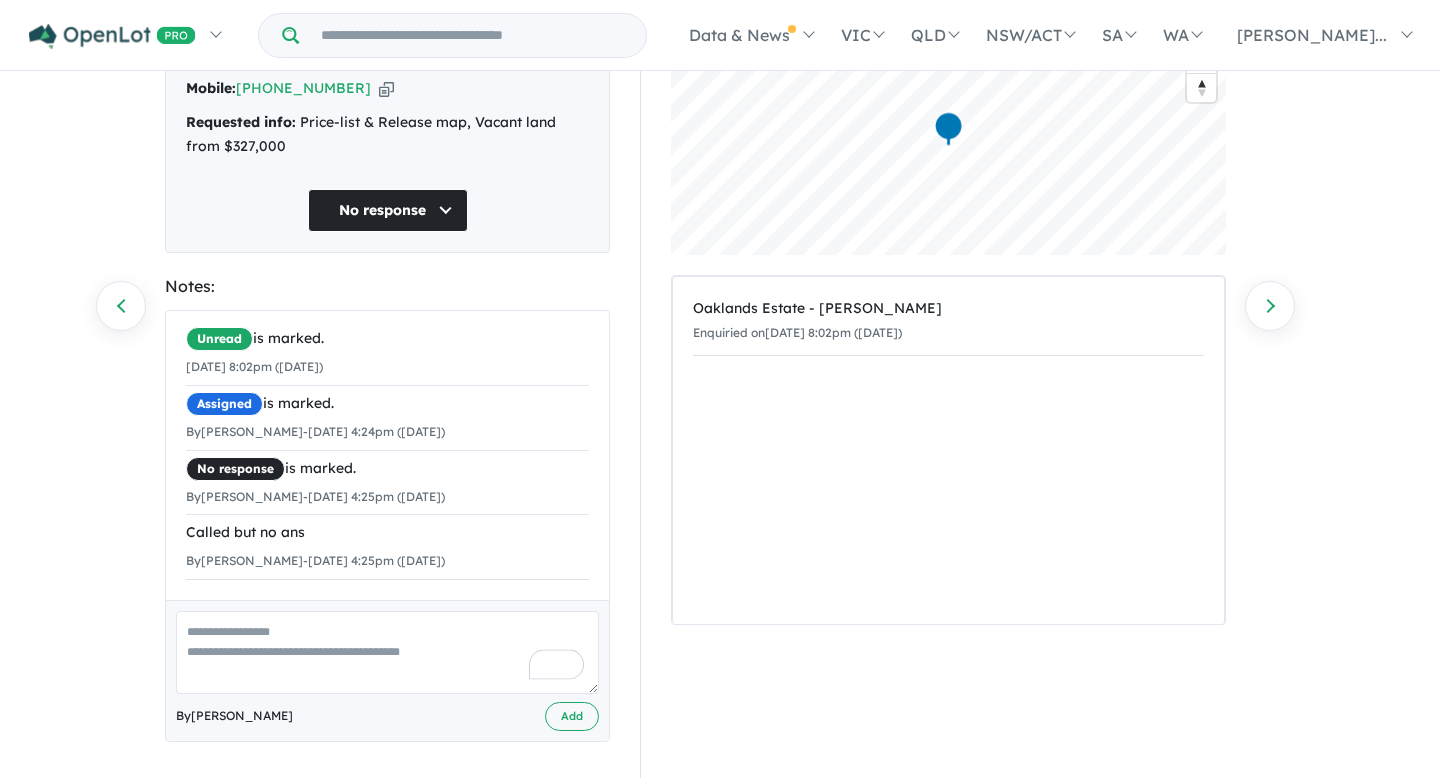 scroll, scrollTop: 175, scrollLeft: 0, axis: vertical 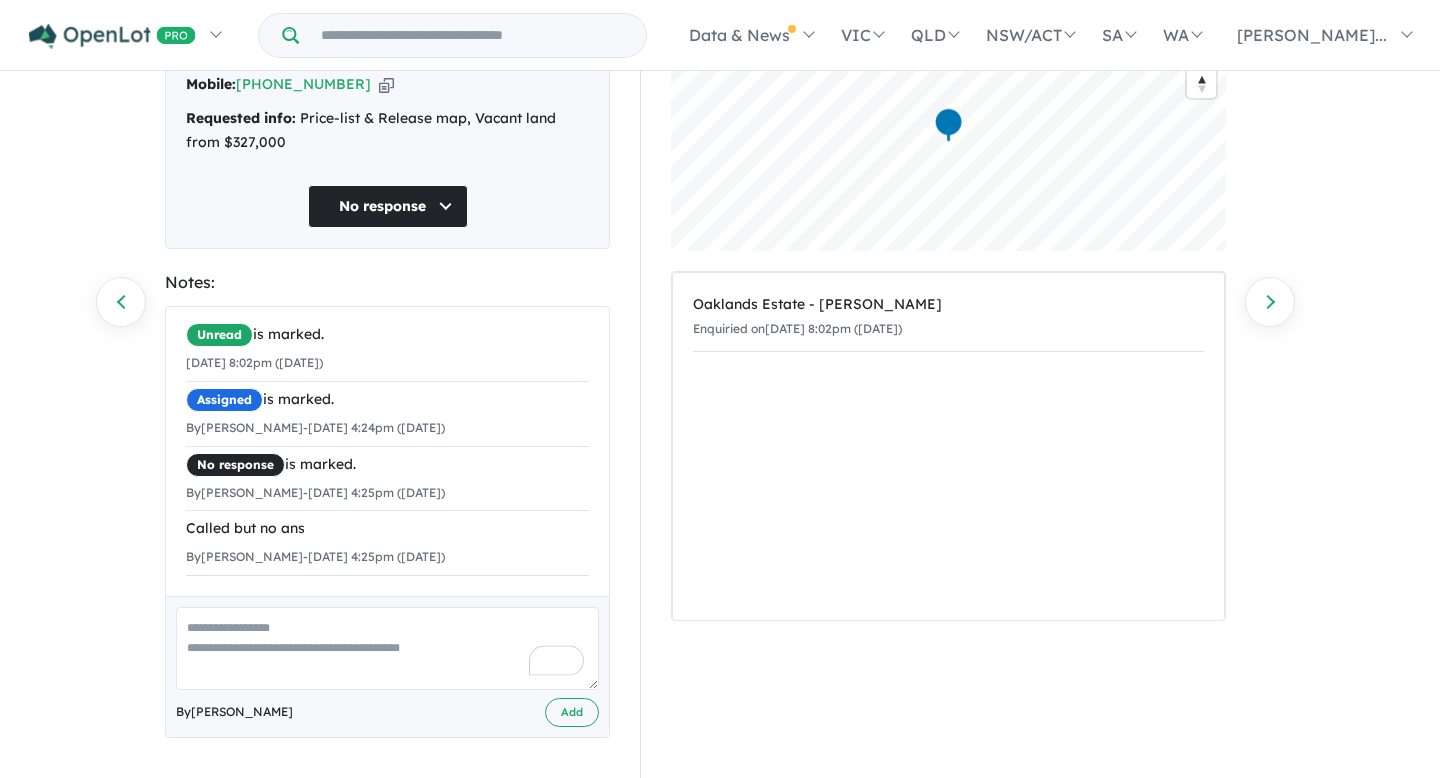 click at bounding box center (387, 648) 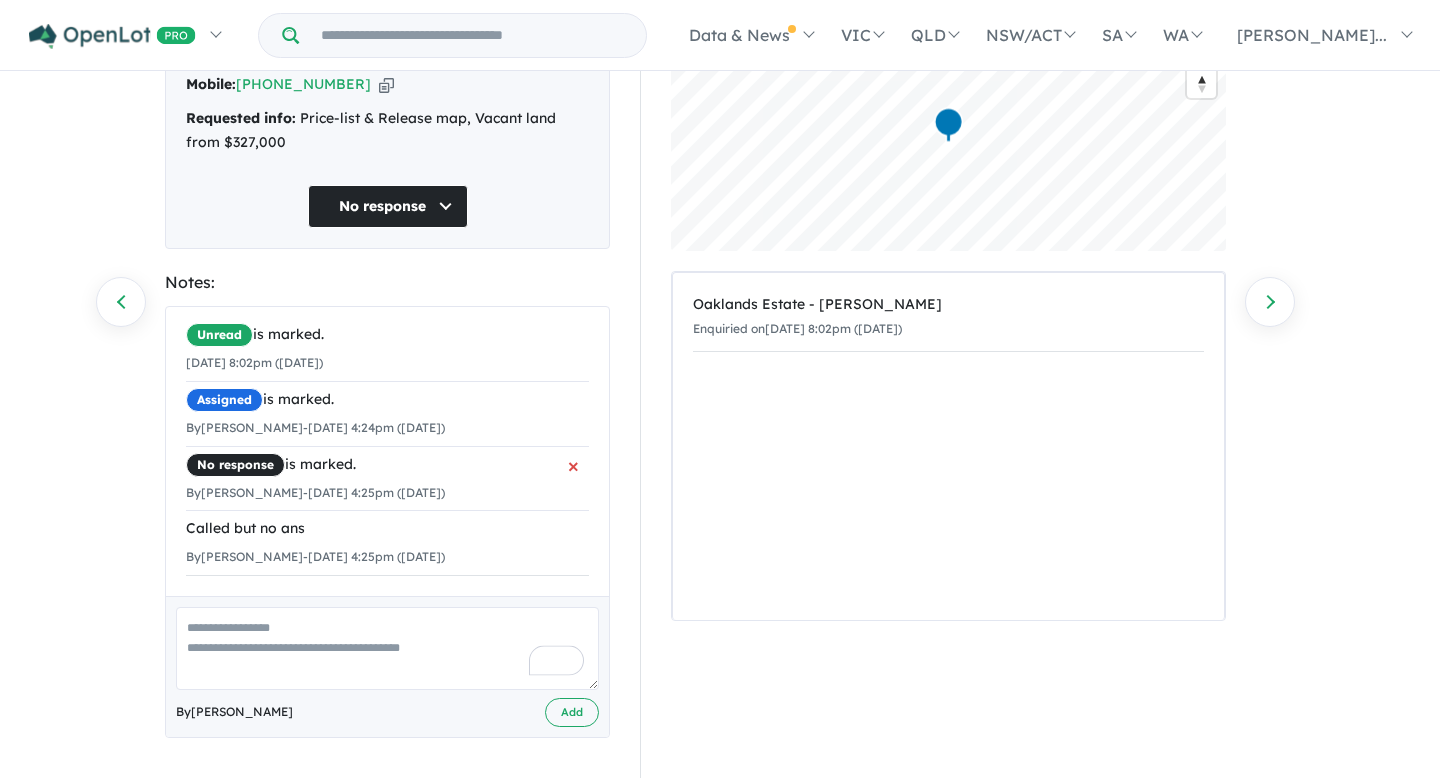scroll, scrollTop: 0, scrollLeft: 0, axis: both 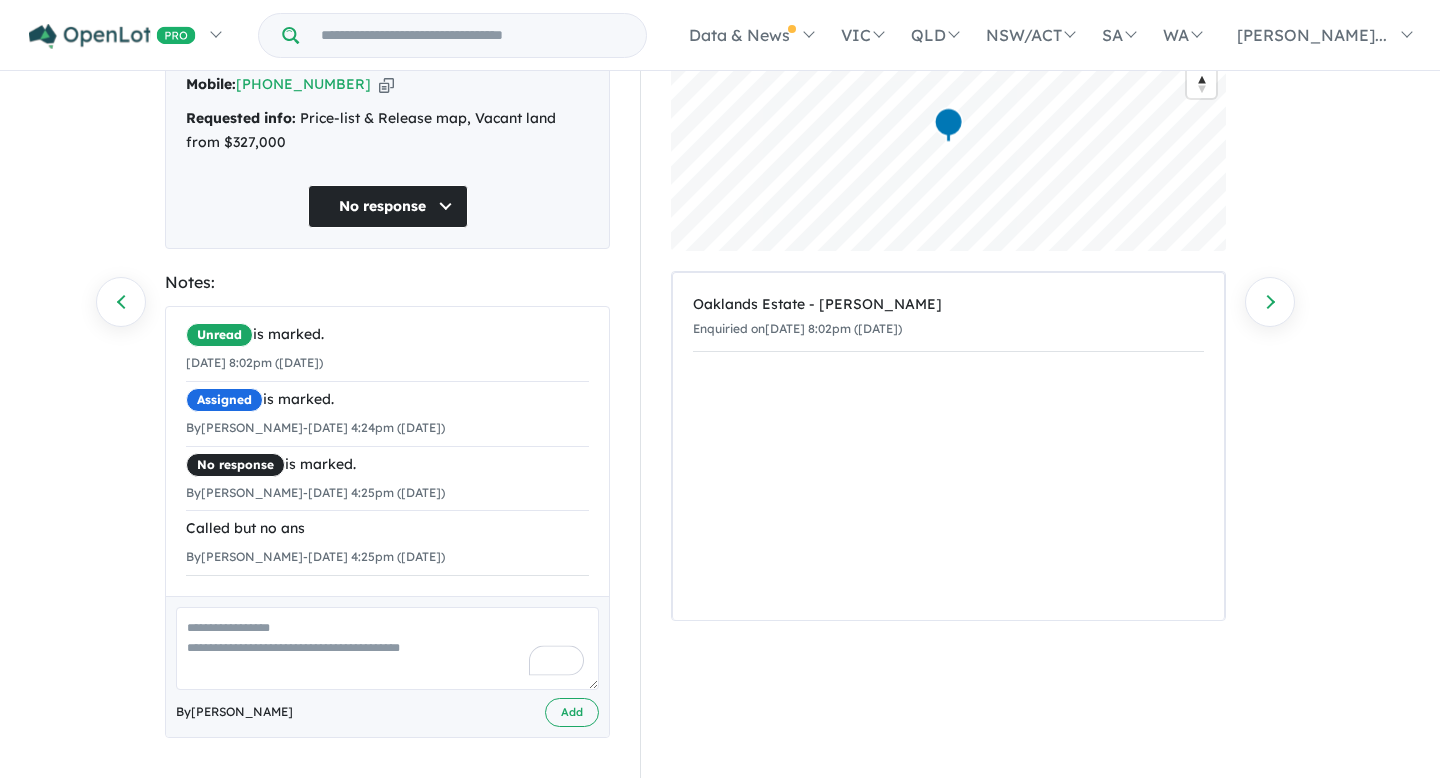 click at bounding box center [387, 648] 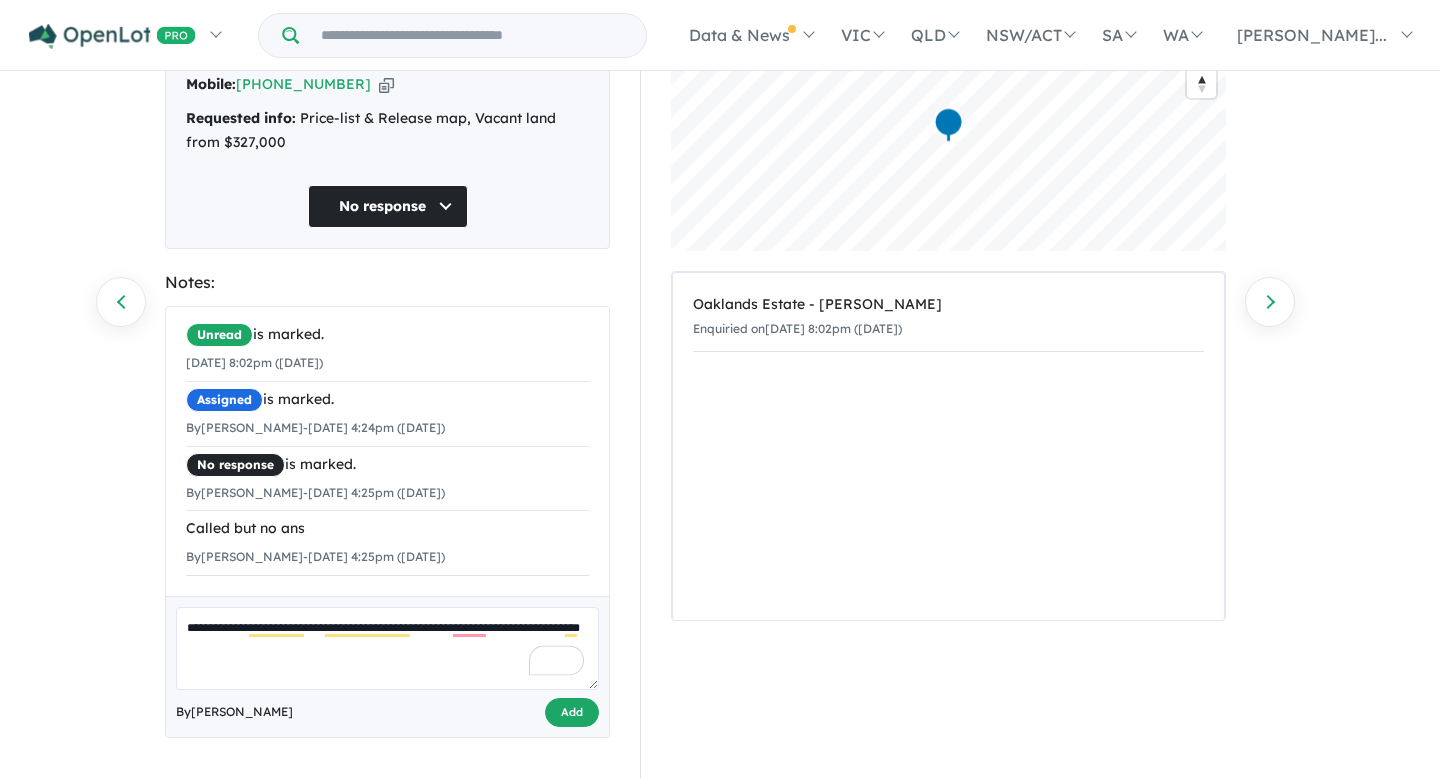 type on "**********" 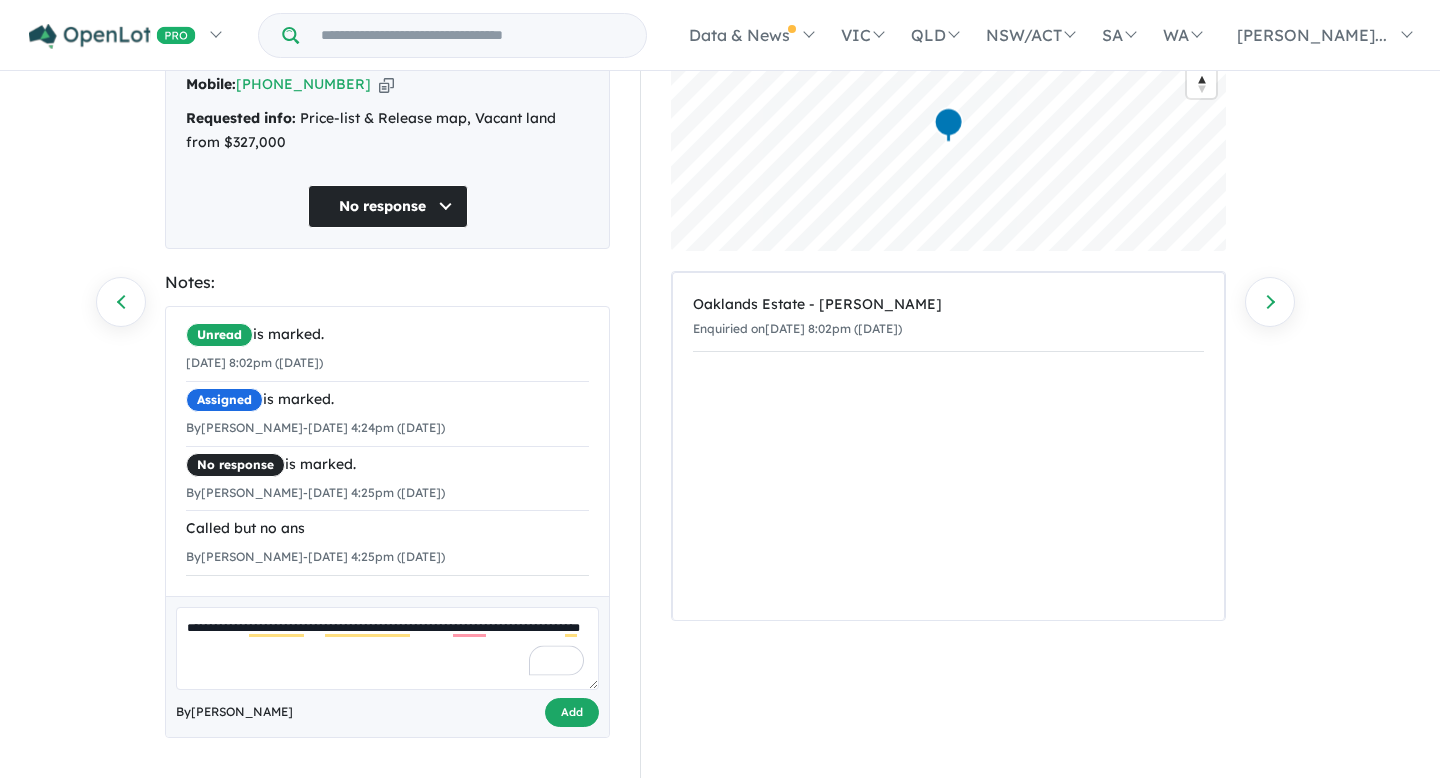 click on "Add" at bounding box center [572, 712] 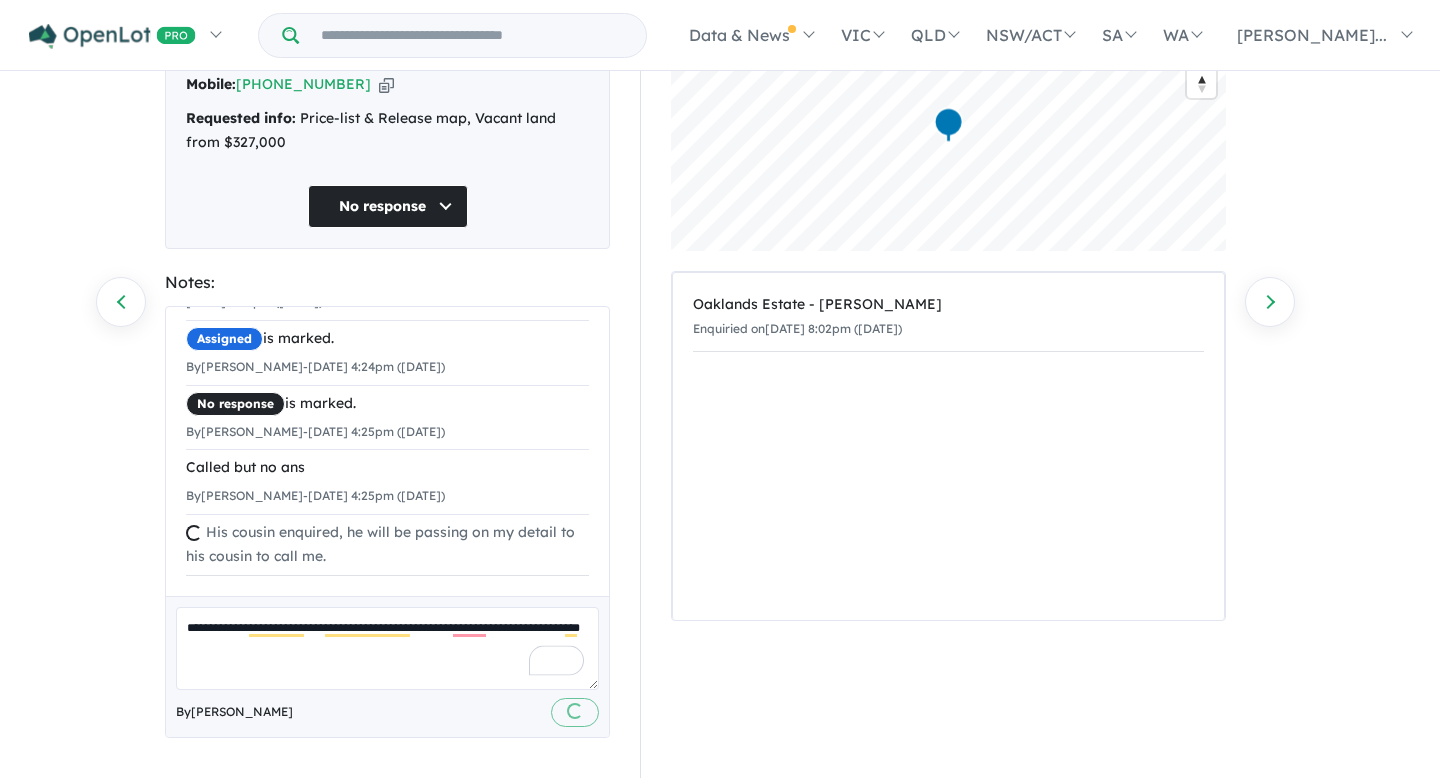 type 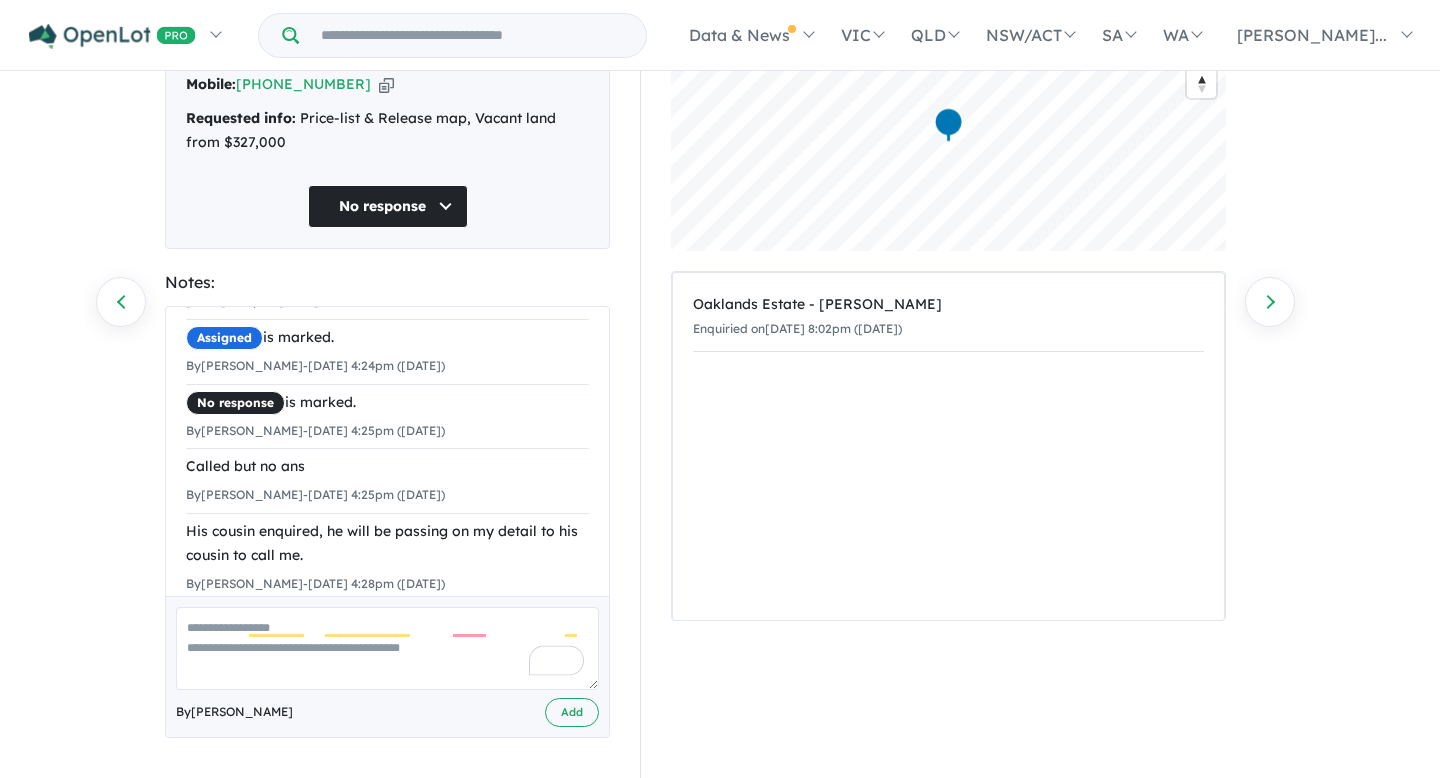 scroll, scrollTop: 72, scrollLeft: 0, axis: vertical 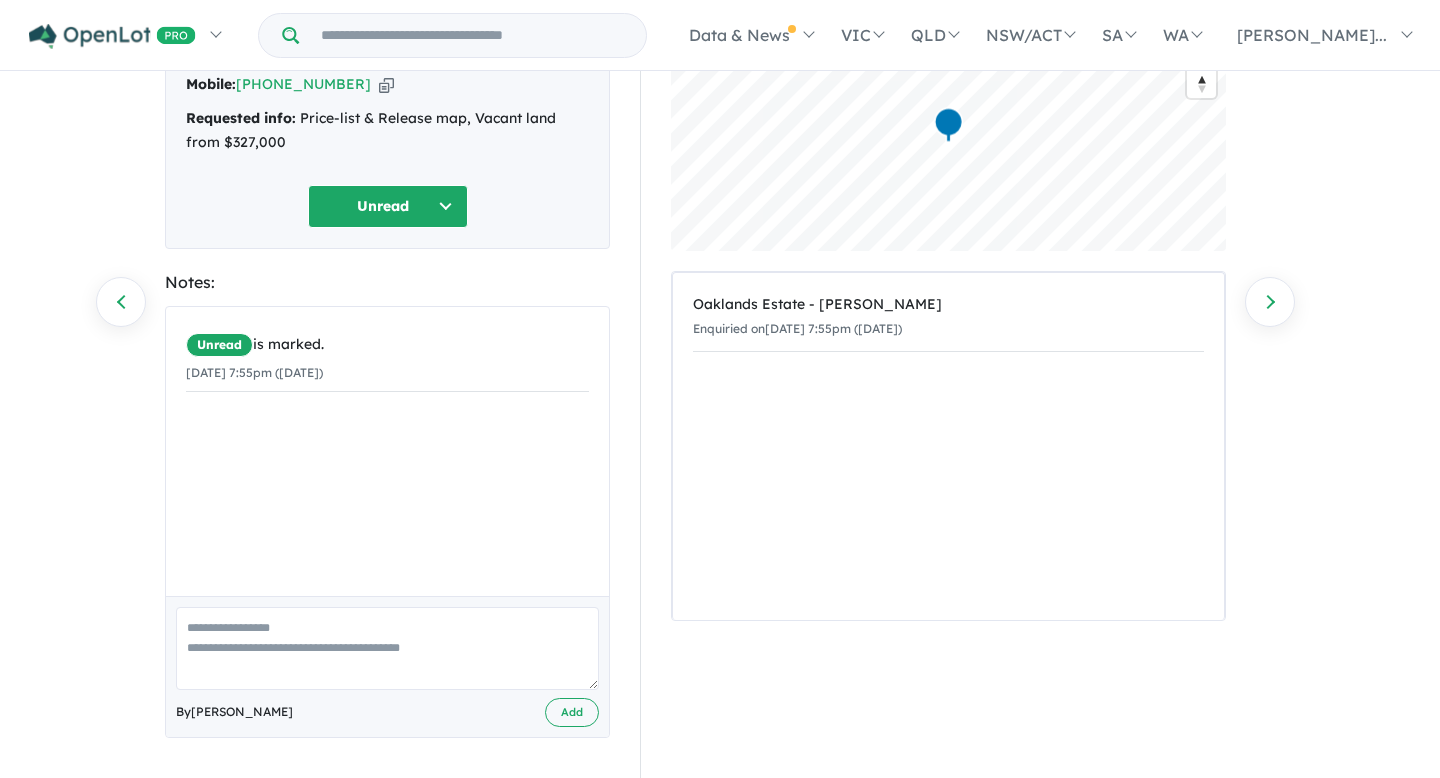 click on "By  [PERSON_NAME]  Add" at bounding box center (387, 666) 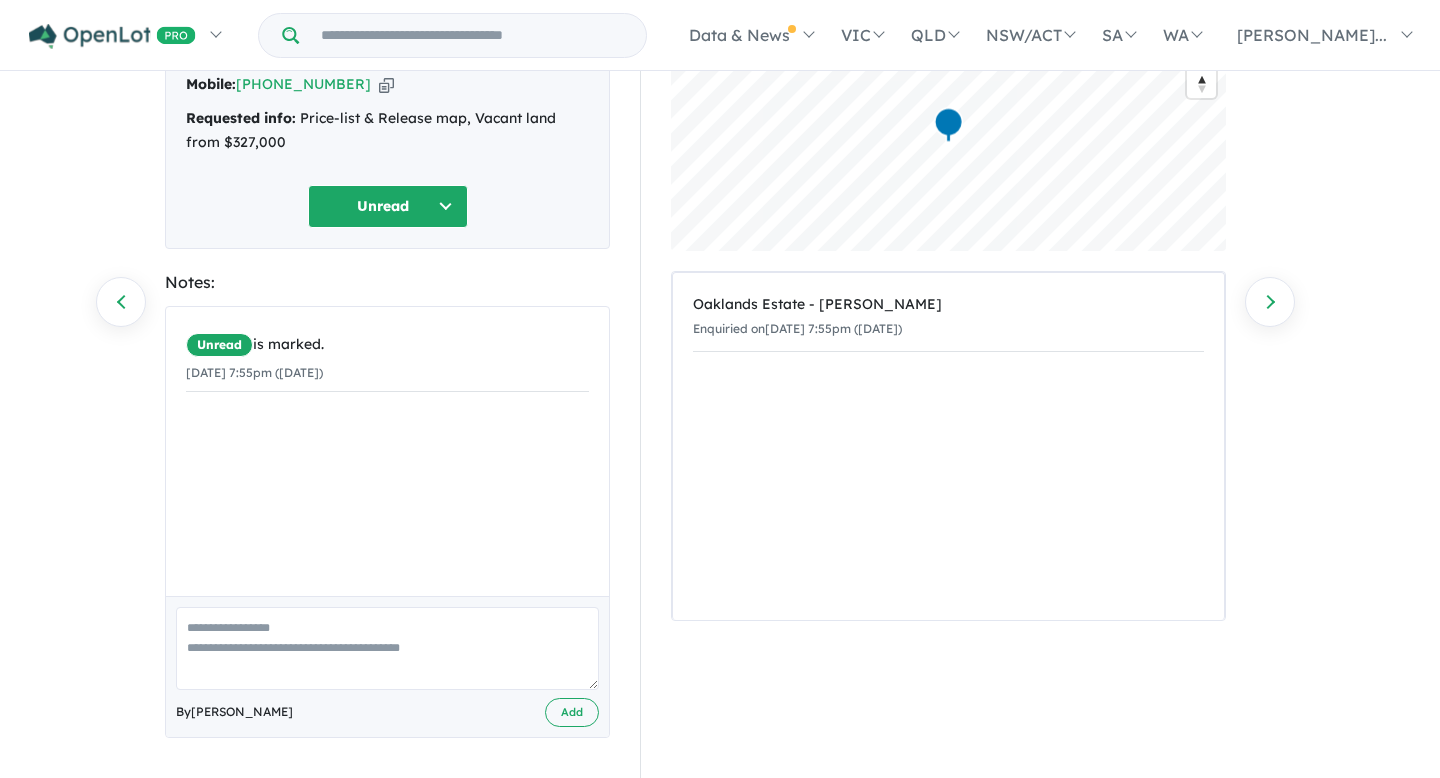 click at bounding box center [387, 648] 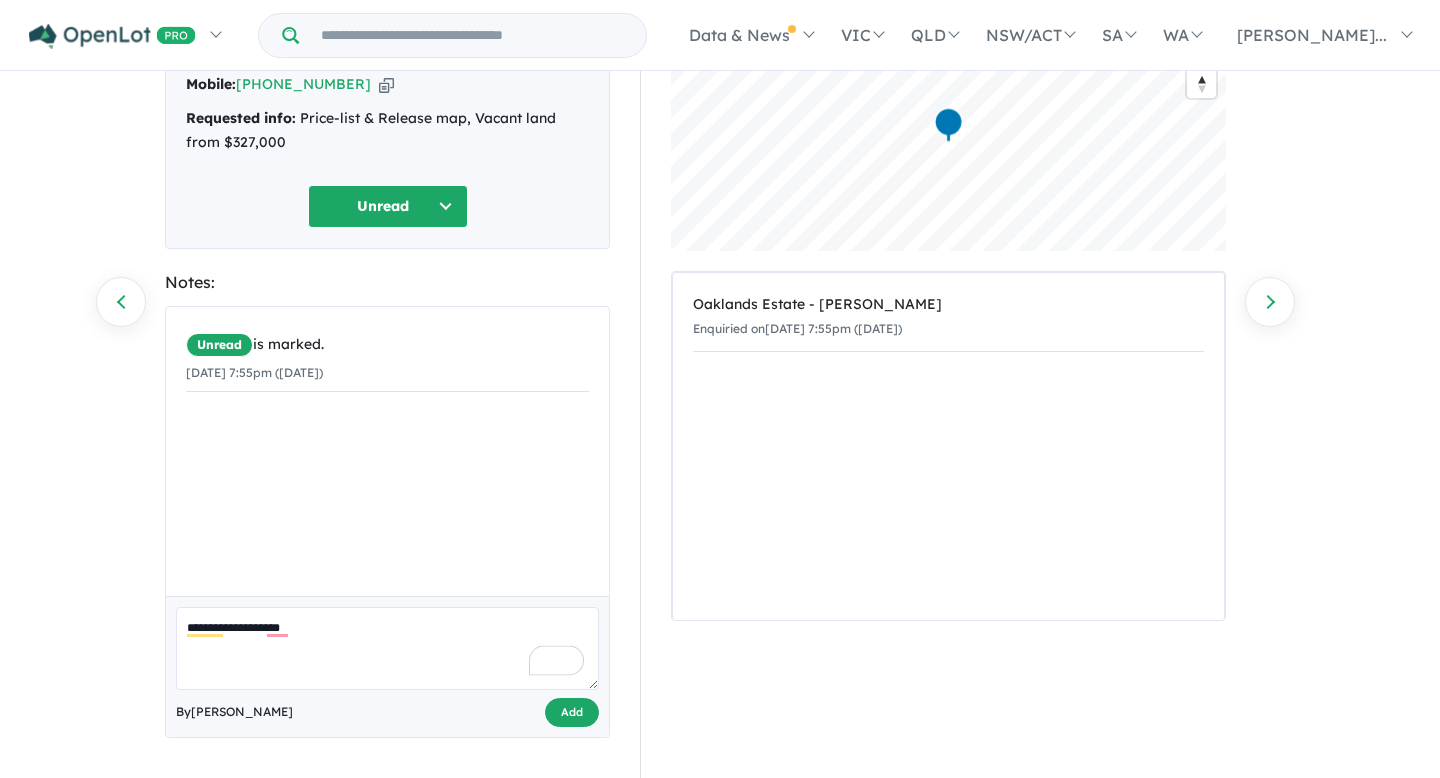 type on "**********" 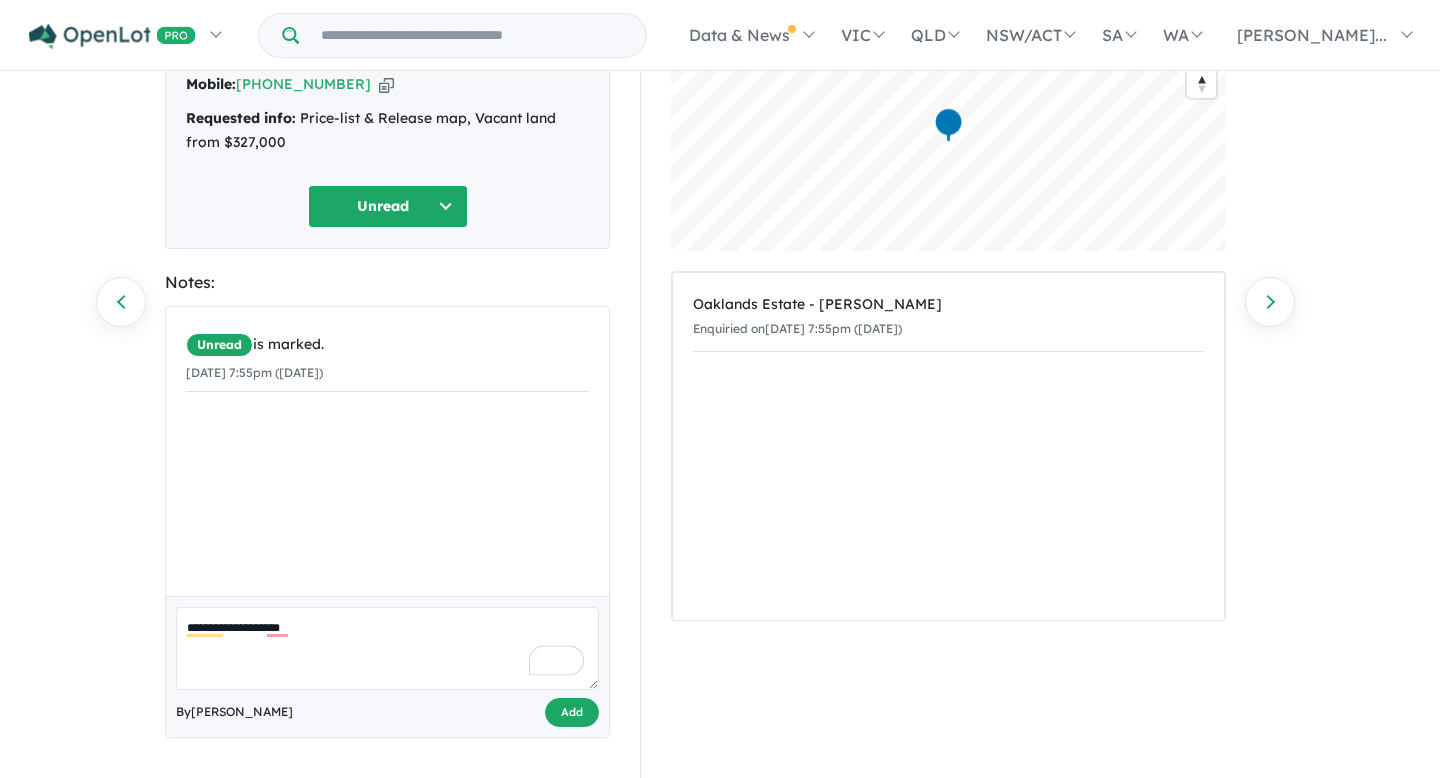click on "Add" at bounding box center (572, 712) 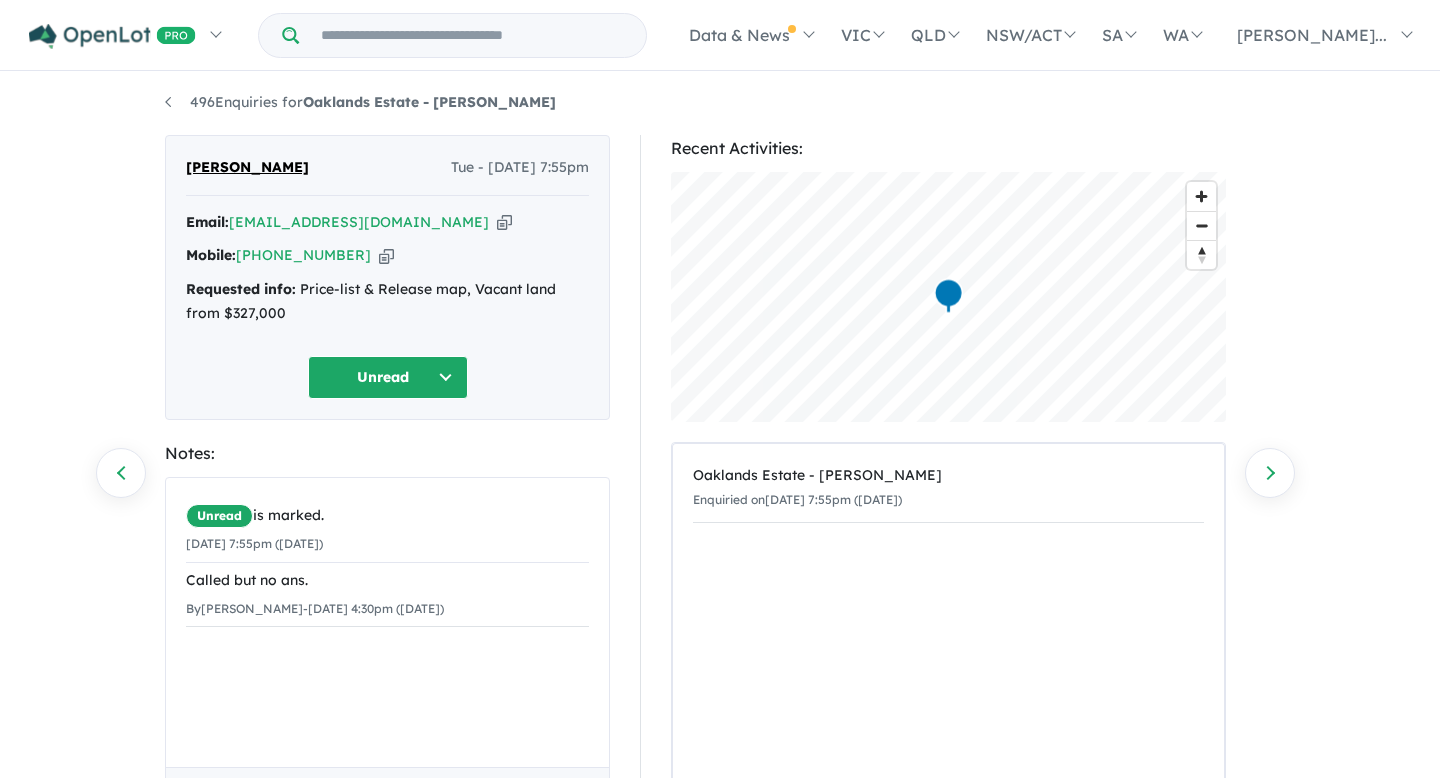 scroll, scrollTop: 0, scrollLeft: 0, axis: both 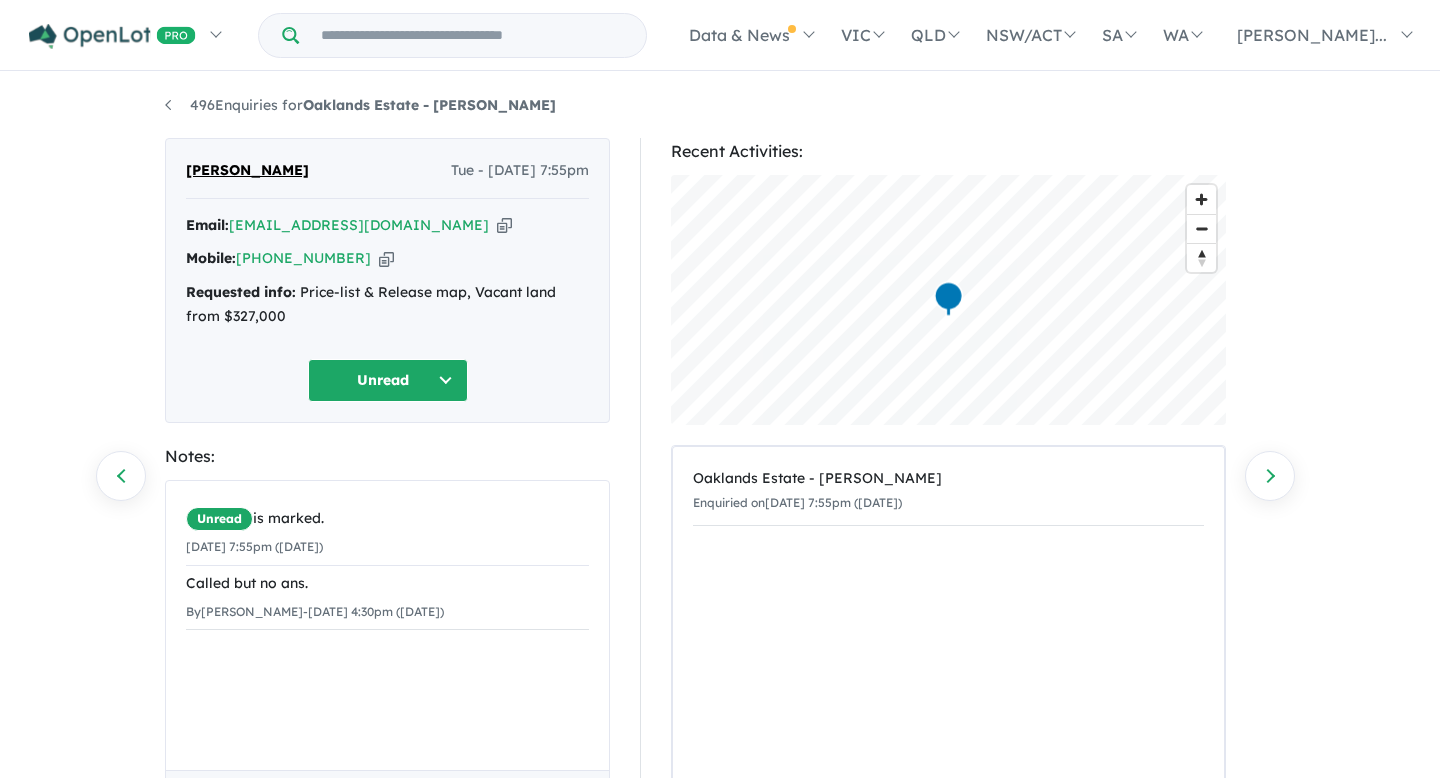 click at bounding box center (504, 225) 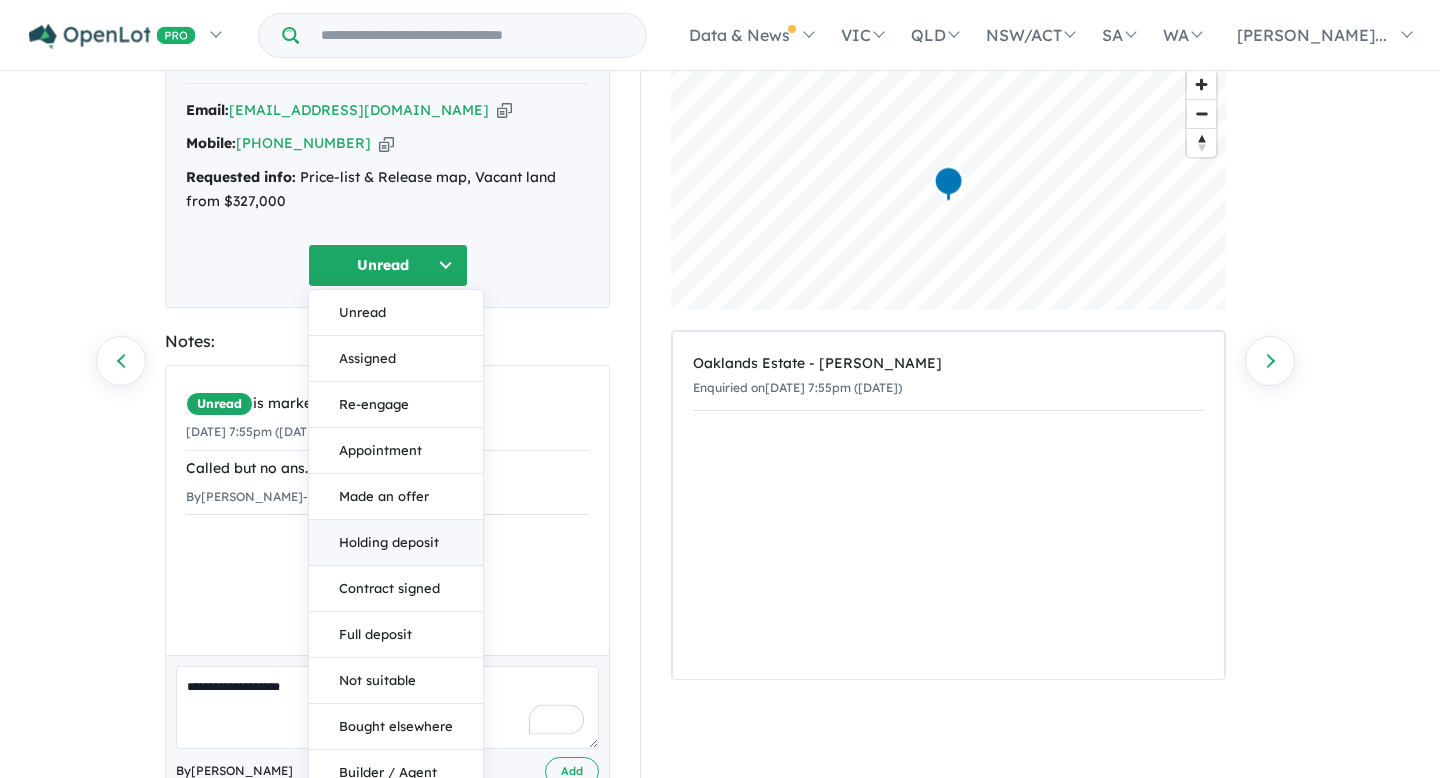 scroll, scrollTop: 225, scrollLeft: 0, axis: vertical 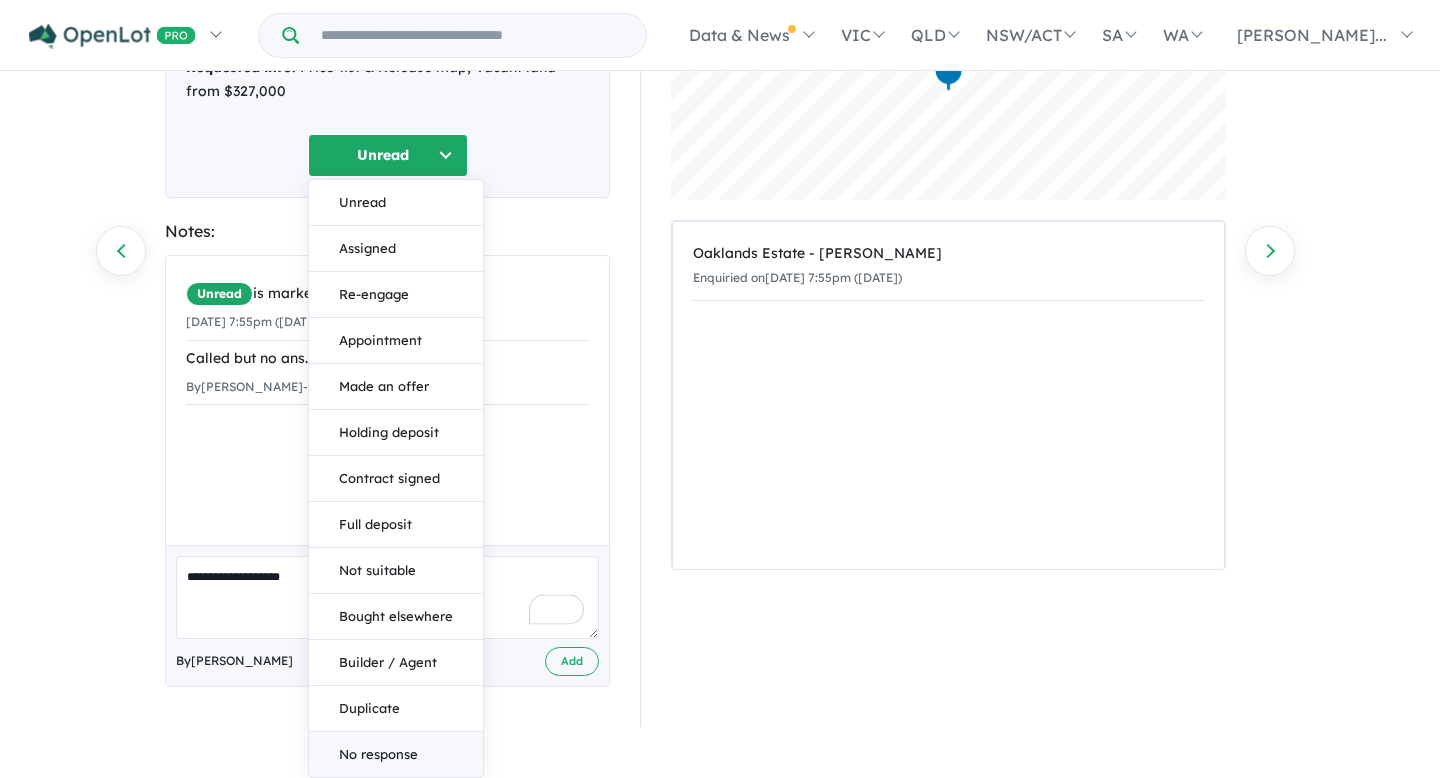 click on "No response" at bounding box center [396, 754] 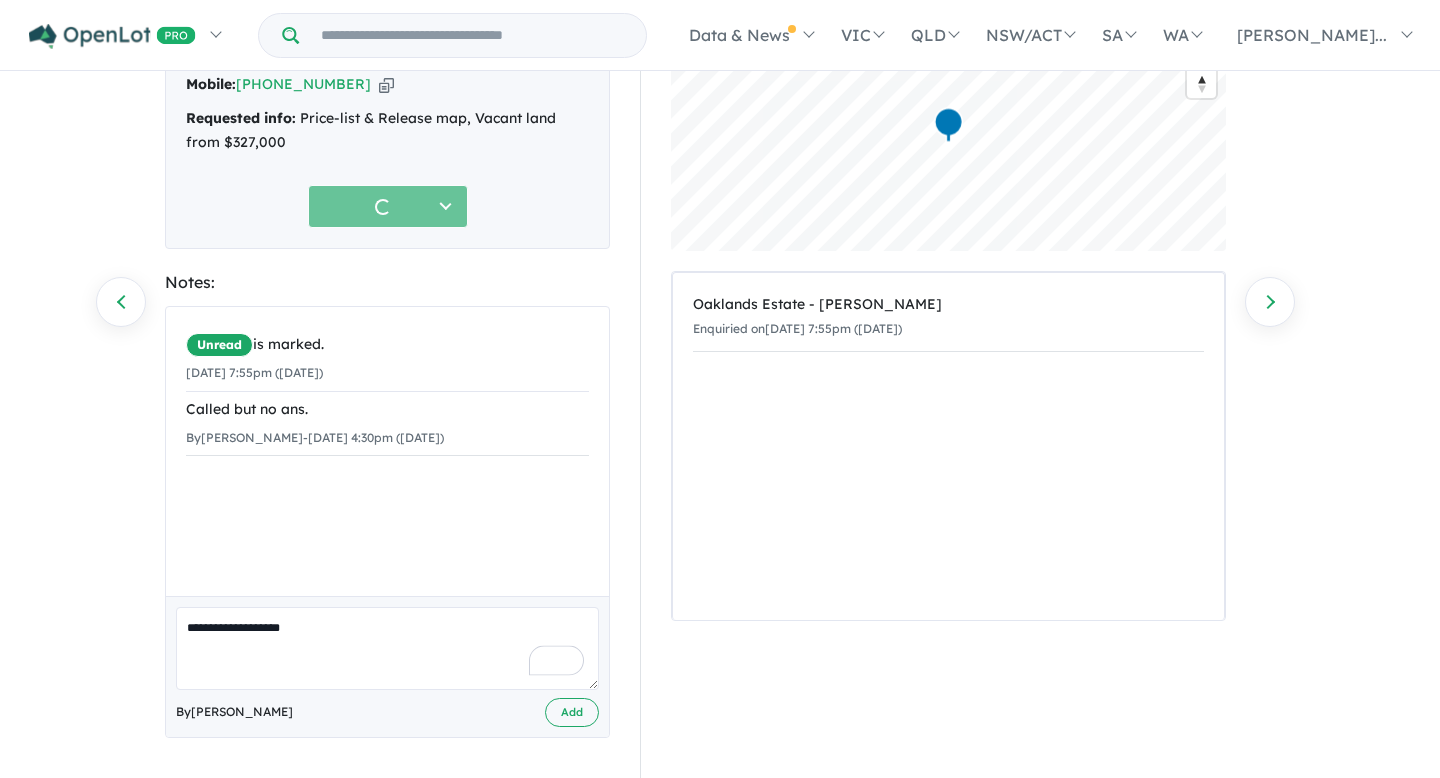 scroll, scrollTop: 175, scrollLeft: 0, axis: vertical 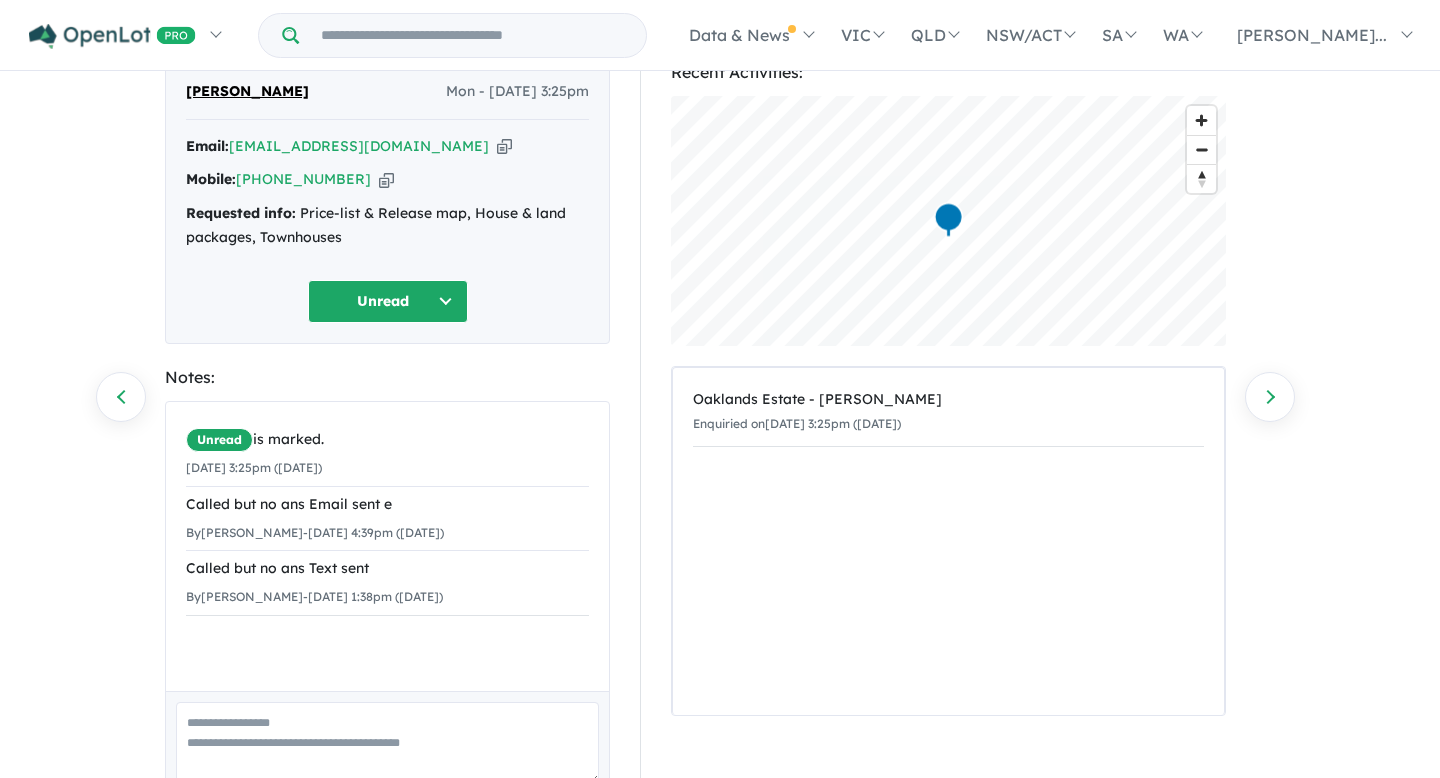 click on "Unread" at bounding box center [388, 301] 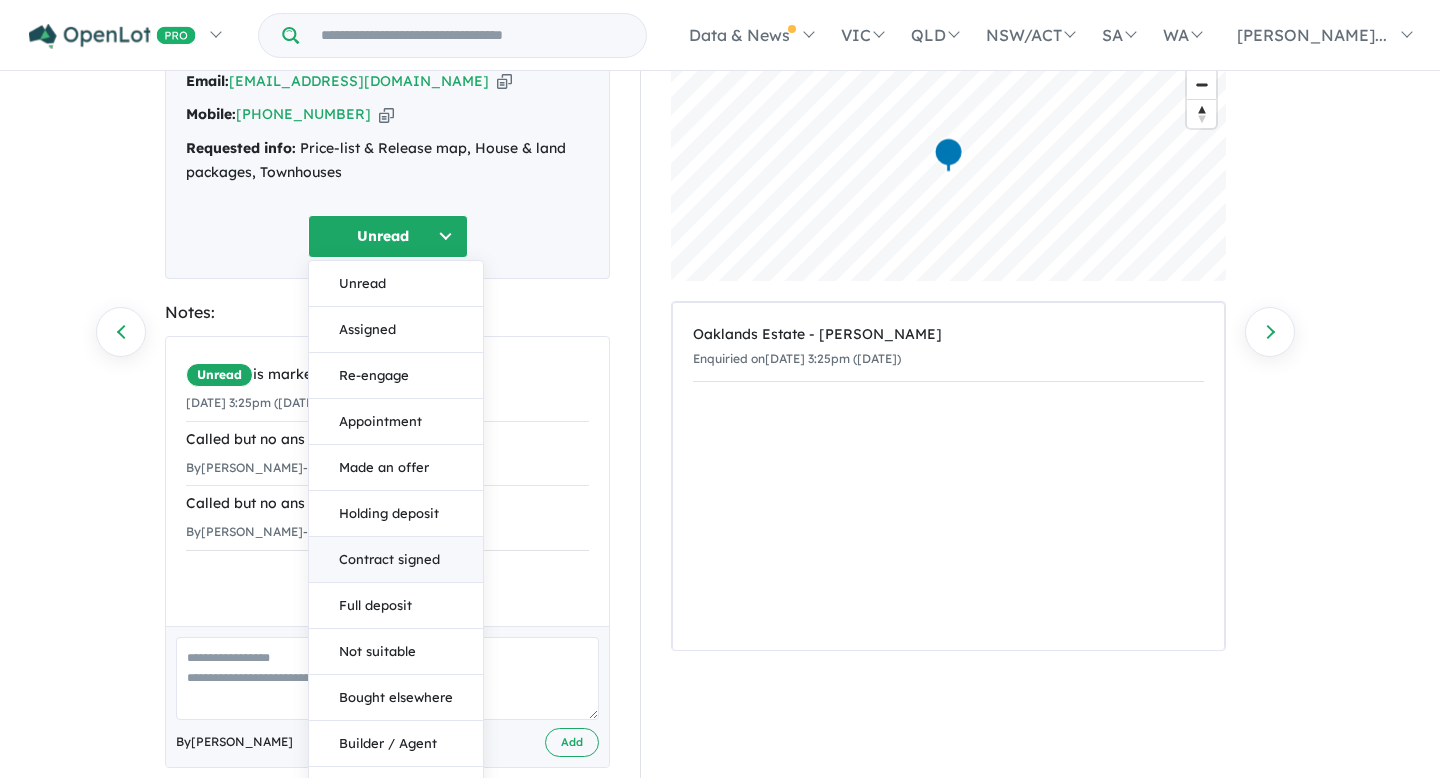scroll, scrollTop: 225, scrollLeft: 0, axis: vertical 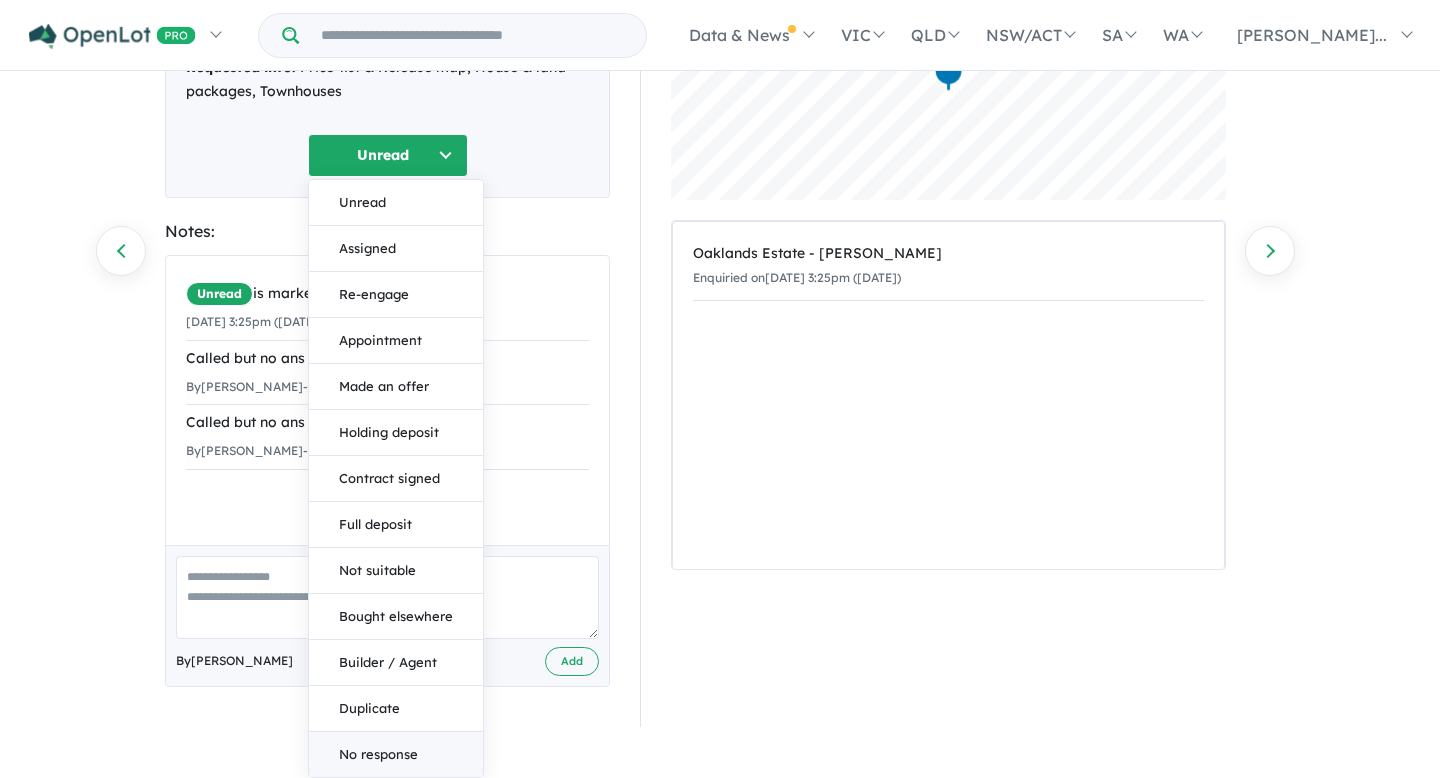 click on "No response" at bounding box center [396, 754] 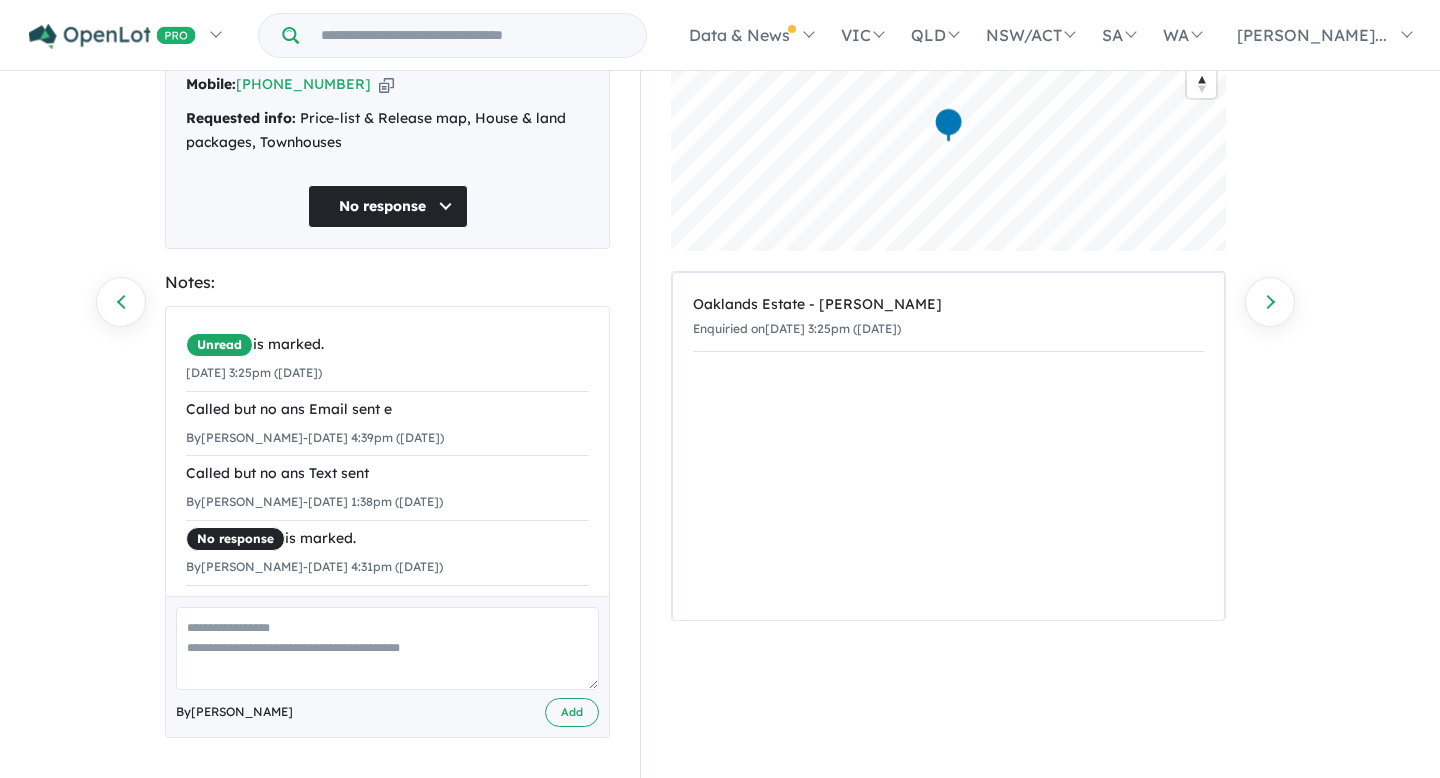 scroll, scrollTop: 0, scrollLeft: 0, axis: both 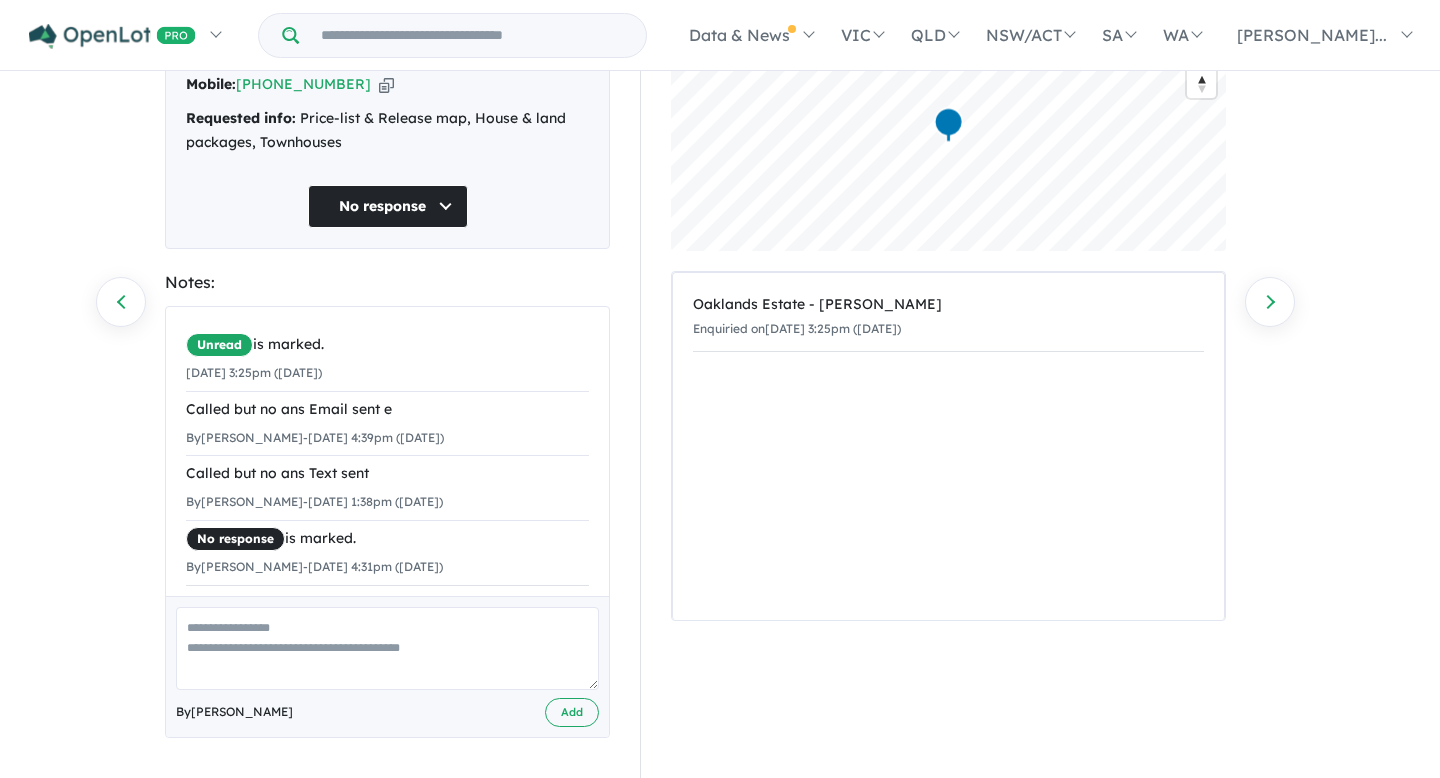 click at bounding box center [387, 648] 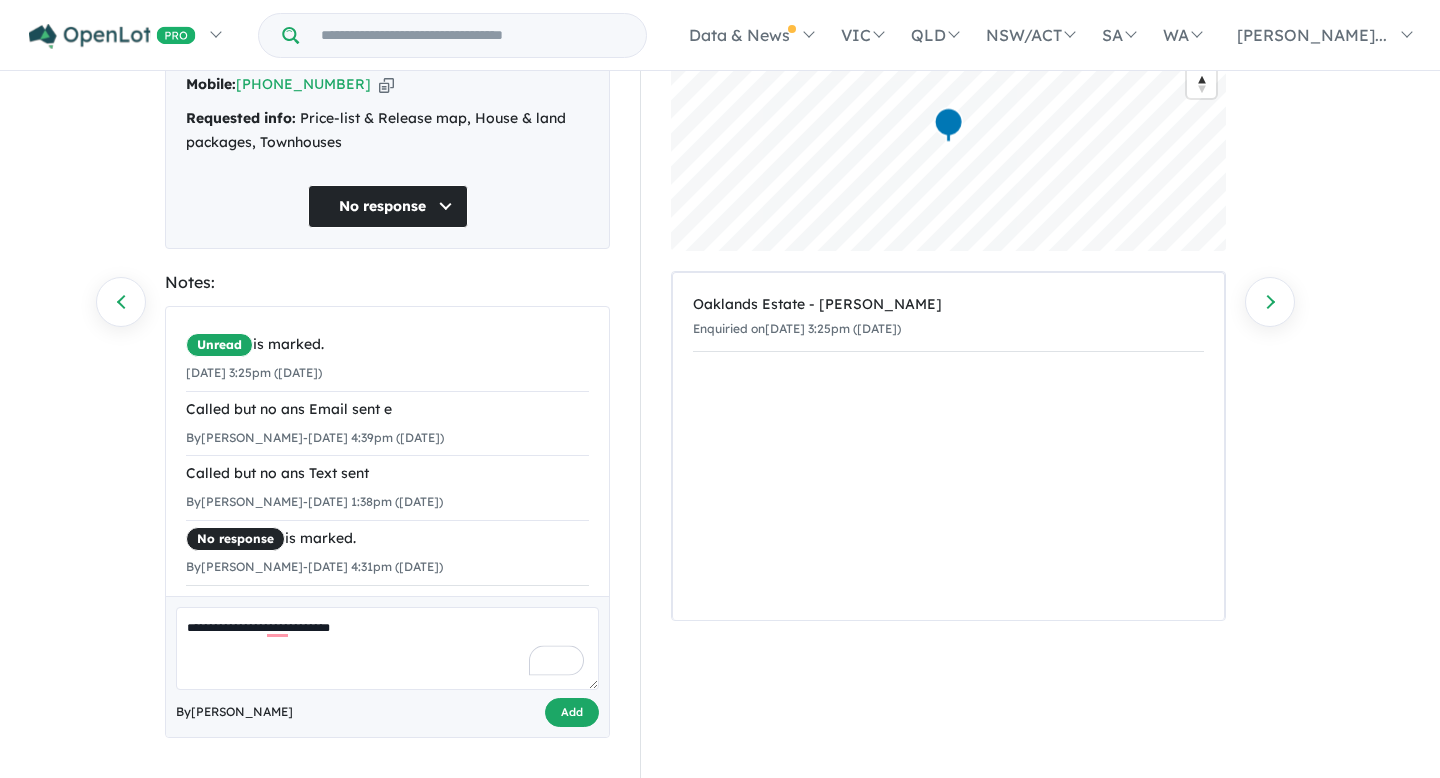 type on "**********" 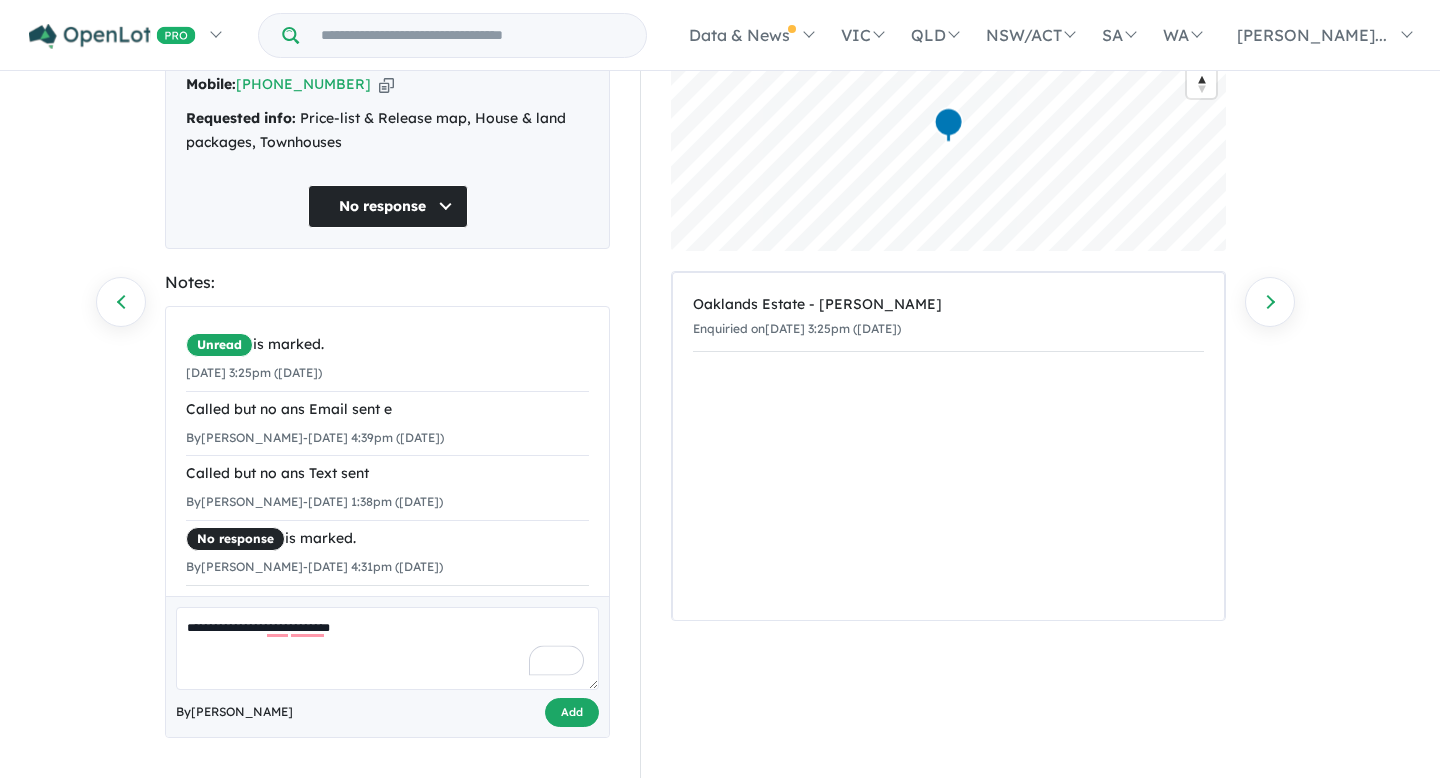click on "Add" at bounding box center [572, 712] 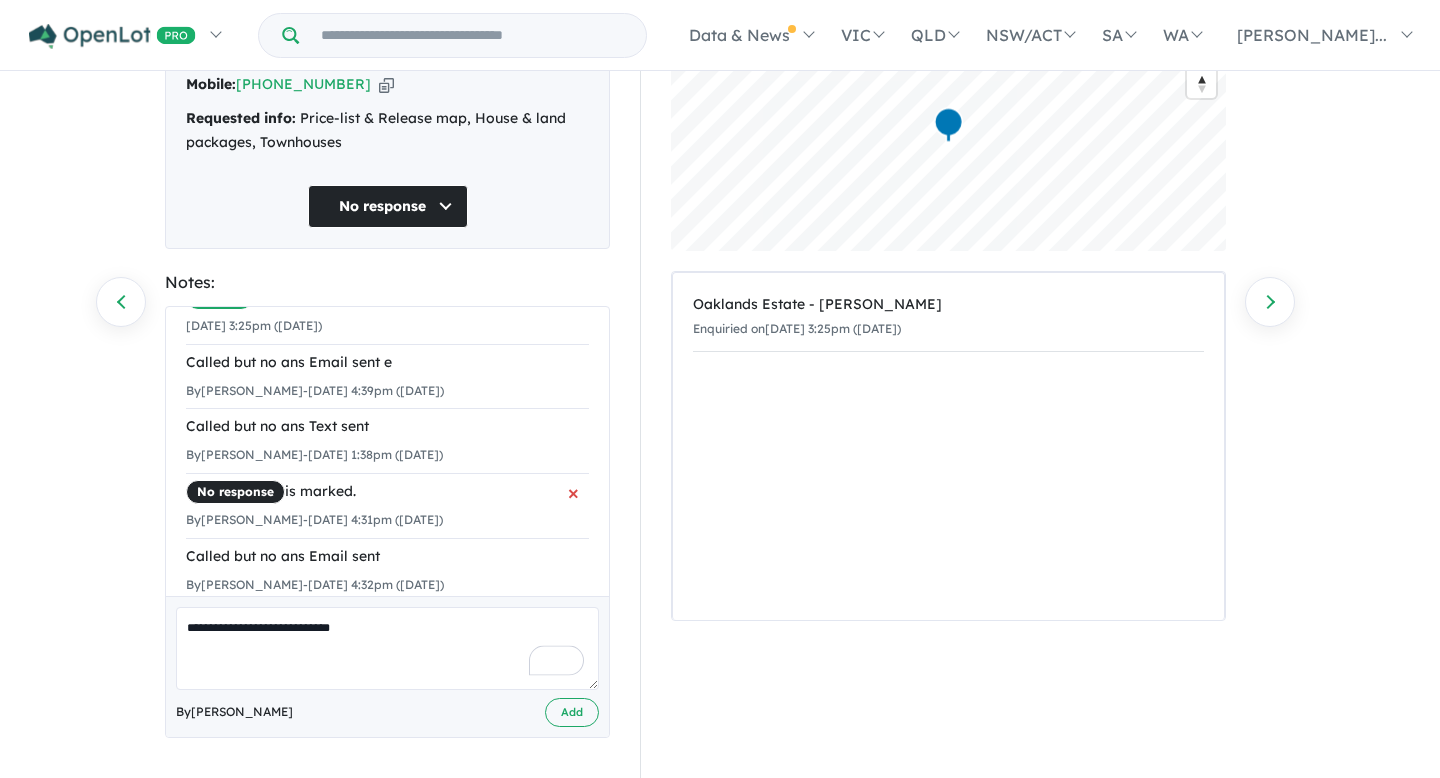 scroll, scrollTop: 0, scrollLeft: 0, axis: both 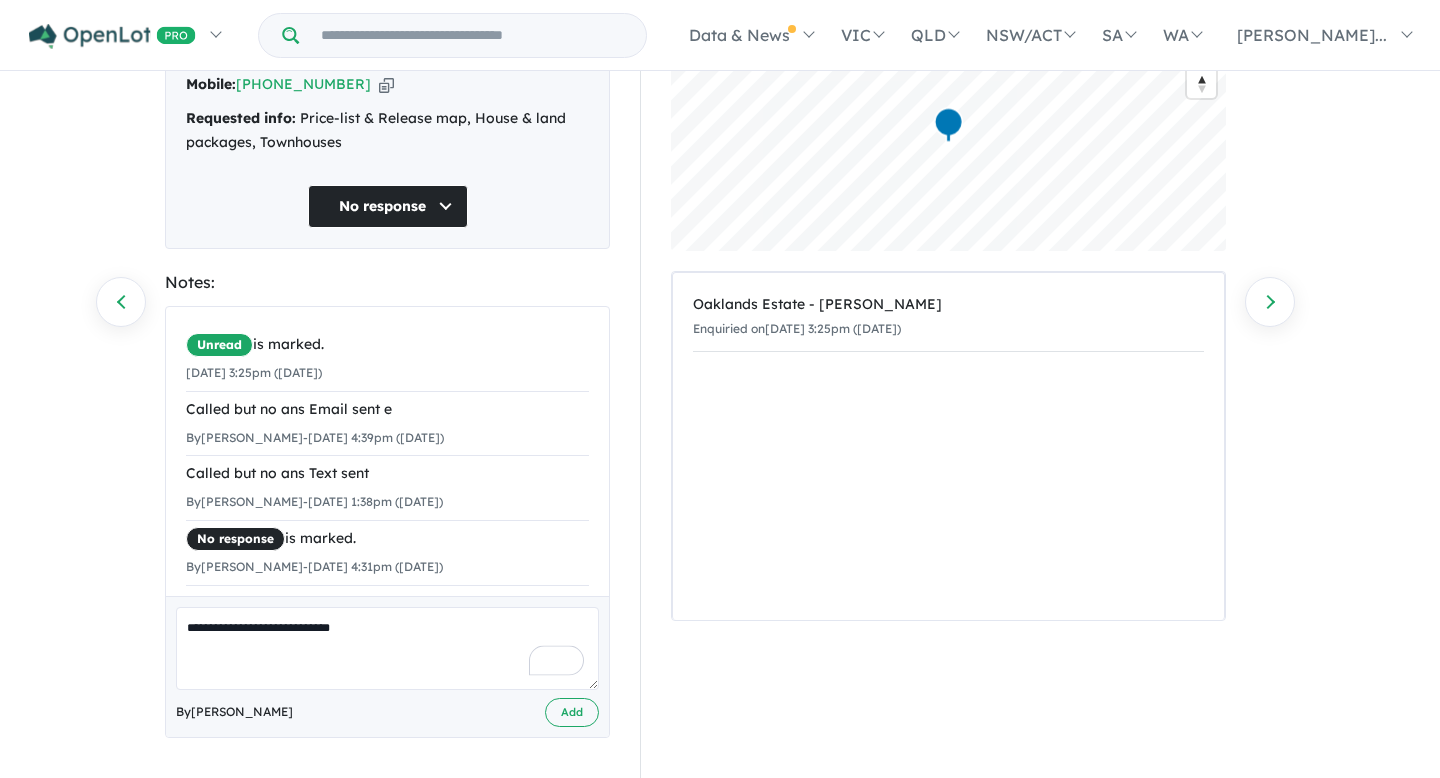 click at bounding box center [386, 84] 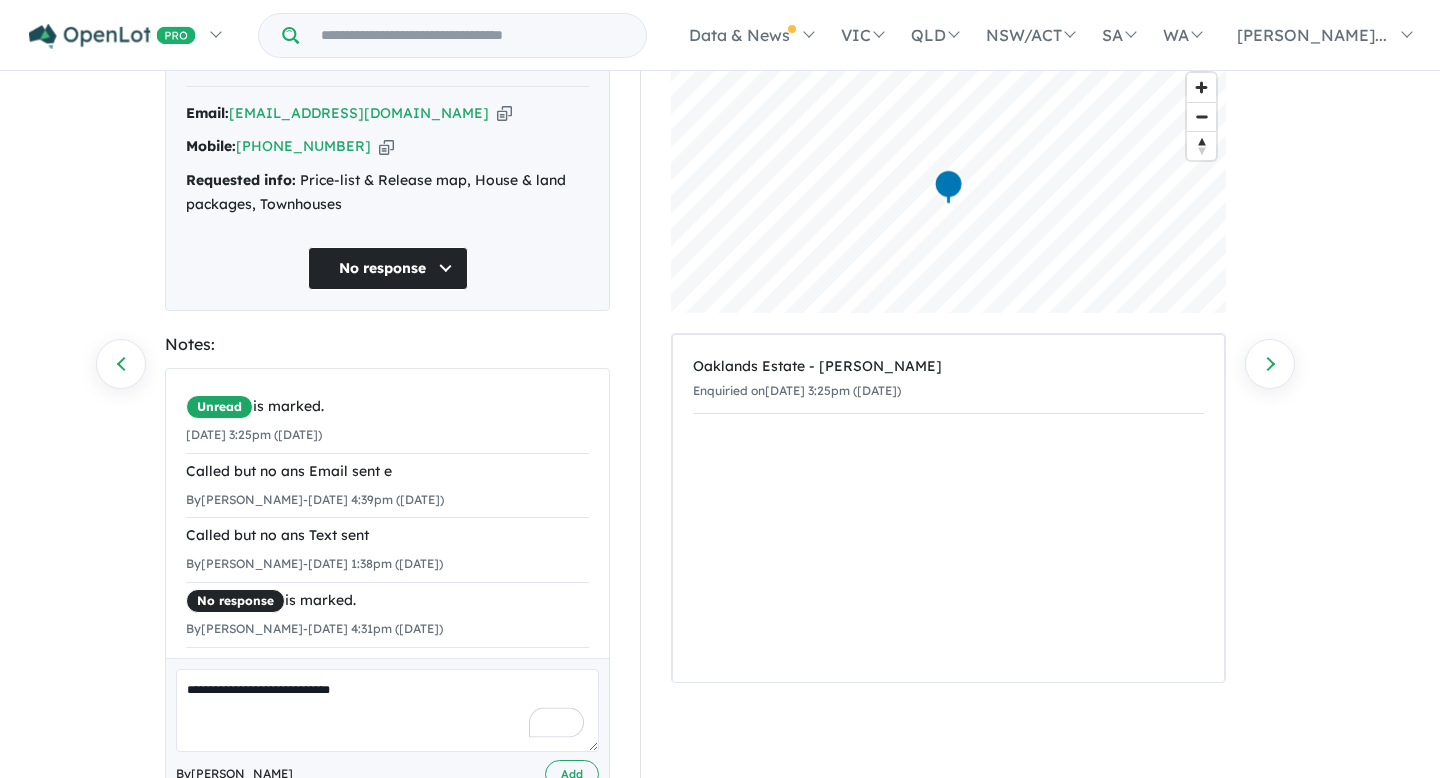 scroll, scrollTop: 95, scrollLeft: 0, axis: vertical 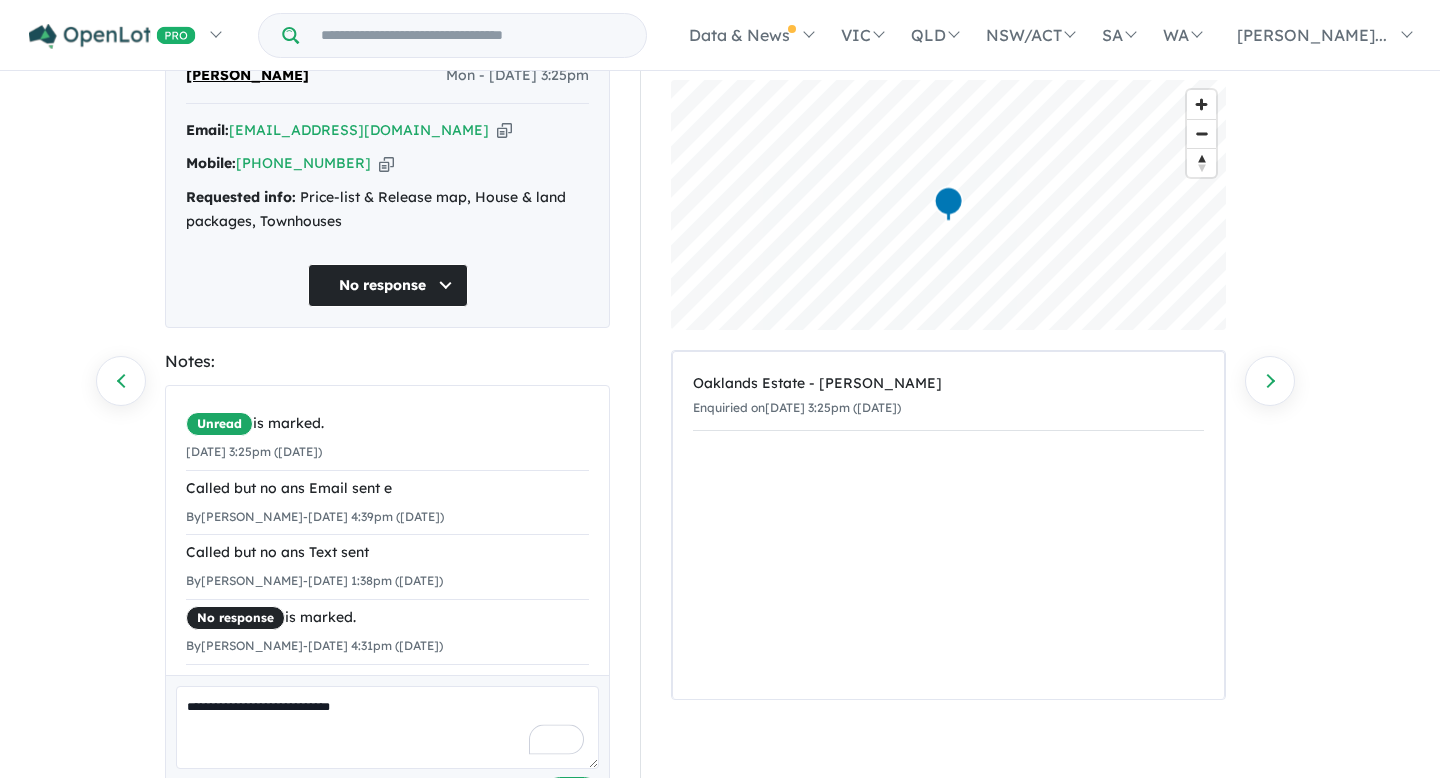 click at bounding box center [504, 130] 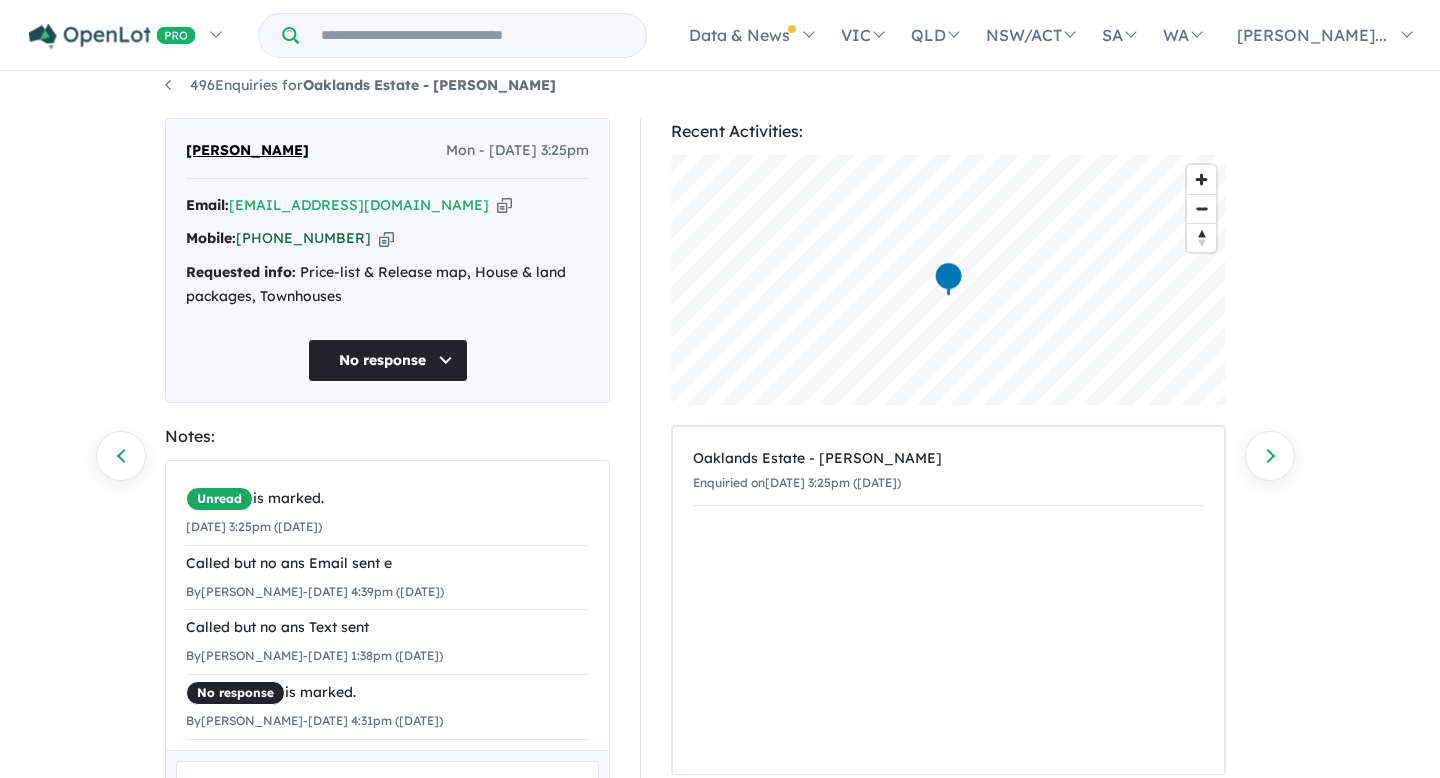 scroll, scrollTop: 19, scrollLeft: 0, axis: vertical 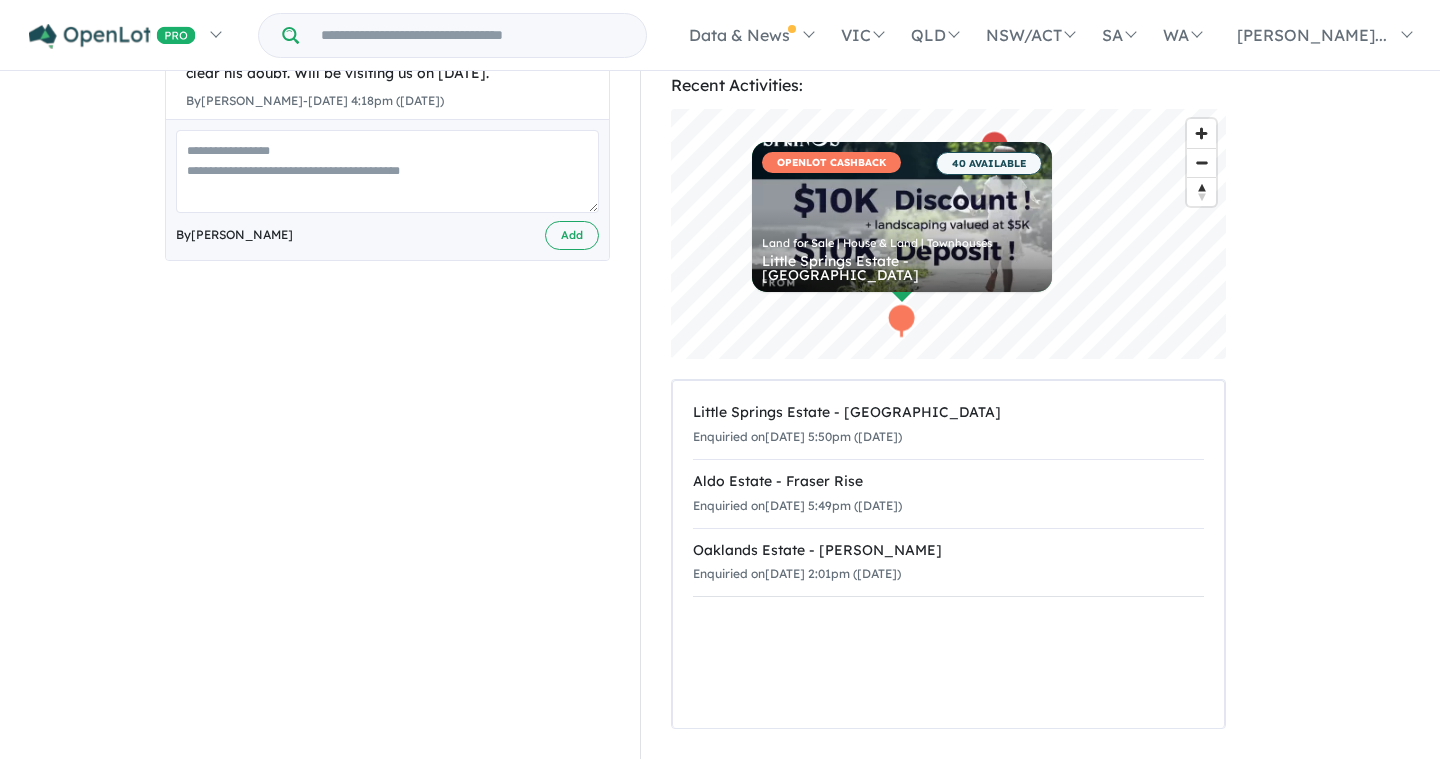 click at bounding box center [995, 147] 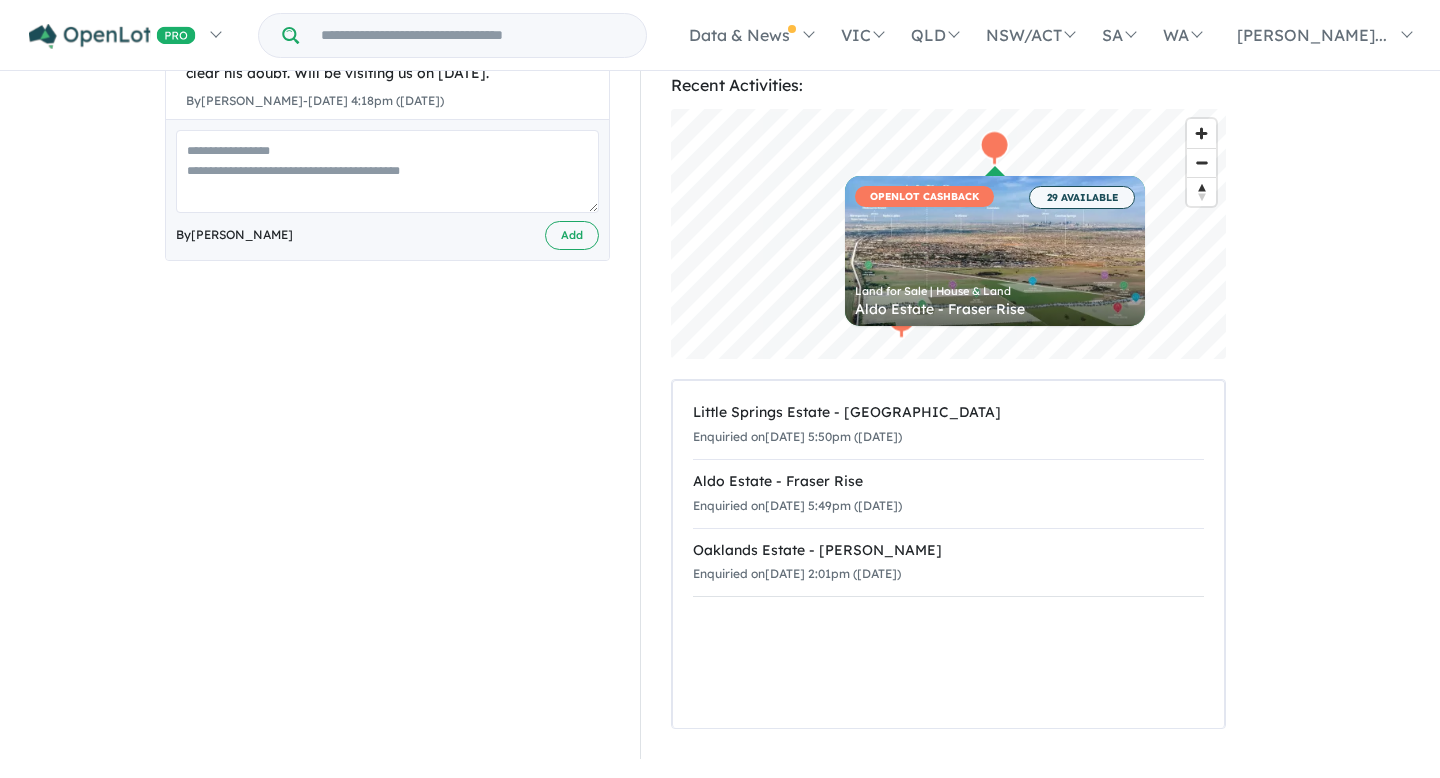 click on "Land for Sale | House & Land
Aldo Estate - Fraser Rise" at bounding box center (995, 291) 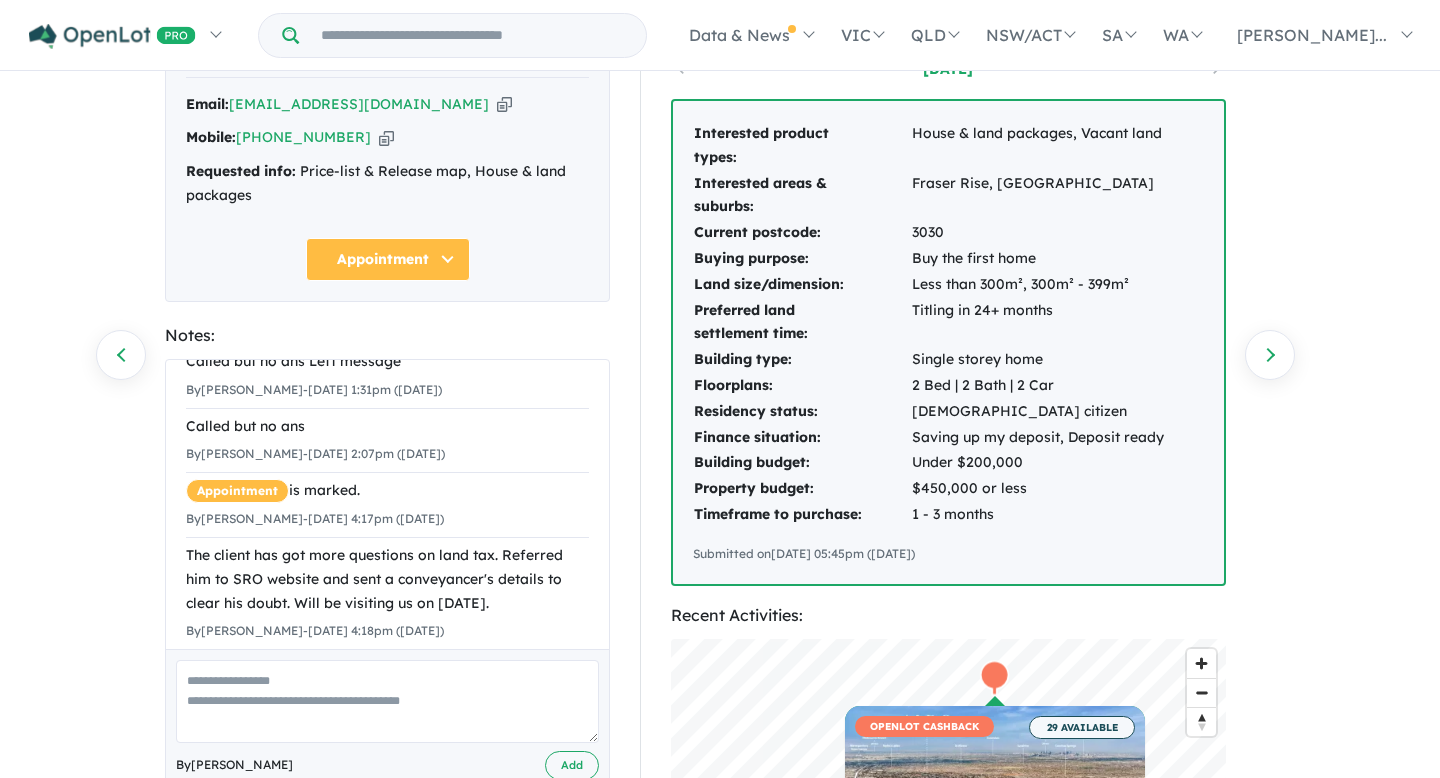 scroll, scrollTop: 0, scrollLeft: 0, axis: both 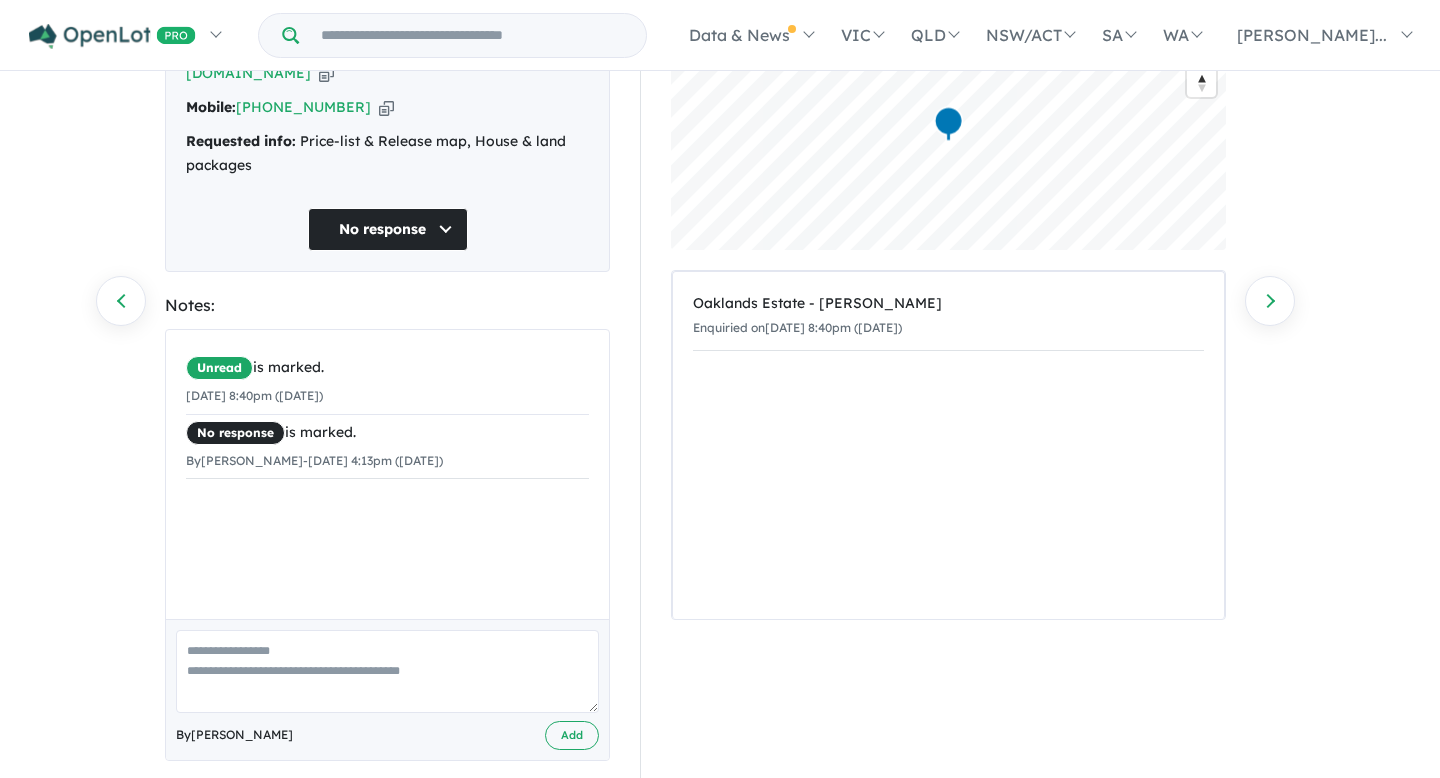 click at bounding box center (387, 671) 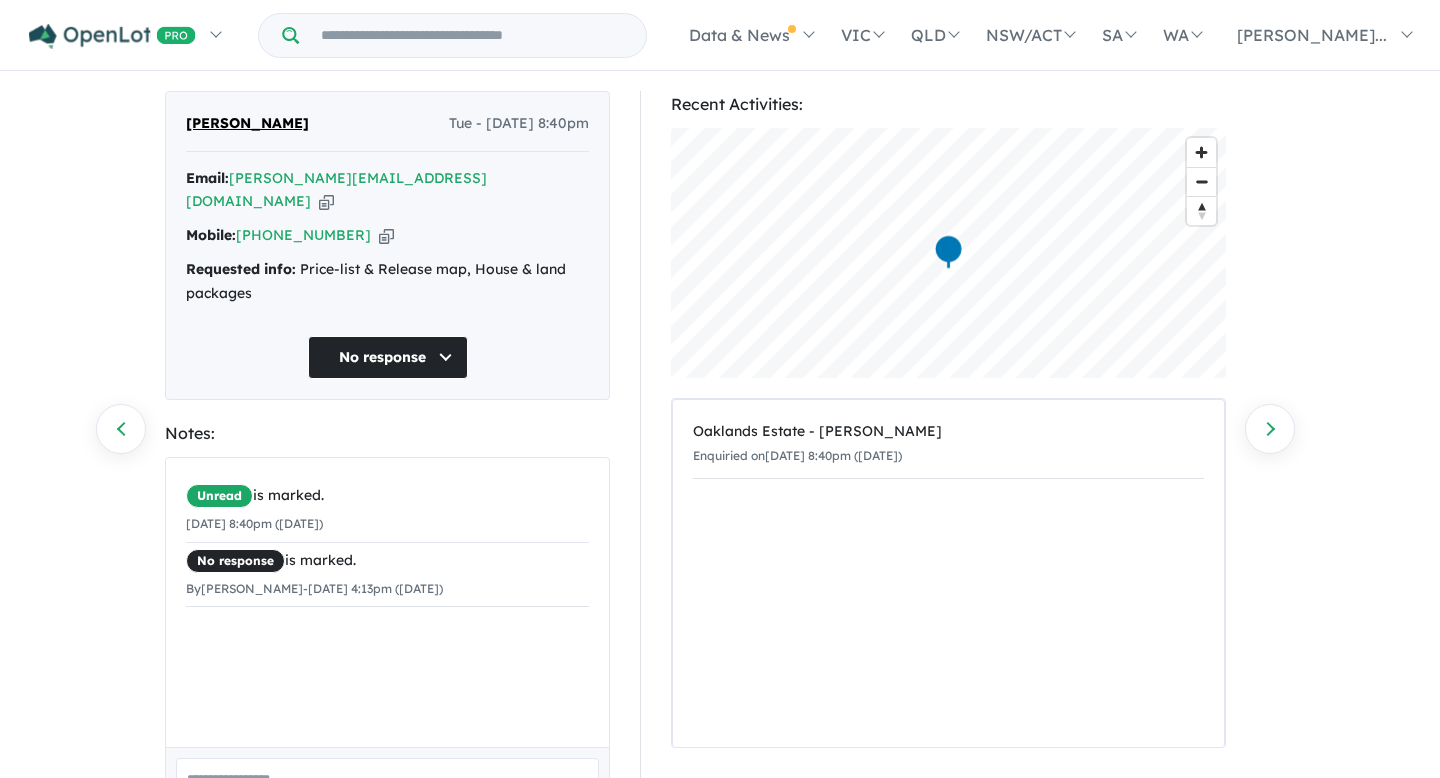 scroll, scrollTop: 44, scrollLeft: 0, axis: vertical 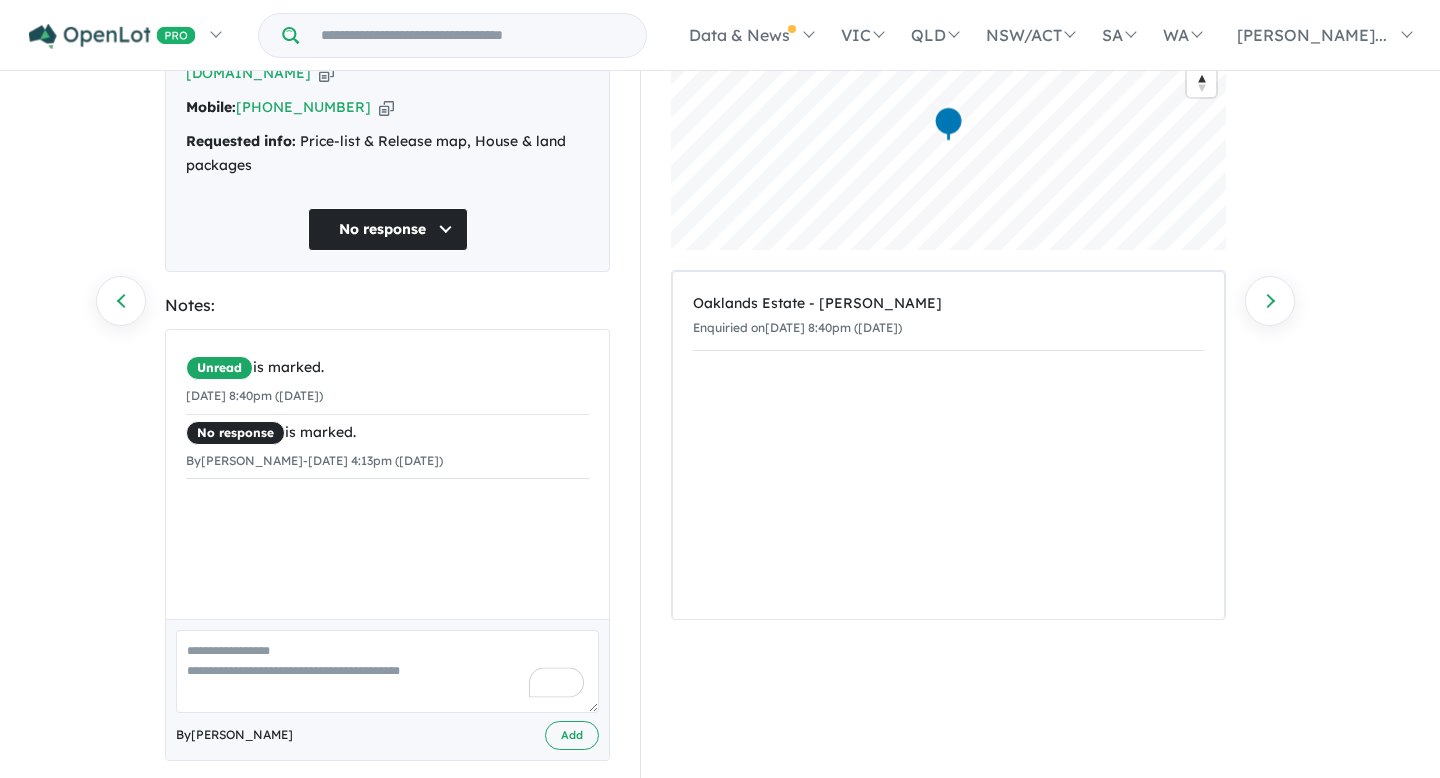 click at bounding box center [387, 671] 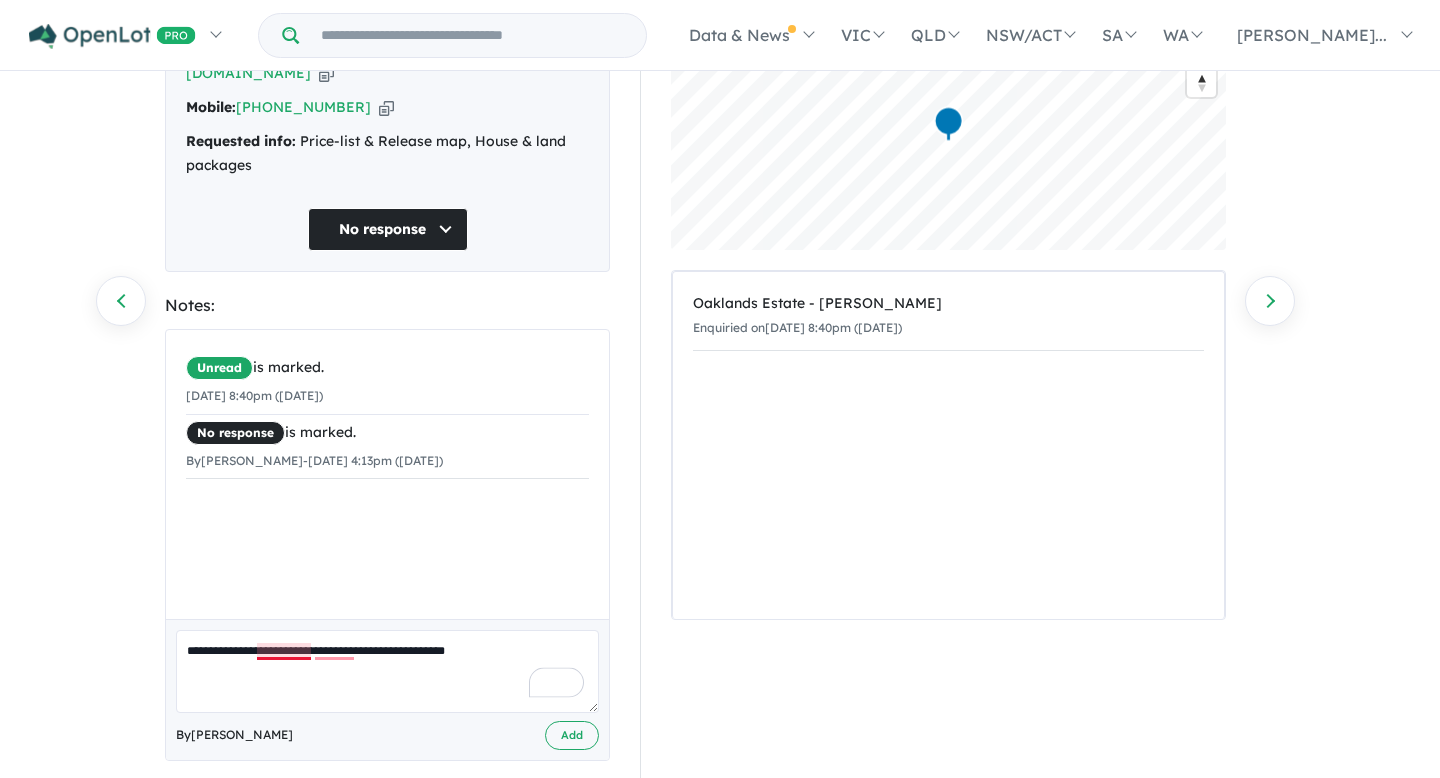 click on "**********" at bounding box center [387, 671] 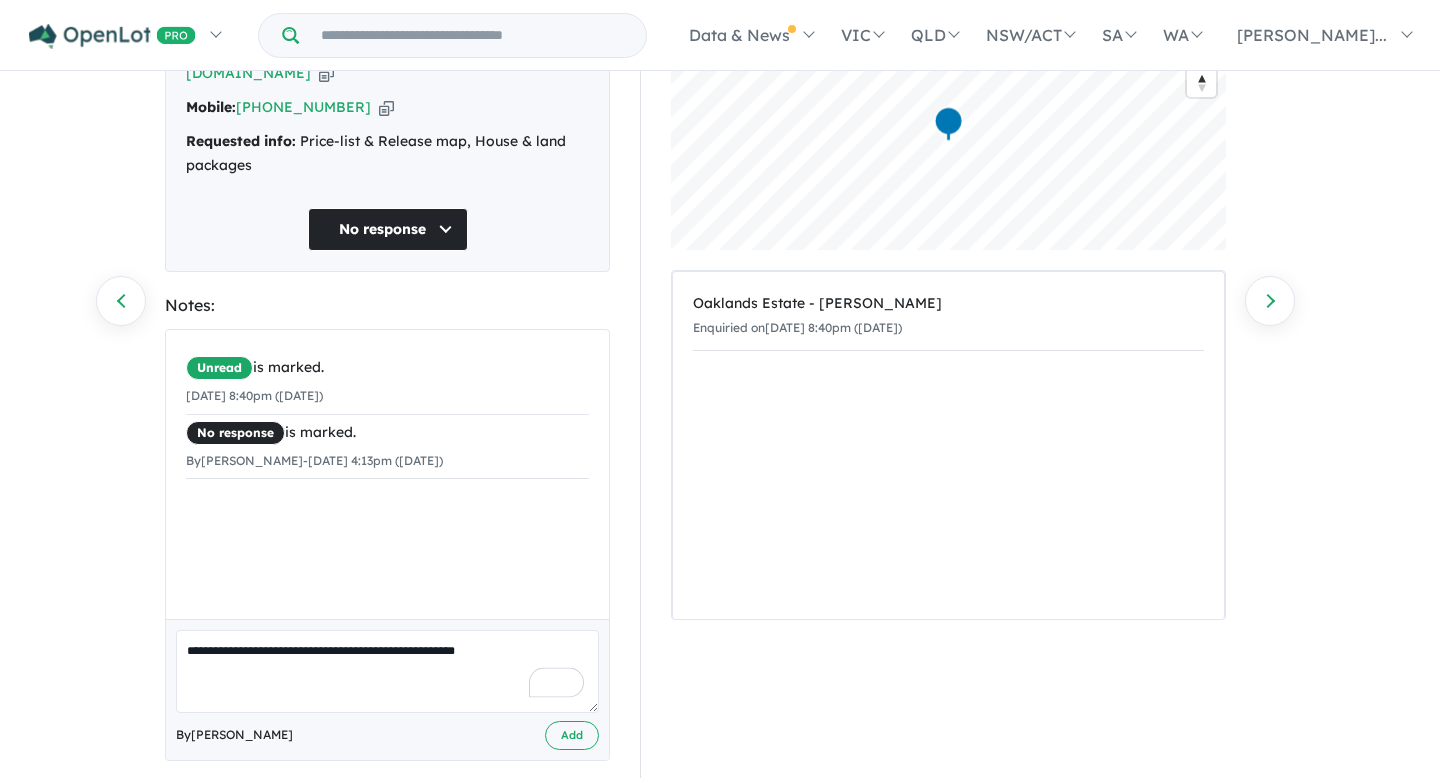 click on "**********" at bounding box center (387, 671) 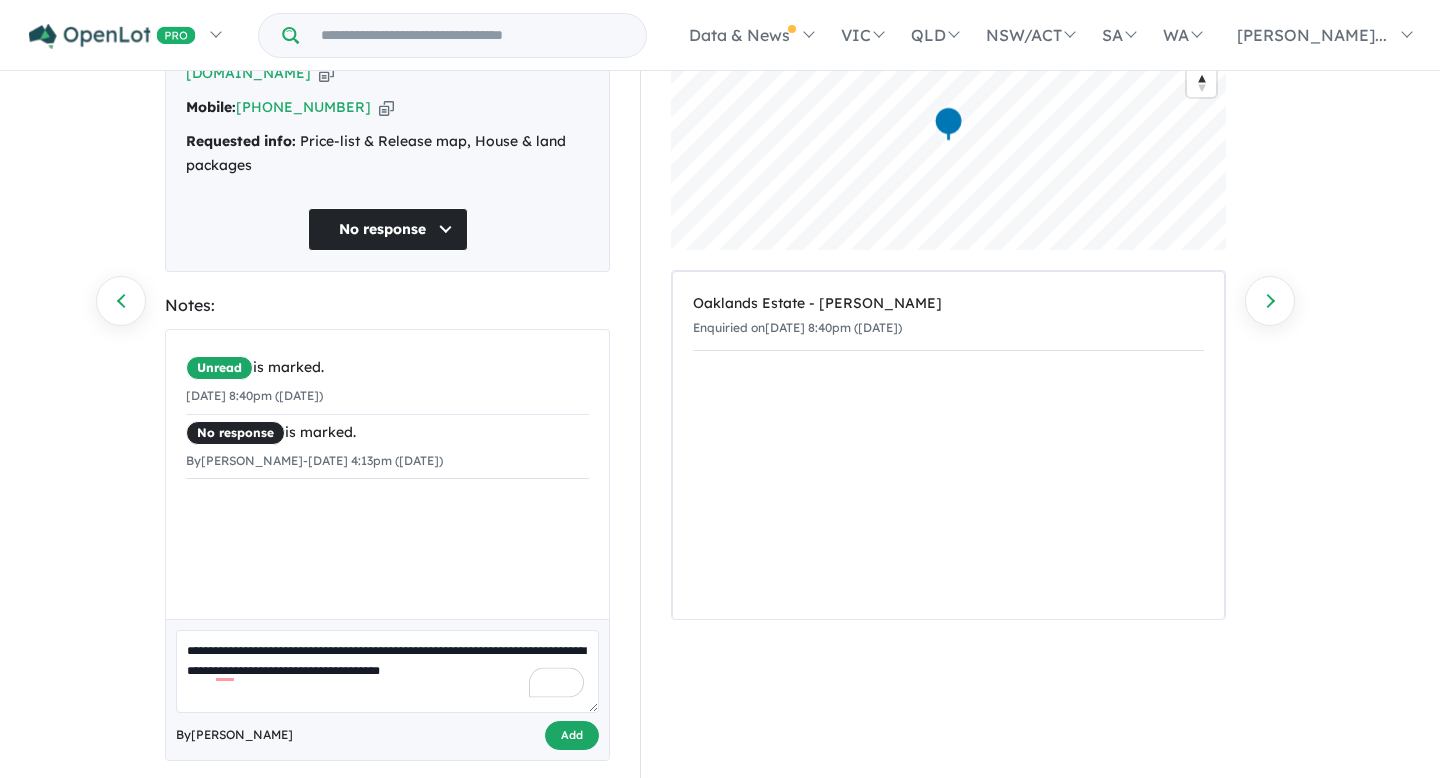 type on "**********" 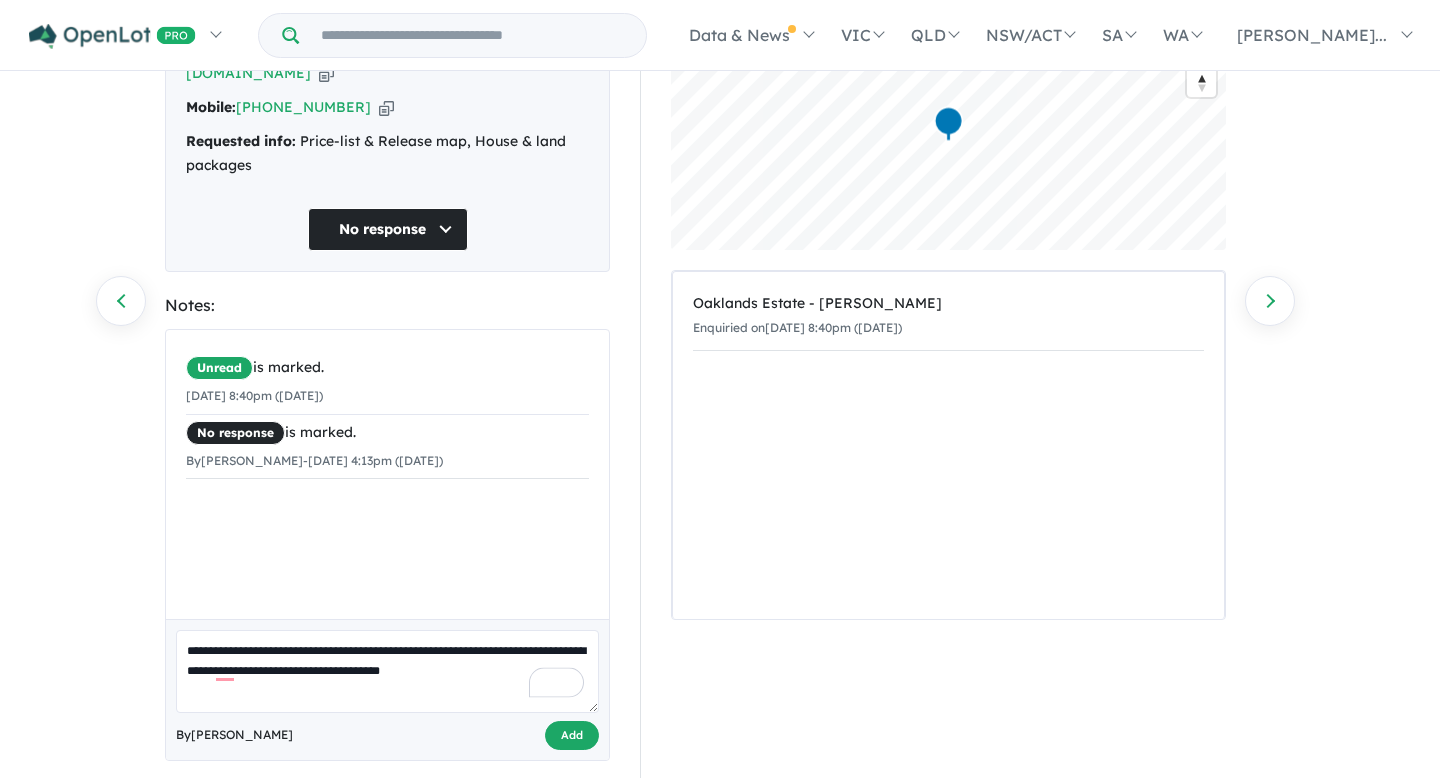click on "Add" at bounding box center [572, 735] 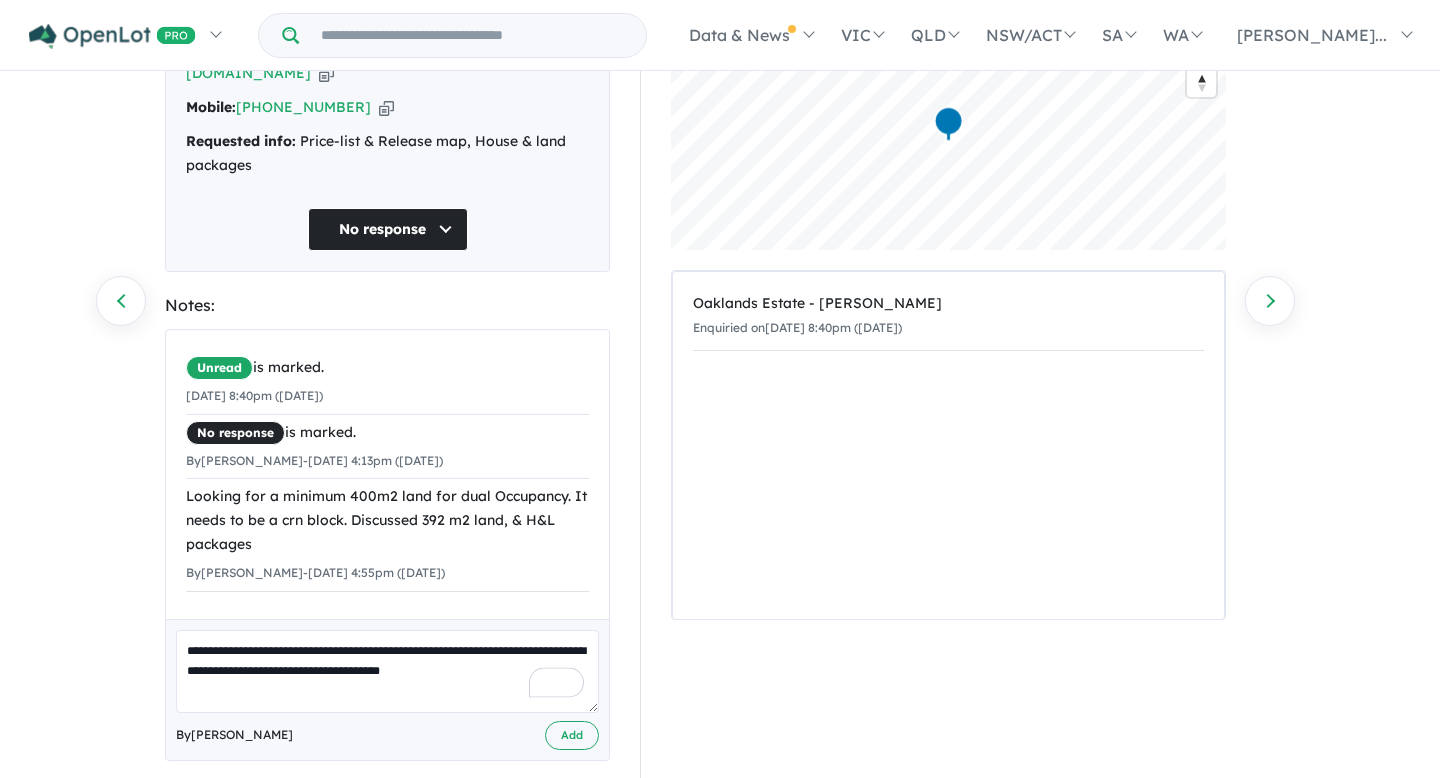 click on "**********" at bounding box center (387, 671) 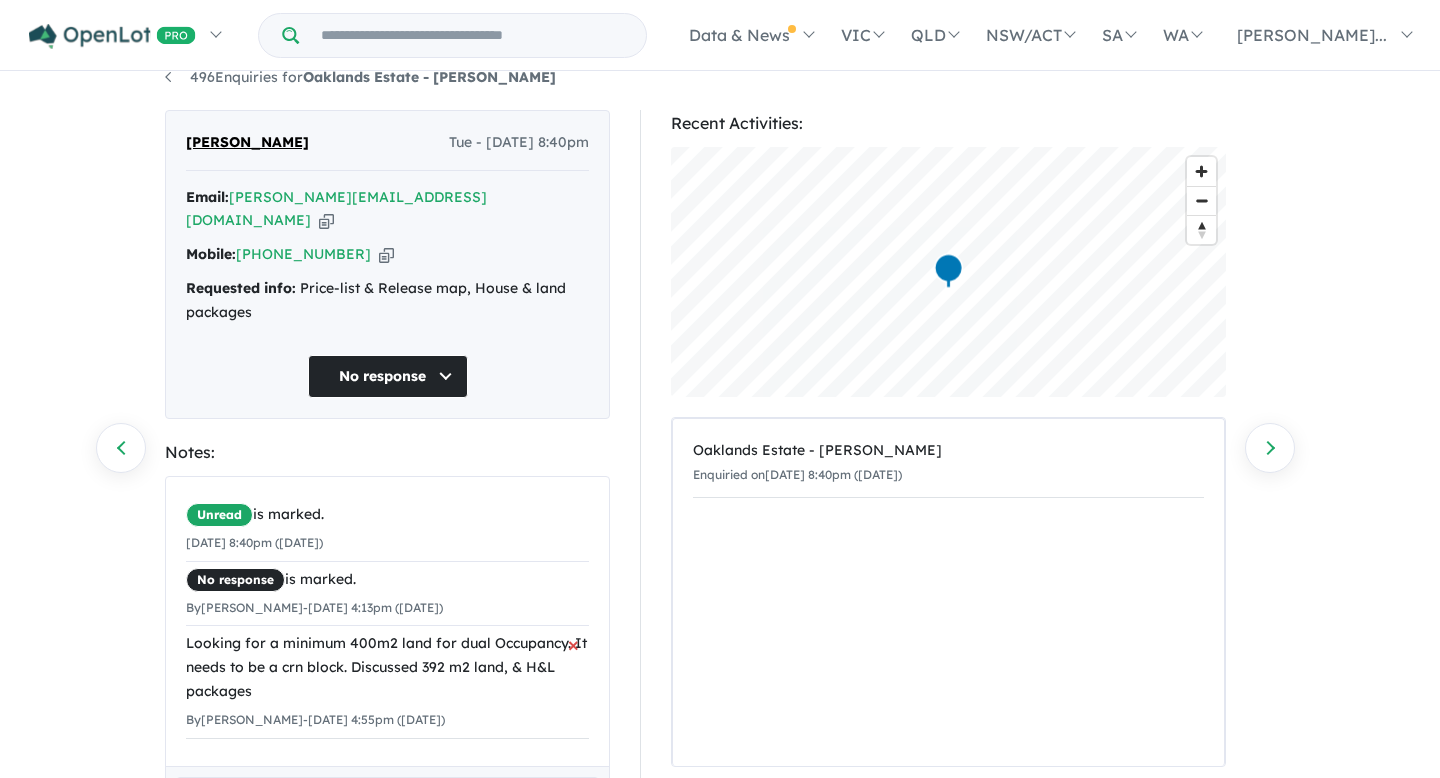 scroll, scrollTop: 0, scrollLeft: 0, axis: both 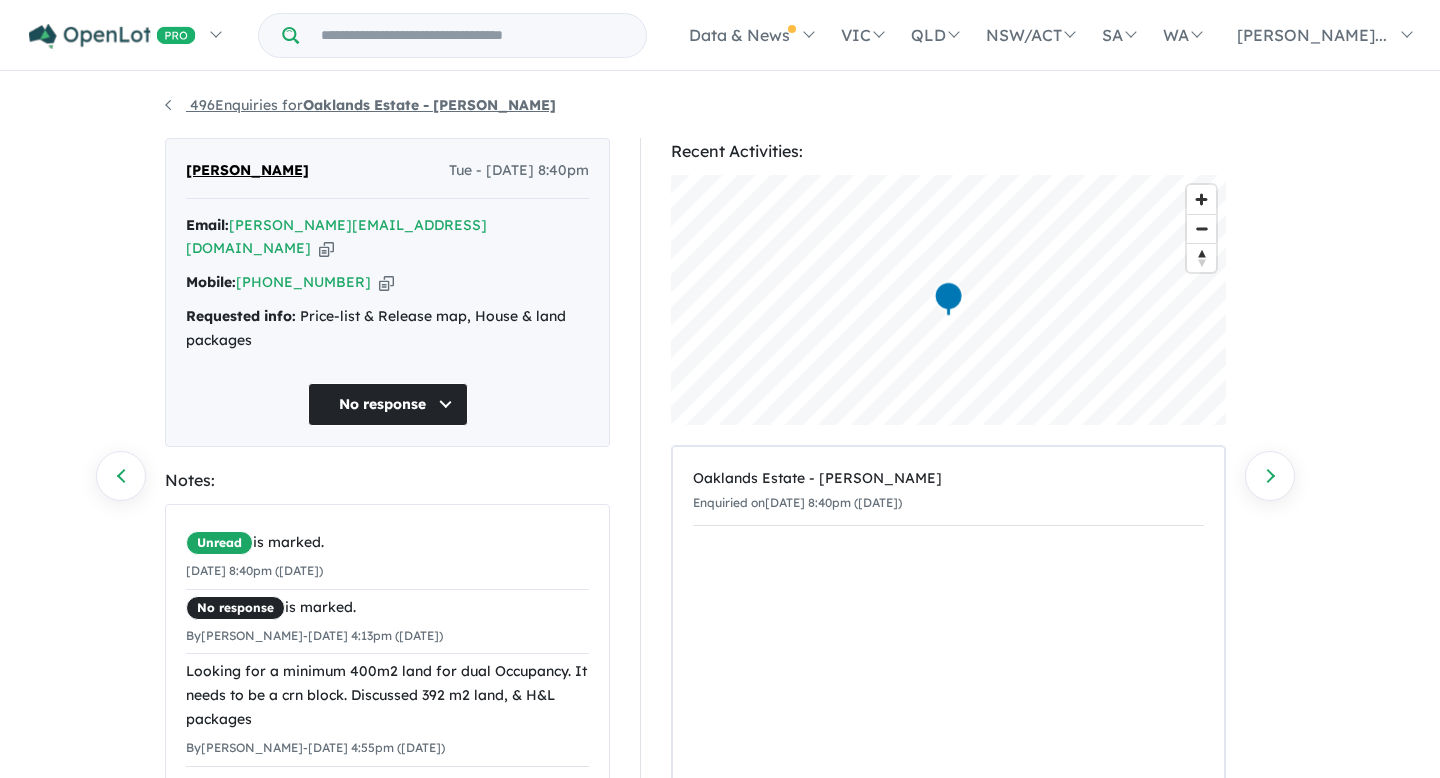 click on "496  Enquiries for  Oaklands Estate - Bonnie Brook" at bounding box center [360, 105] 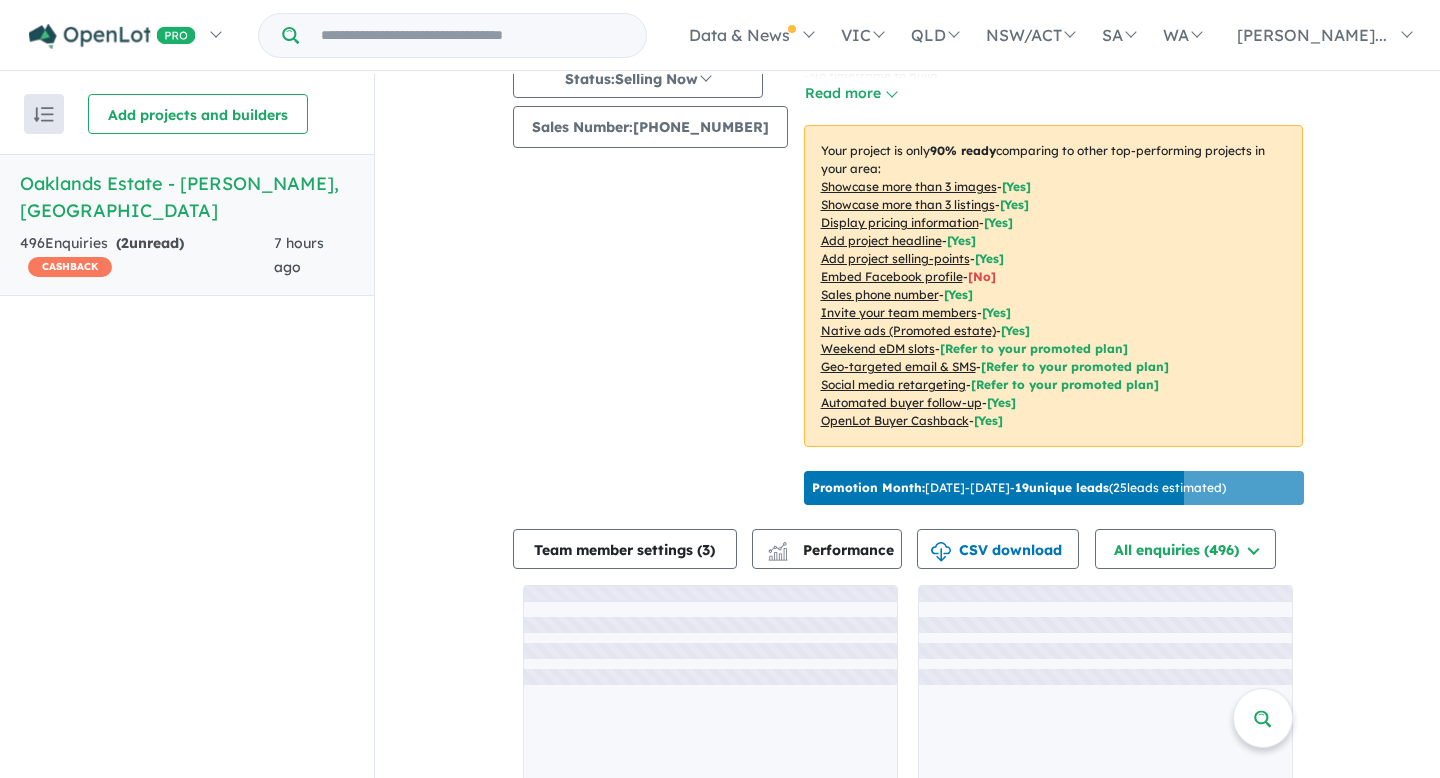 scroll, scrollTop: 324, scrollLeft: 0, axis: vertical 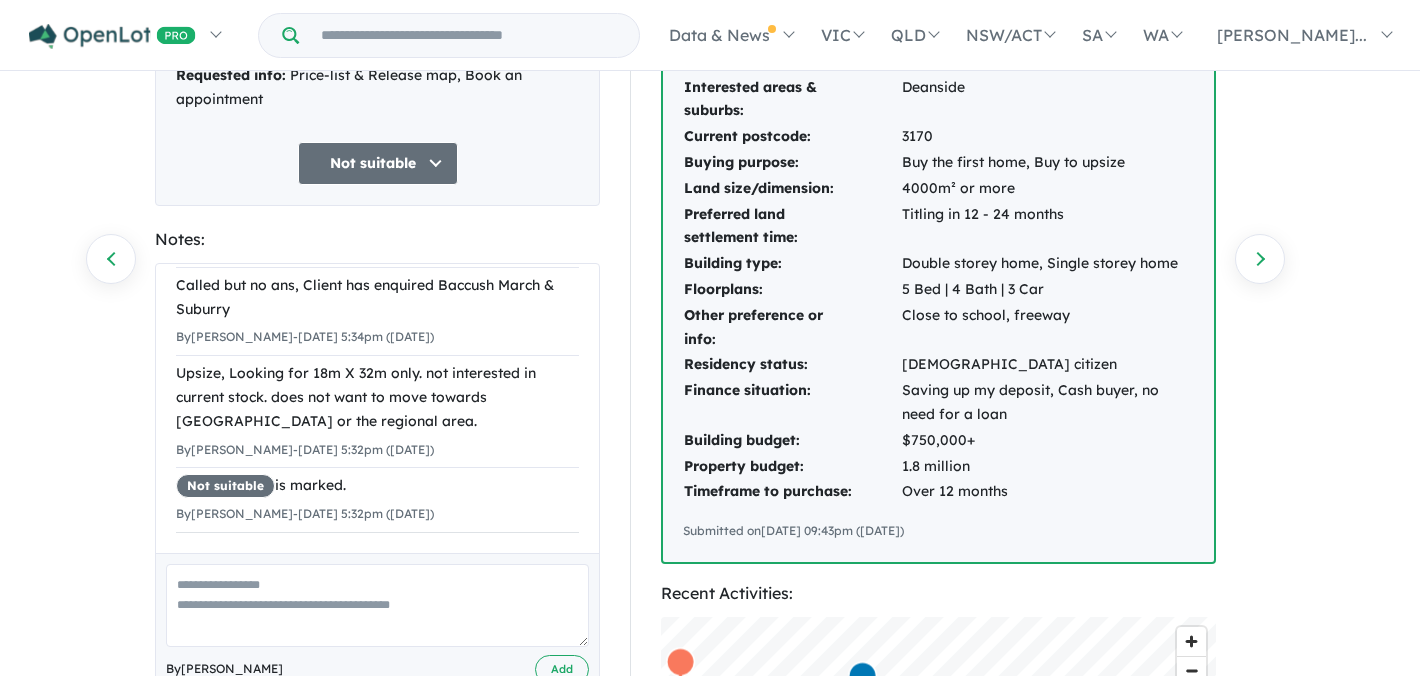 click at bounding box center (377, 605) 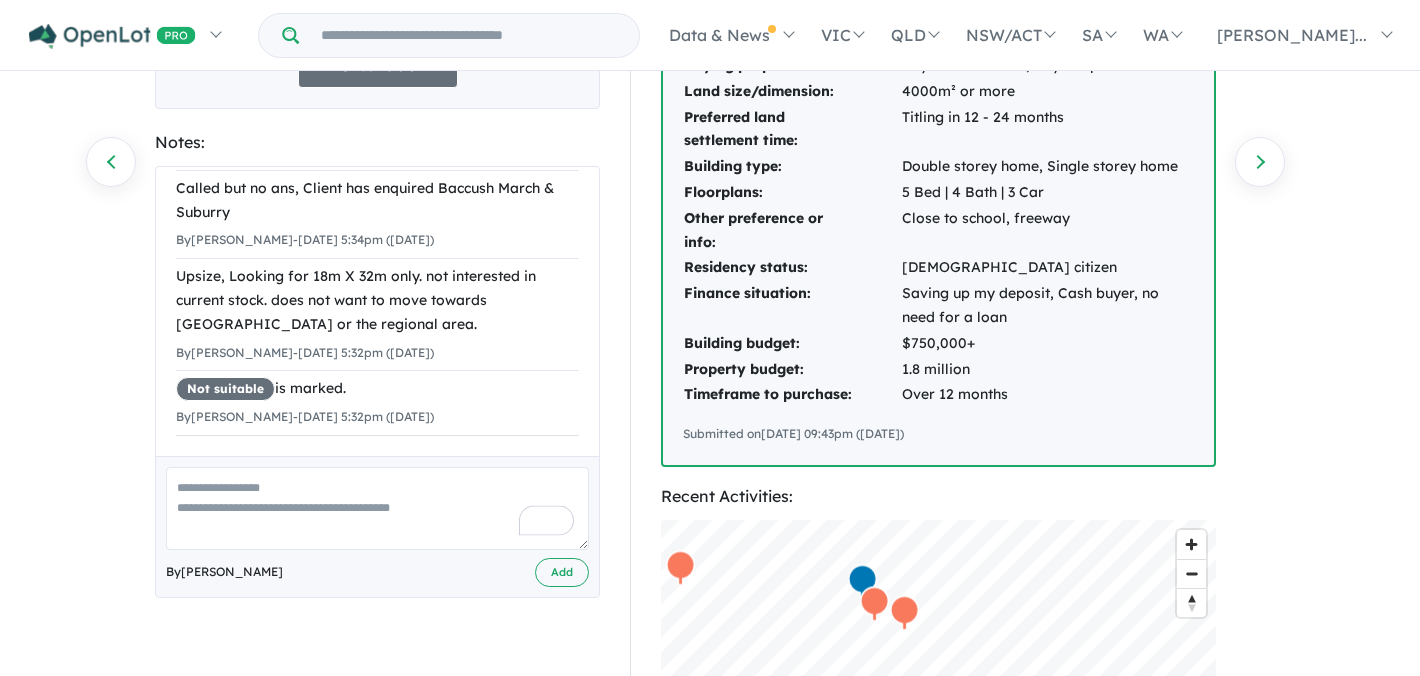 scroll, scrollTop: 323, scrollLeft: 0, axis: vertical 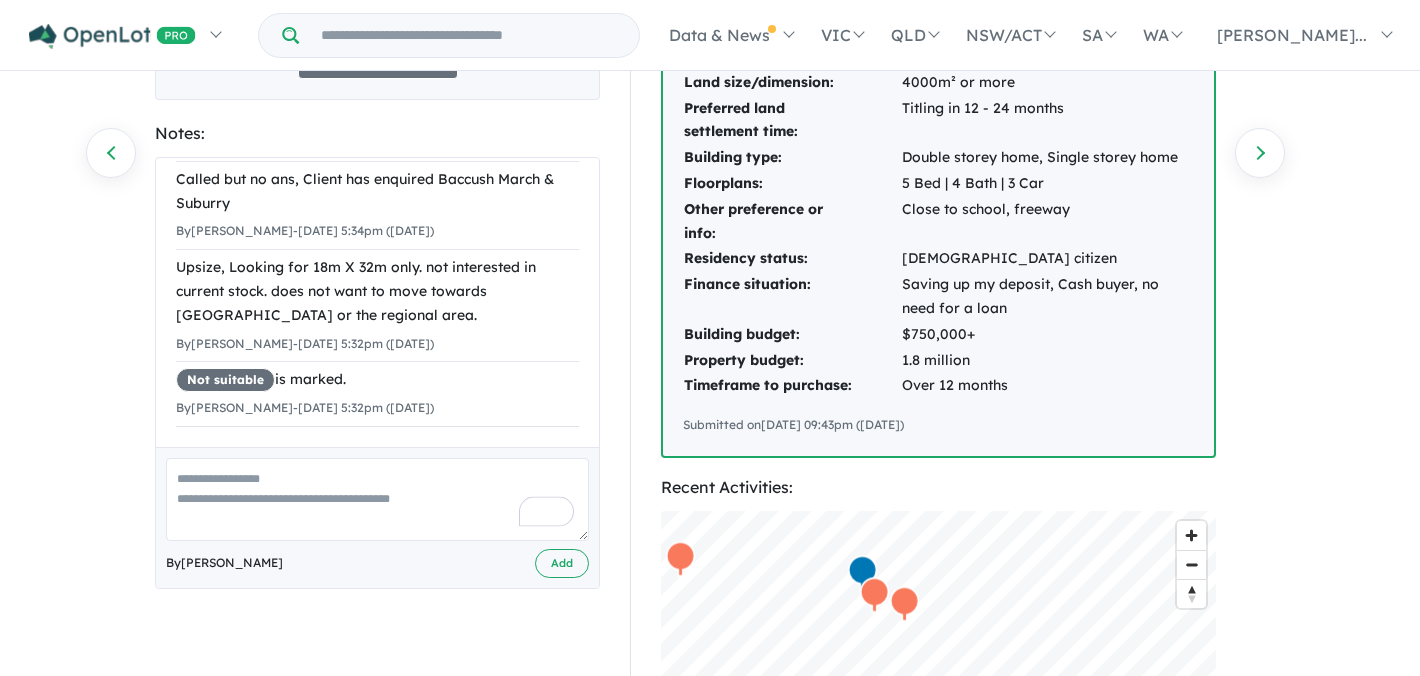 click at bounding box center (377, 499) 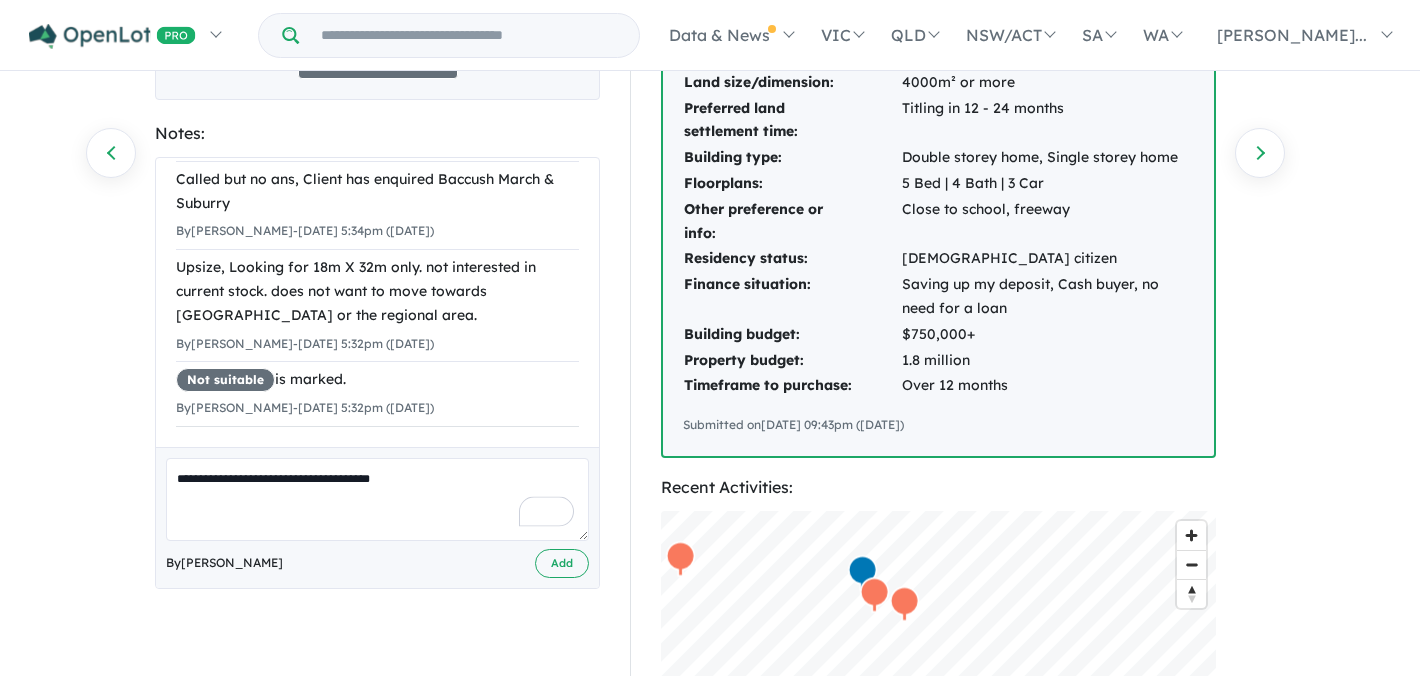 click on "**********" at bounding box center (377, 499) 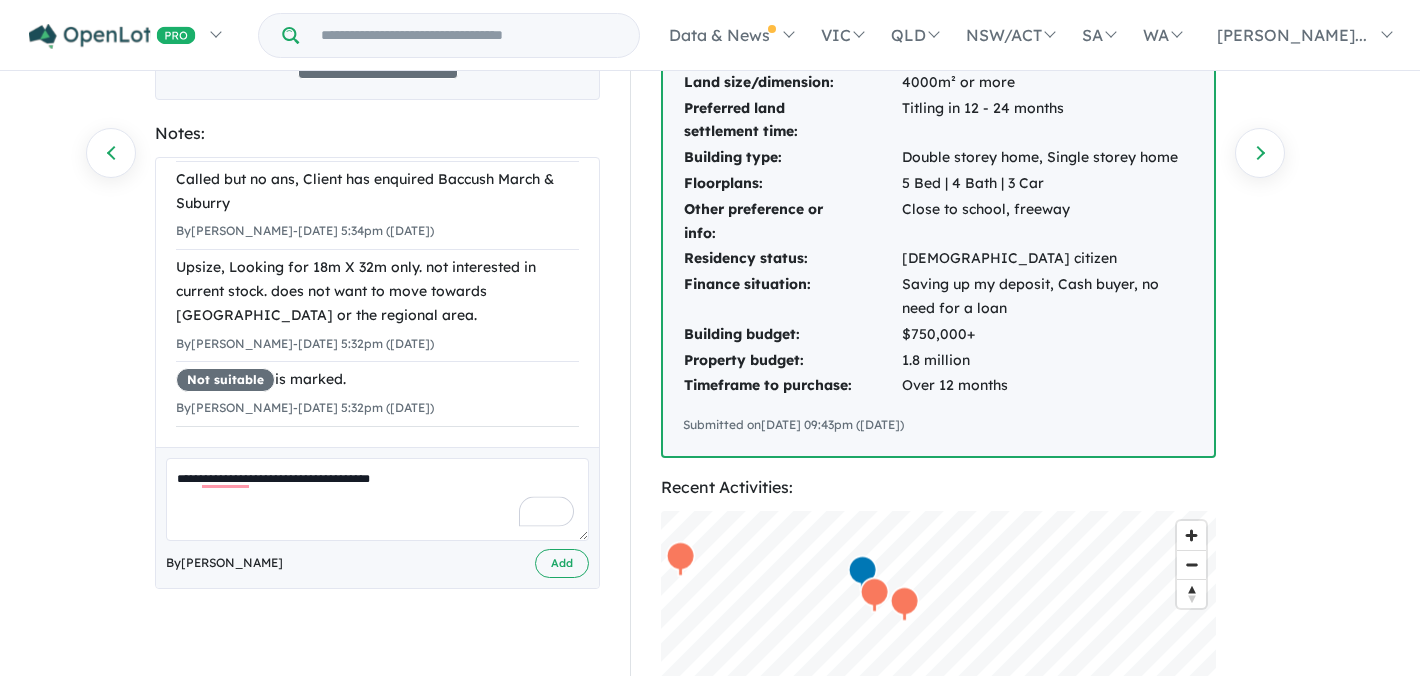 click on "By  Hannah  Shah  Add" at bounding box center (377, 563) 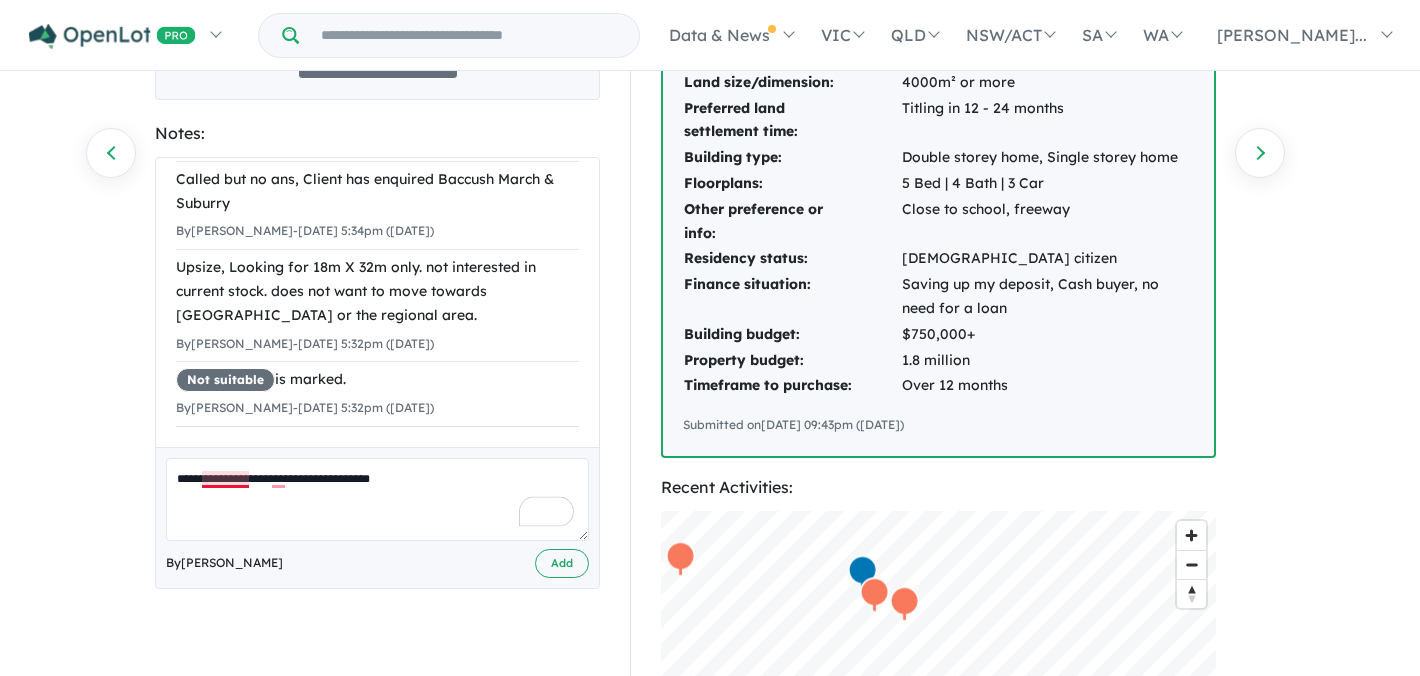 click on "**********" at bounding box center [377, 499] 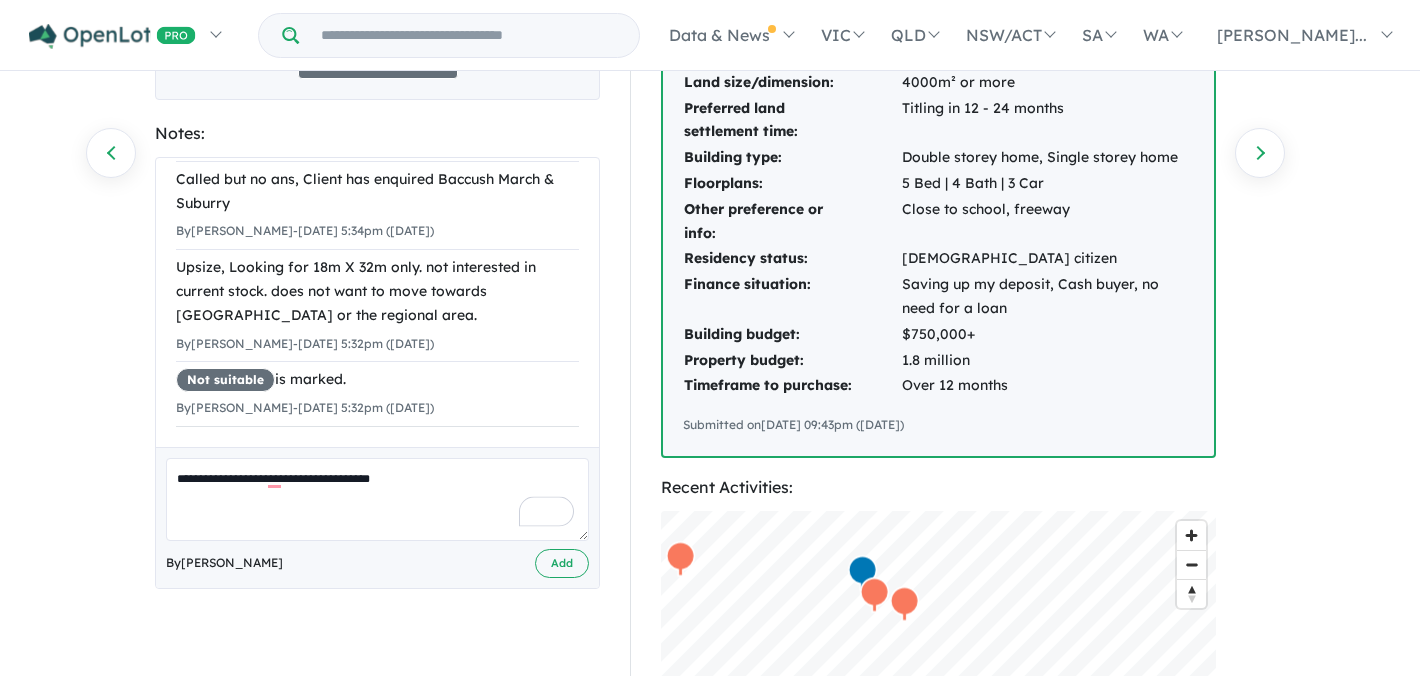 click on "**********" at bounding box center (377, 499) 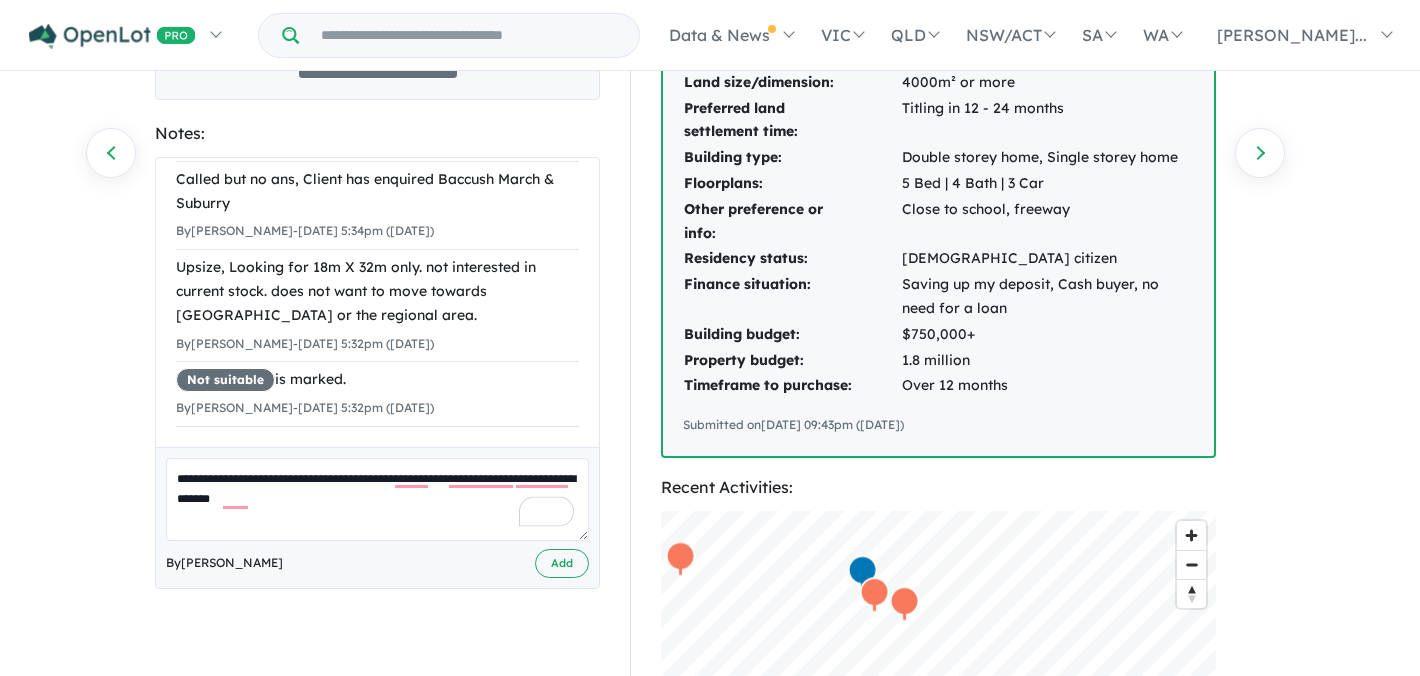 click on "**********" at bounding box center (377, 499) 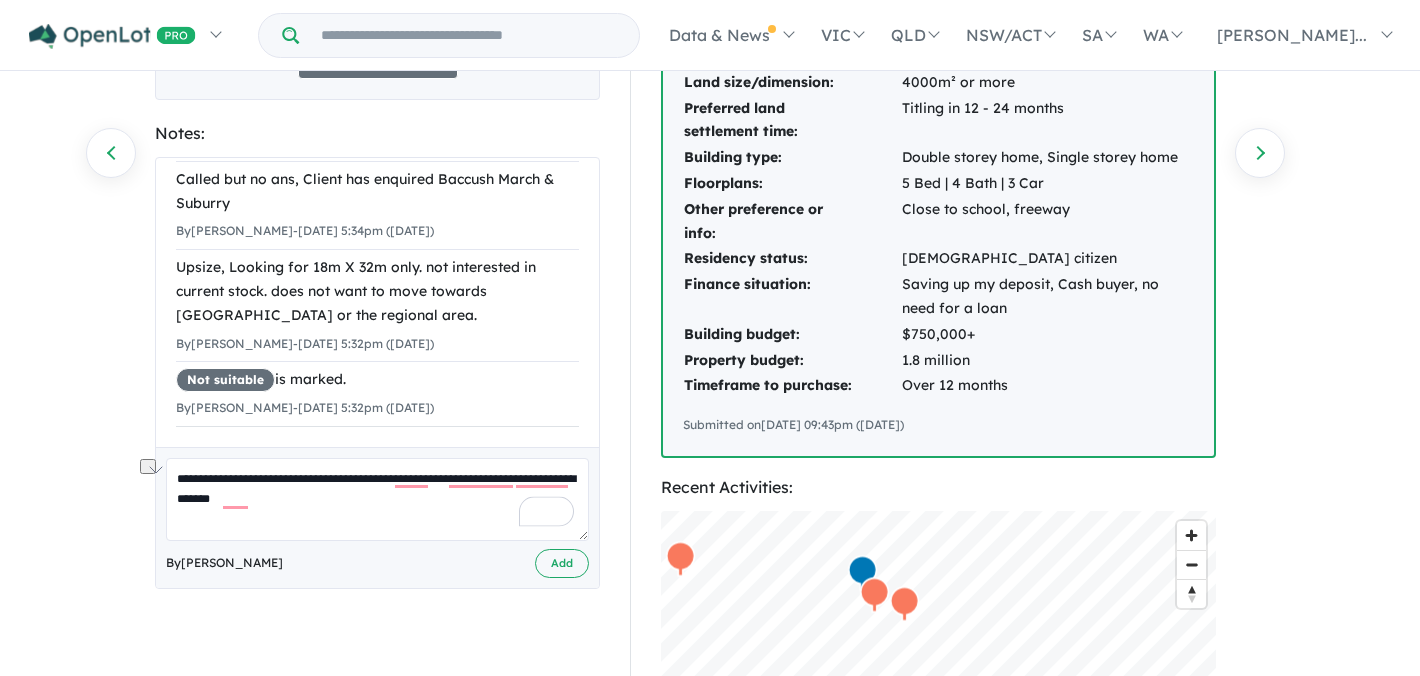 drag, startPoint x: 287, startPoint y: 501, endPoint x: 166, endPoint y: 501, distance: 121 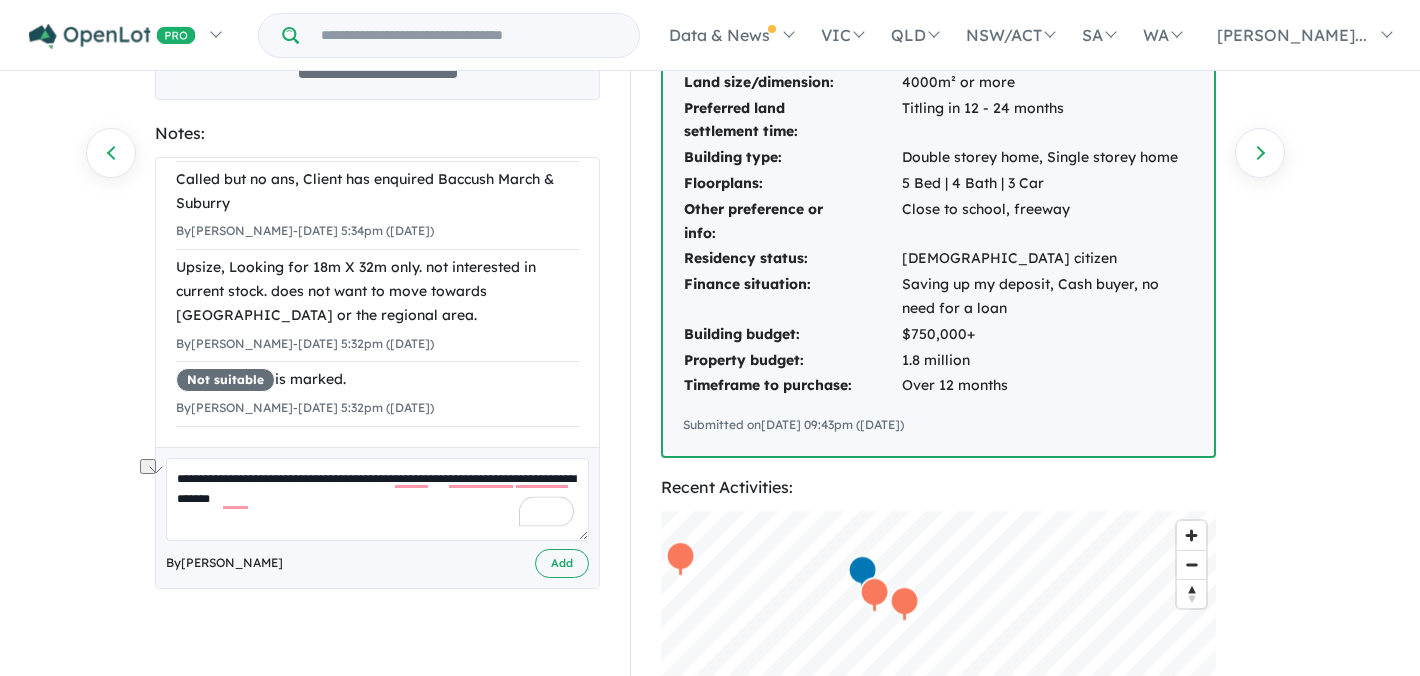 click on "**********" at bounding box center (377, 488) 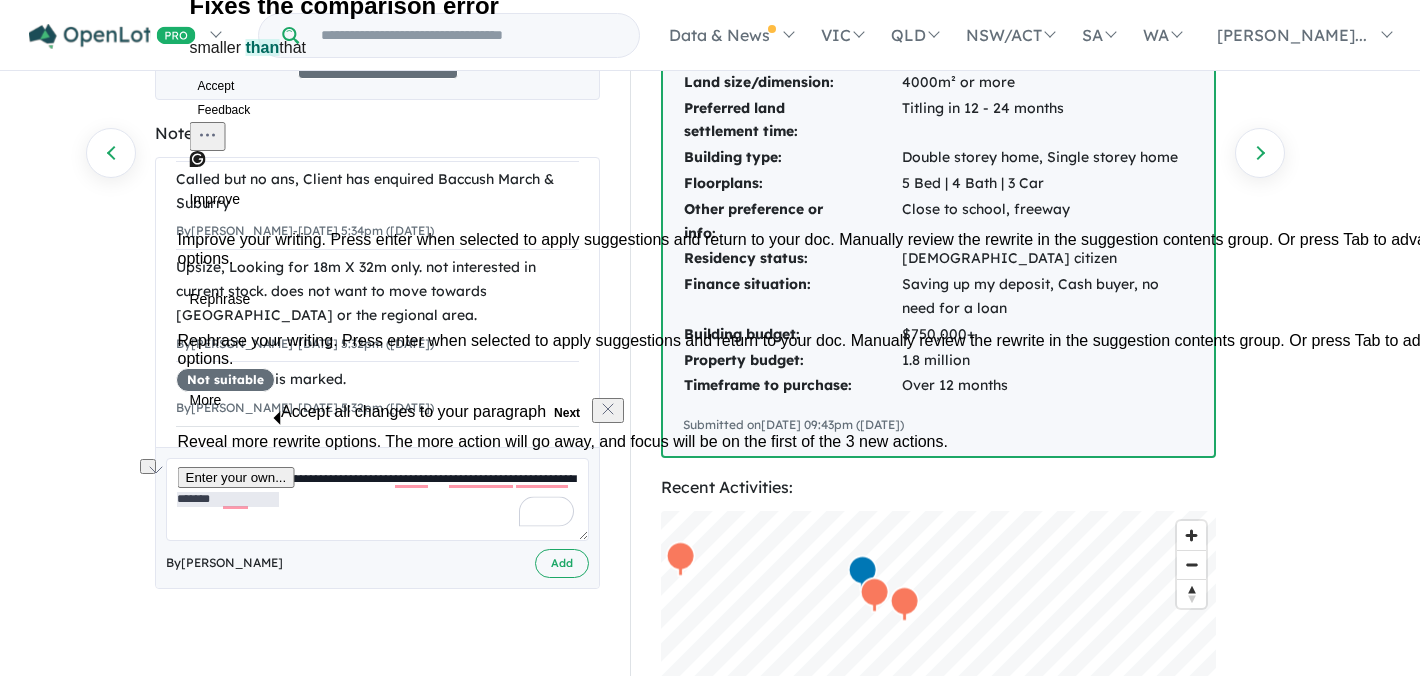 click on "**********" at bounding box center (377, 499) 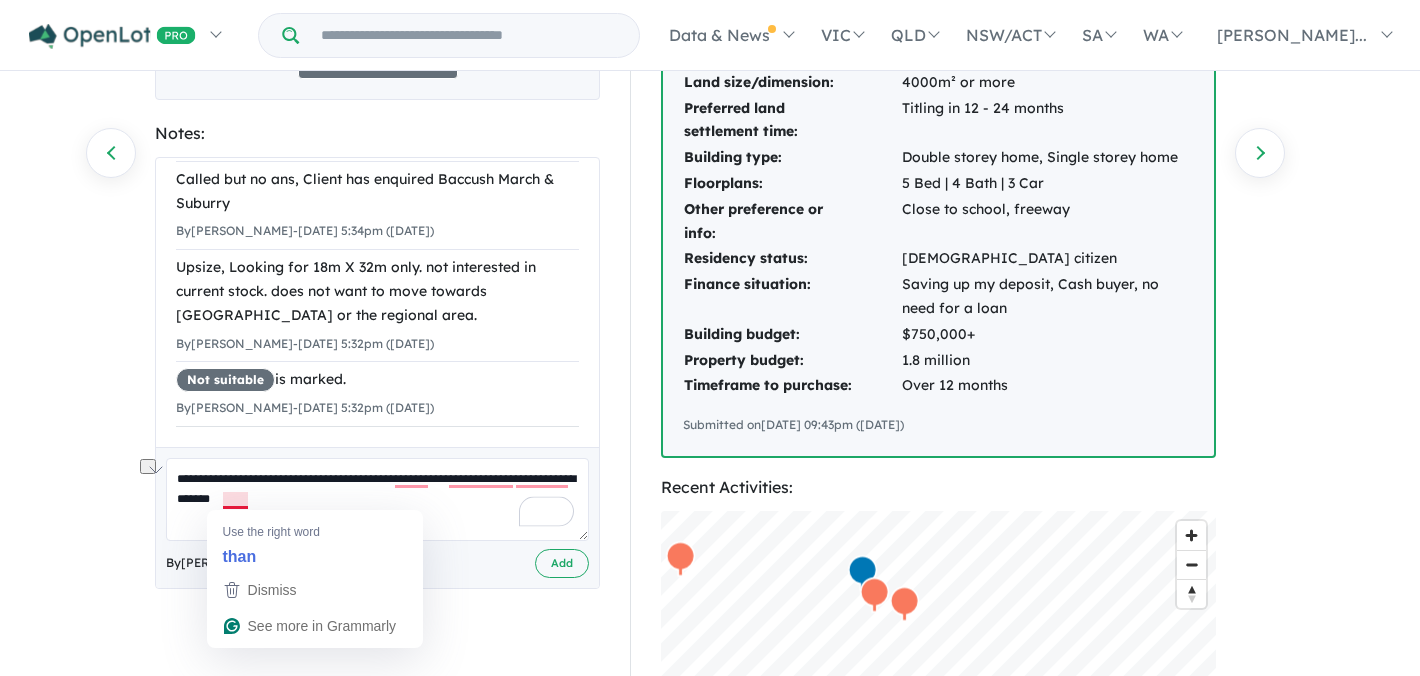 drag, startPoint x: 299, startPoint y: 503, endPoint x: 227, endPoint y: 499, distance: 72.11102 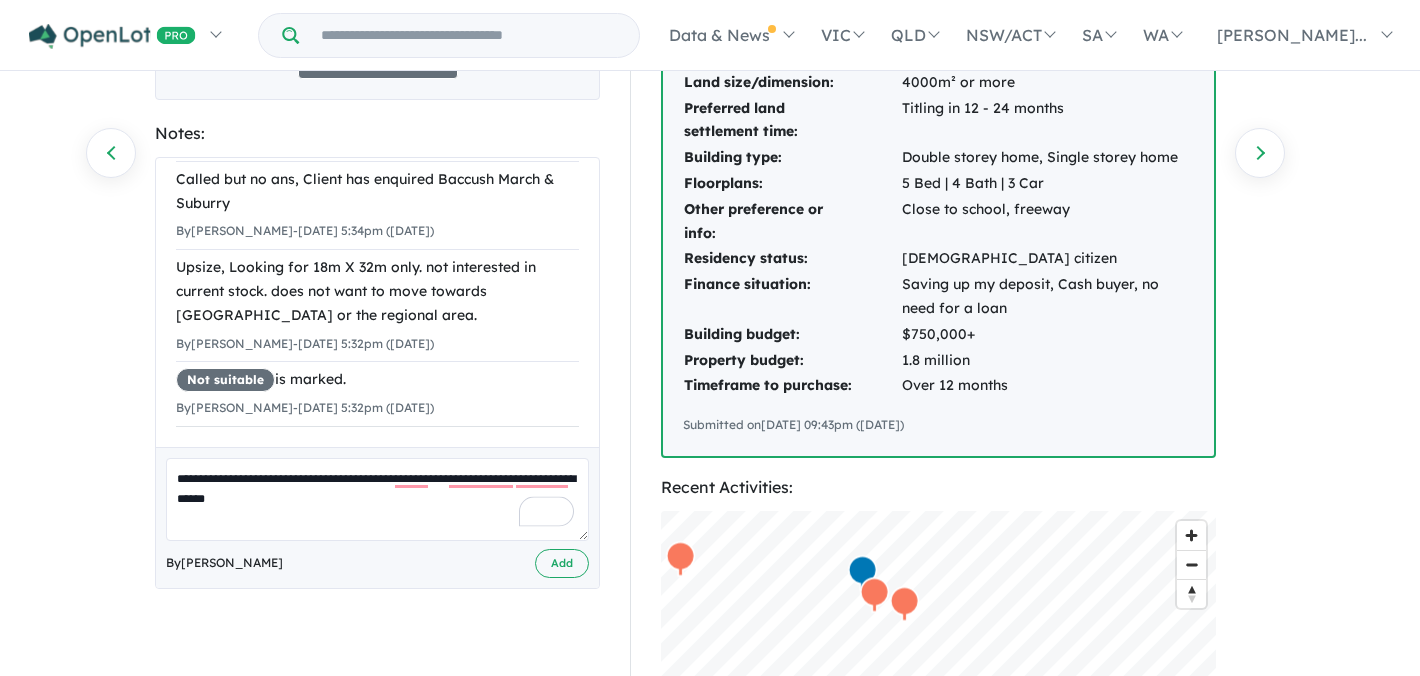 click on "**********" at bounding box center [377, 499] 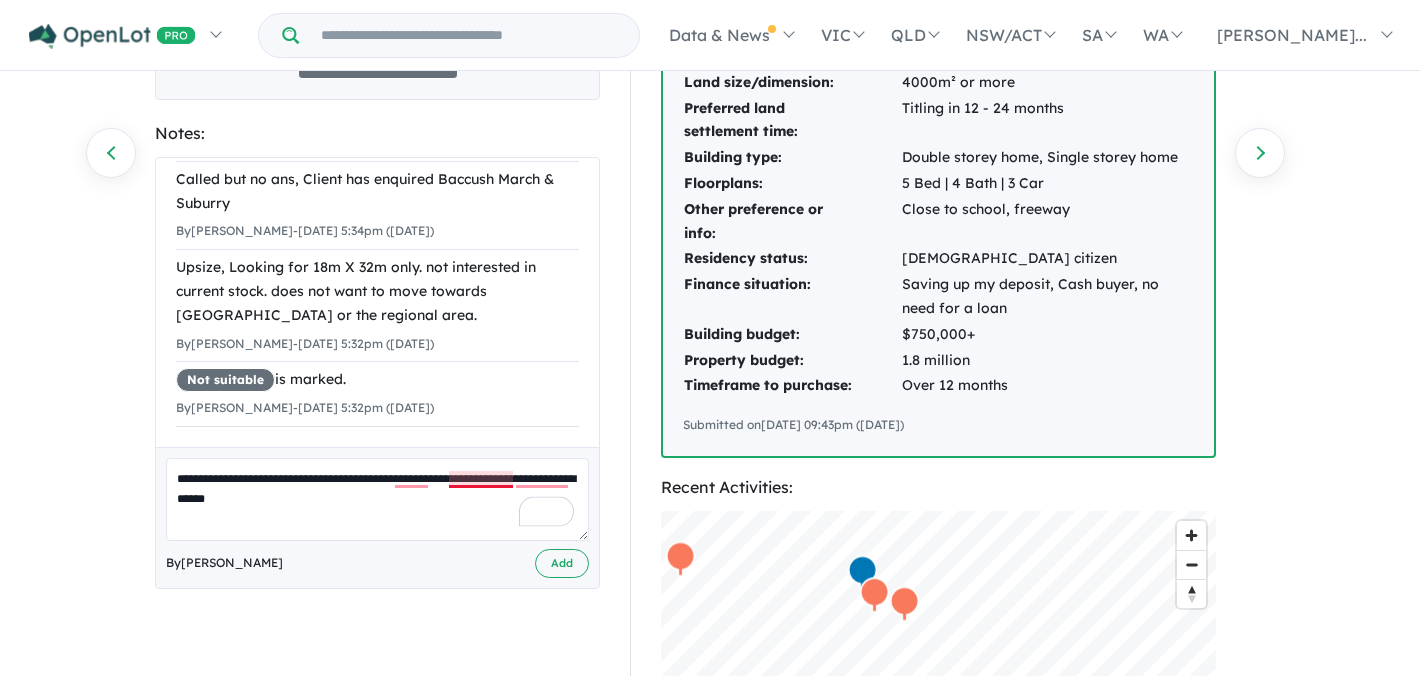 click on "**********" at bounding box center (377, 499) 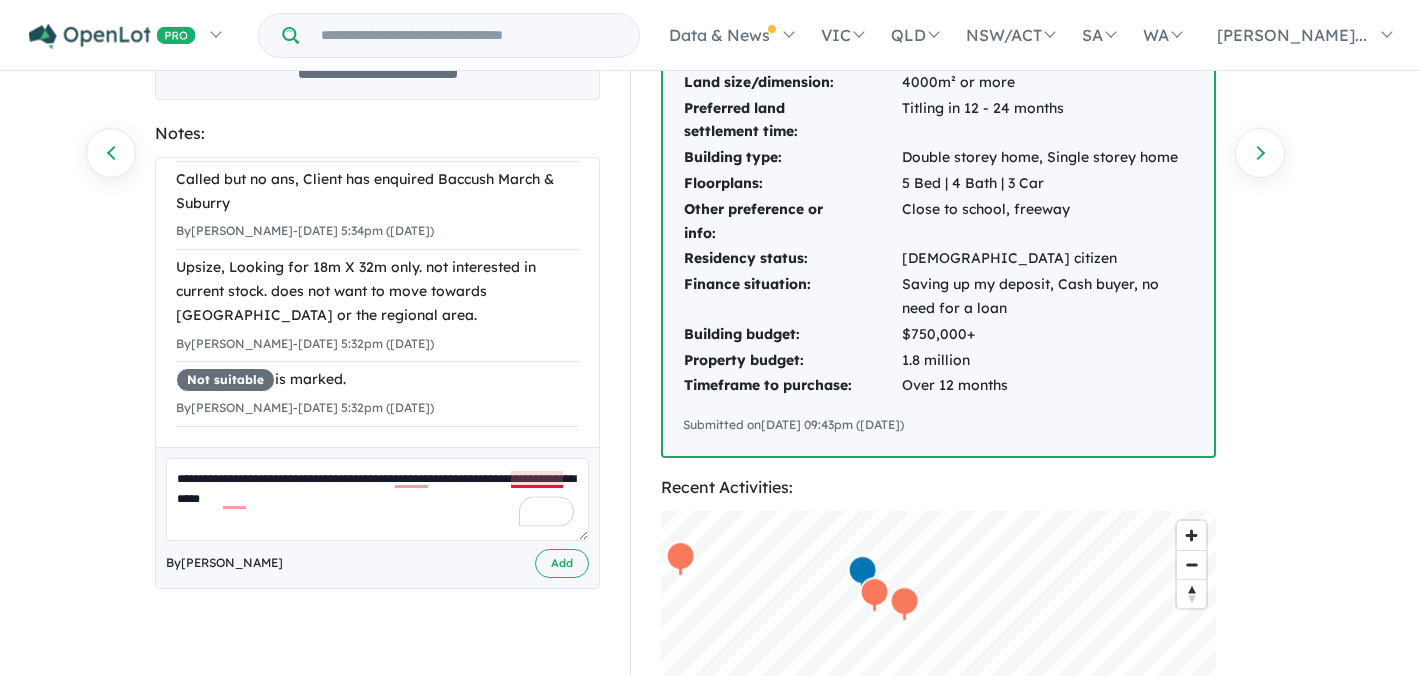 click on "**********" at bounding box center (377, 499) 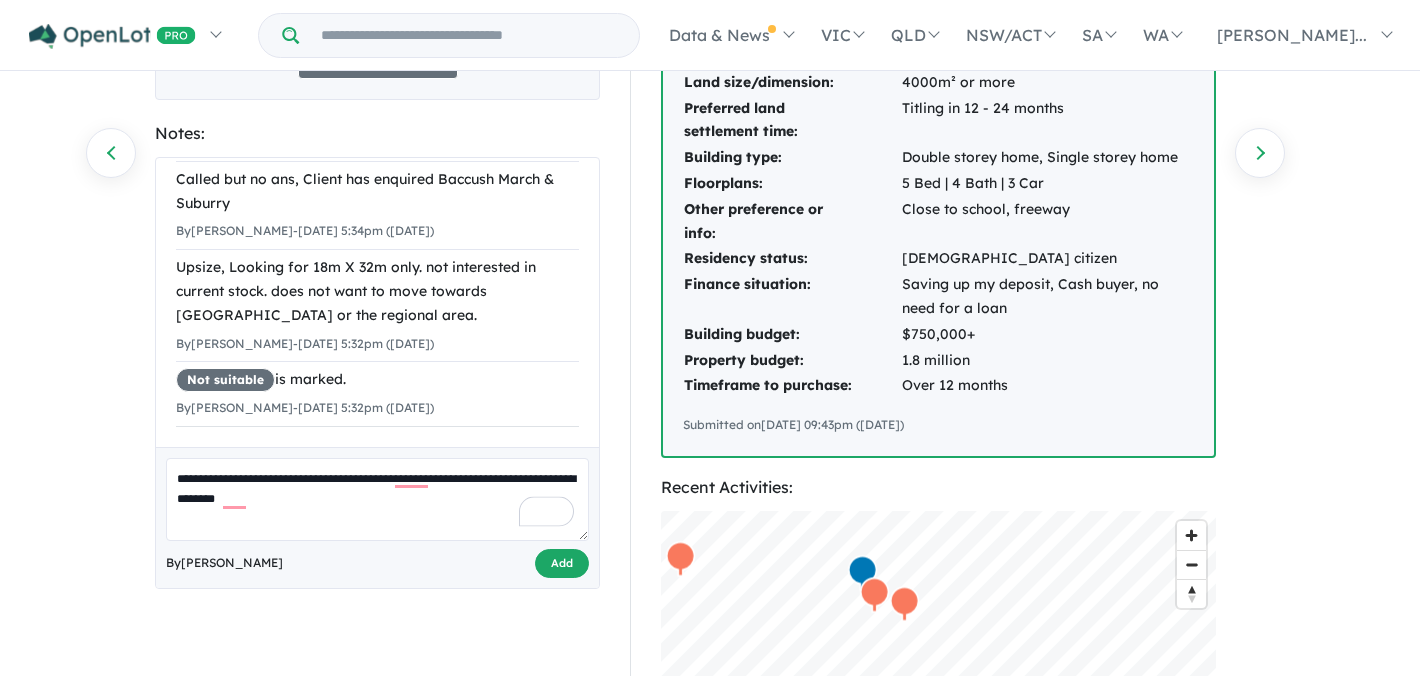 type on "**********" 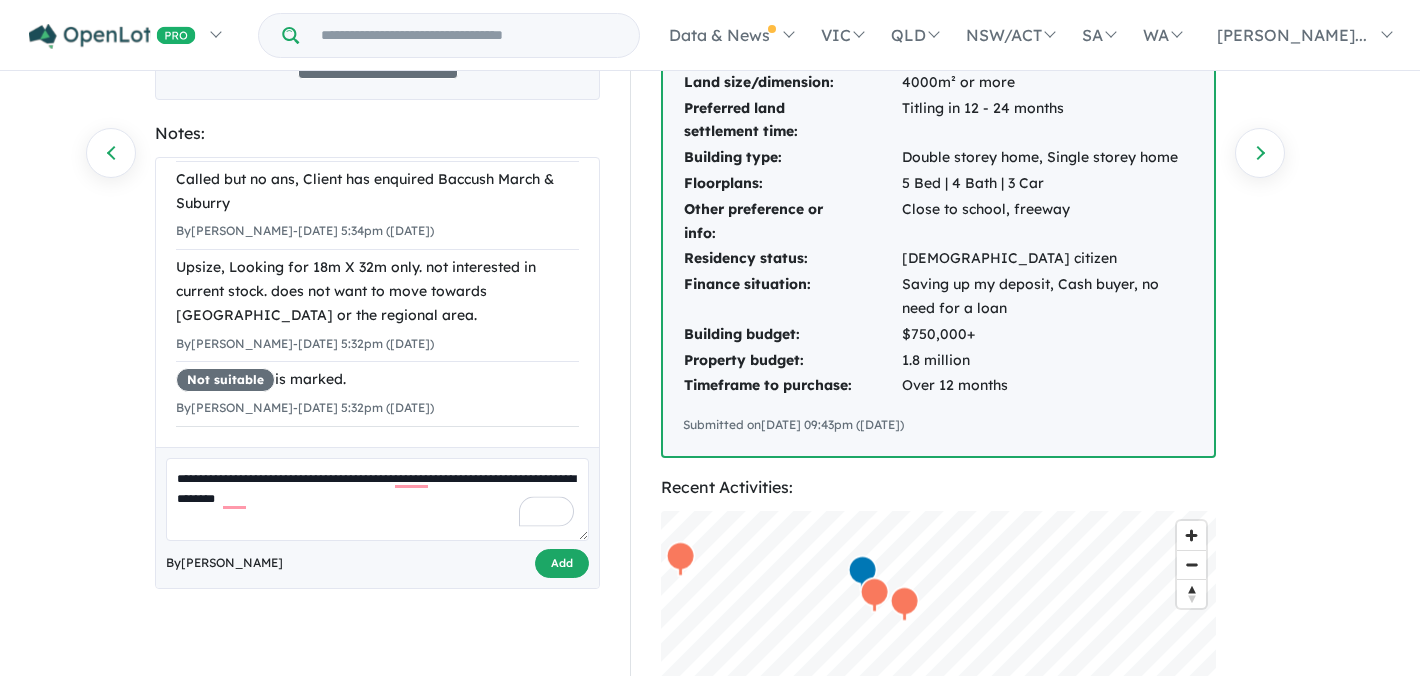 scroll, scrollTop: 143, scrollLeft: 0, axis: vertical 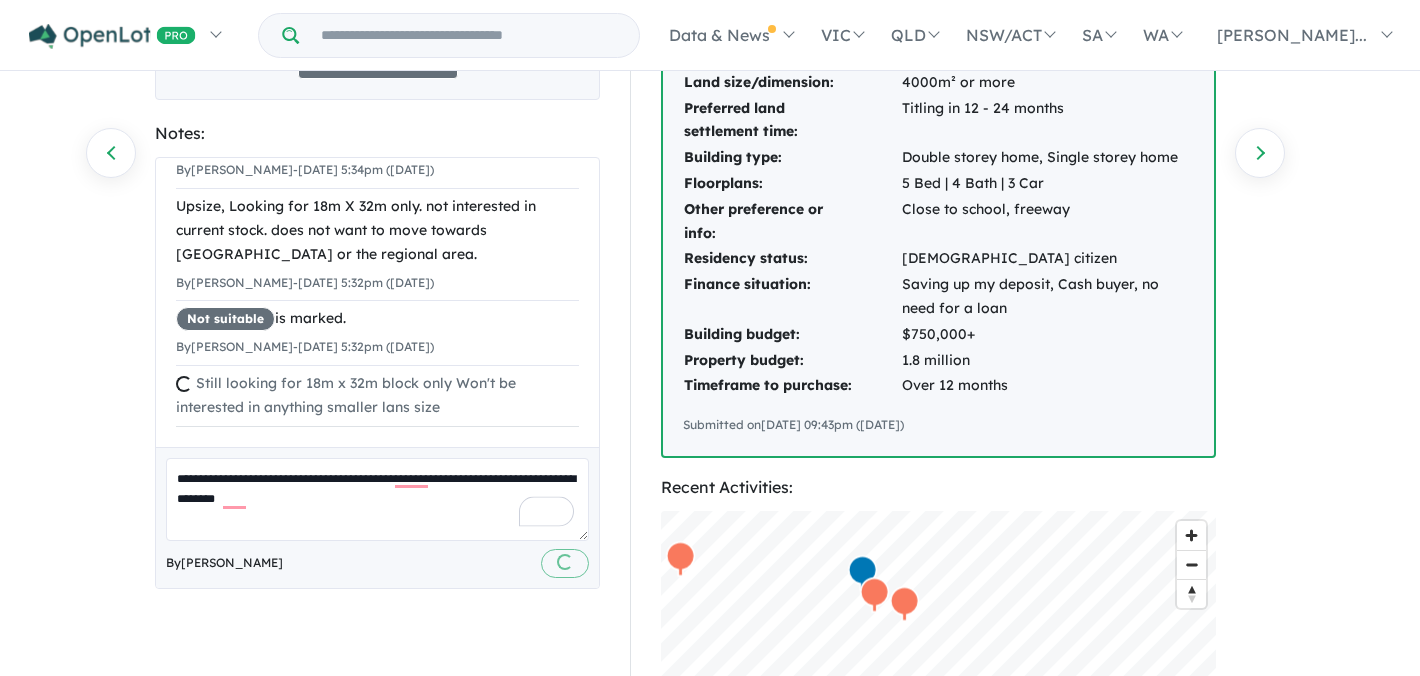 type 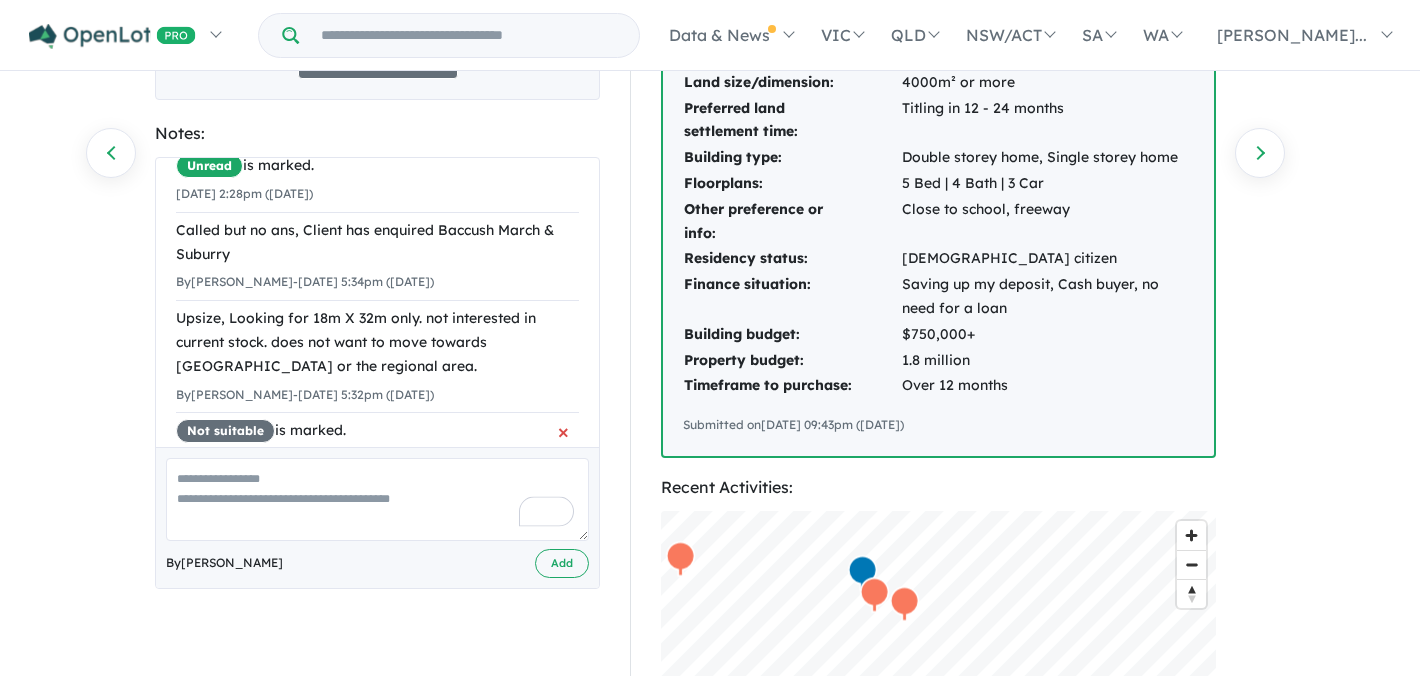 scroll, scrollTop: 0, scrollLeft: 0, axis: both 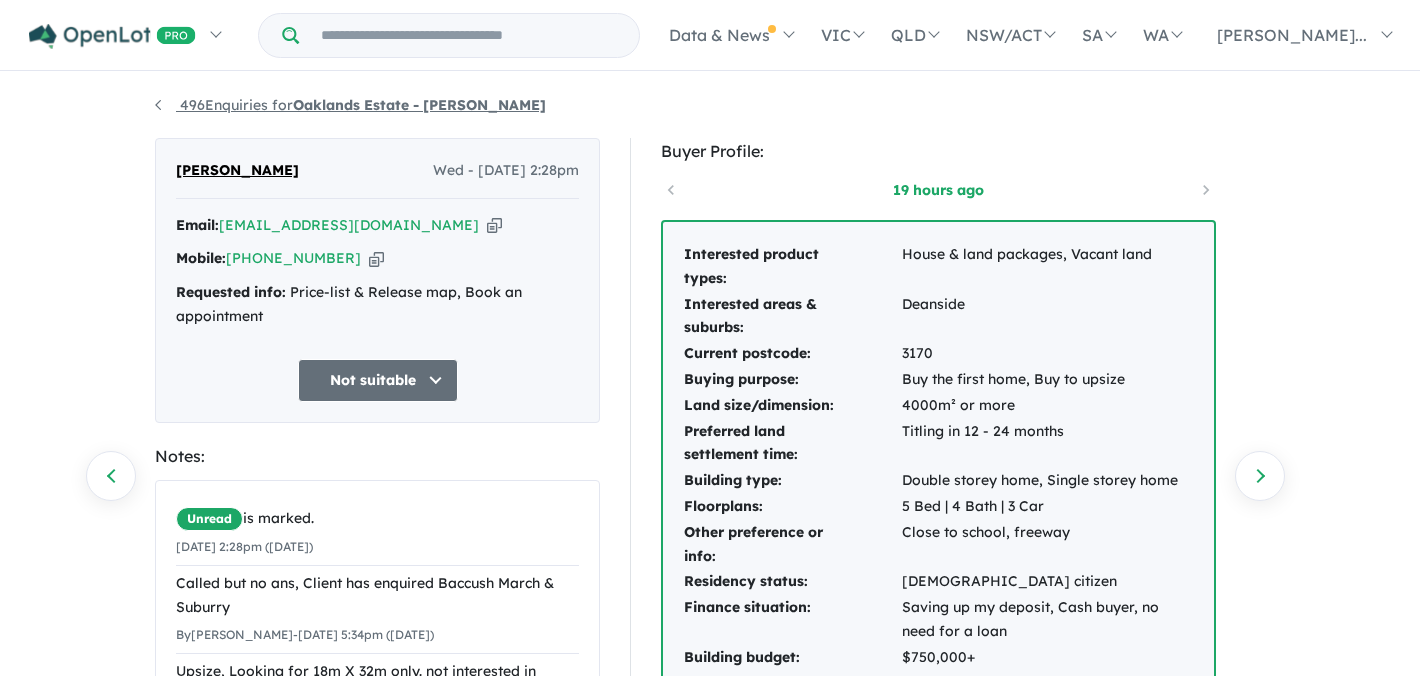 click on "496  Enquiries for  Oaklands Estate - Bonnie Brook" at bounding box center [350, 105] 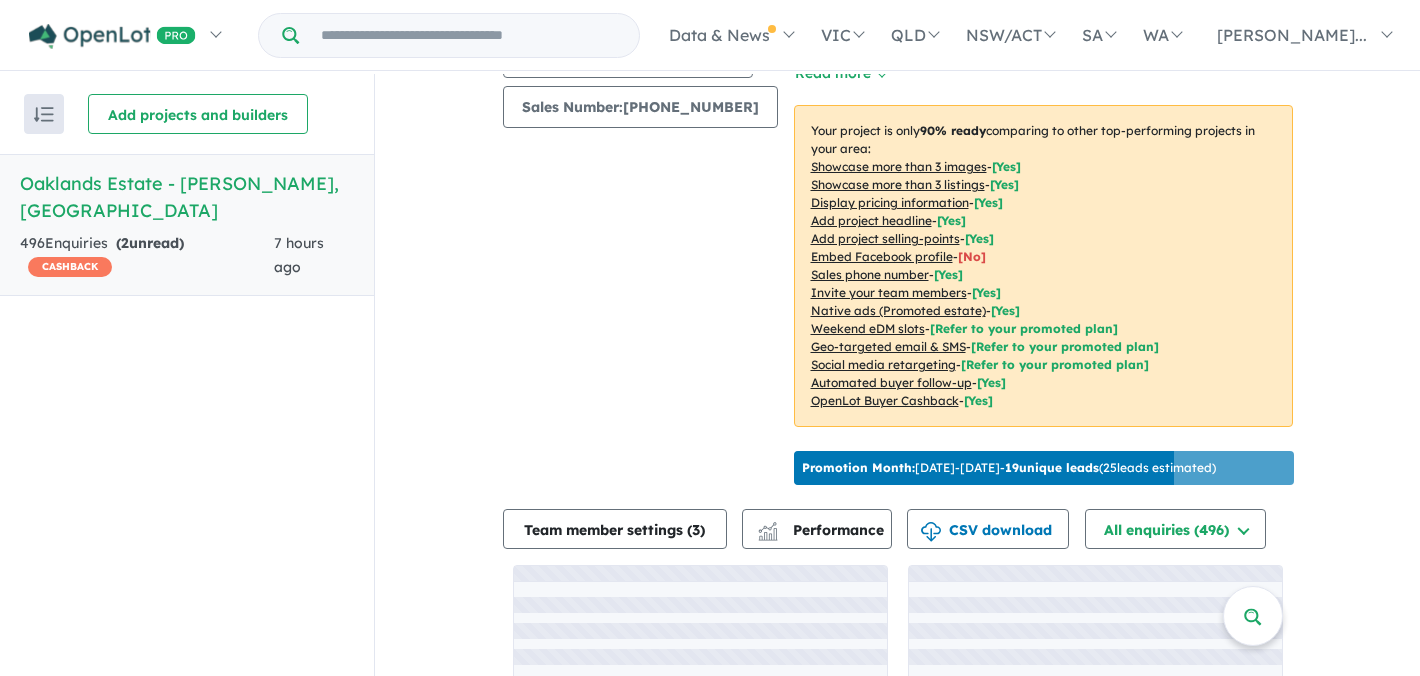 scroll, scrollTop: 426, scrollLeft: 0, axis: vertical 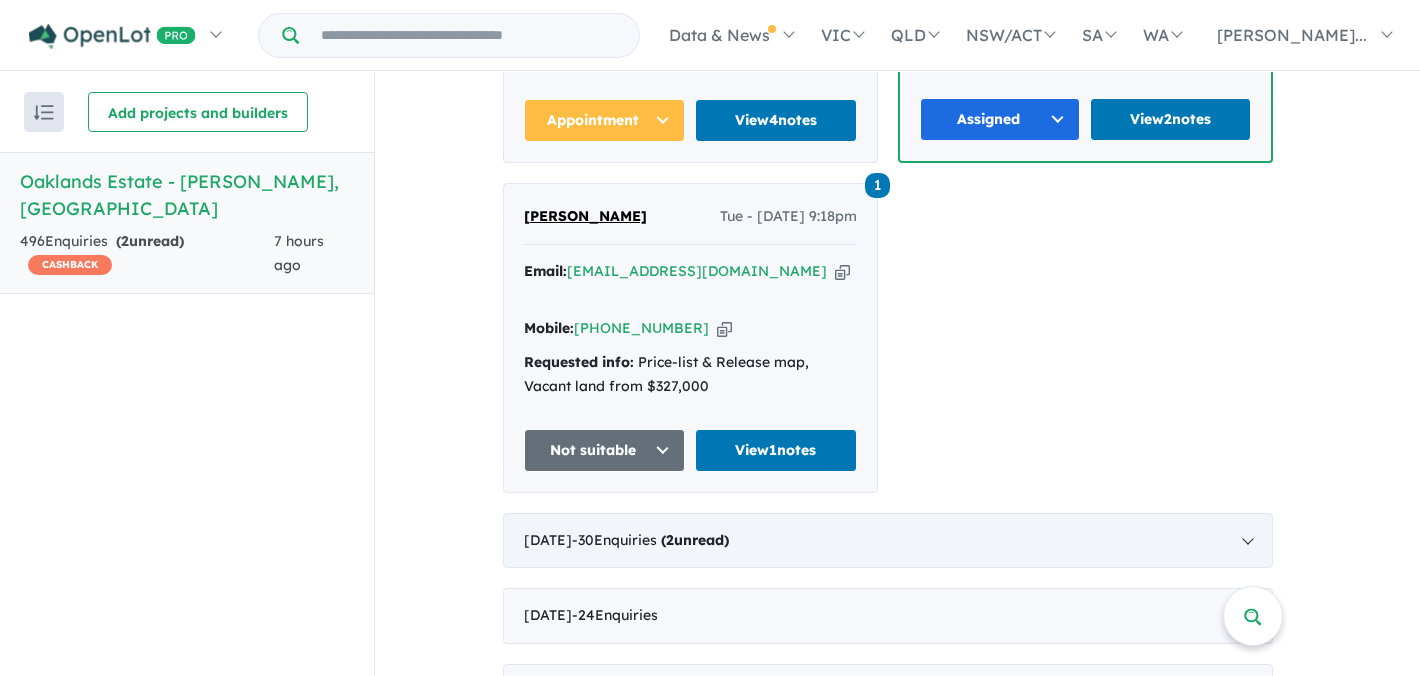 click on "June 2025  -  30  Enquir ies   ( 2  unread)" at bounding box center [888, 541] 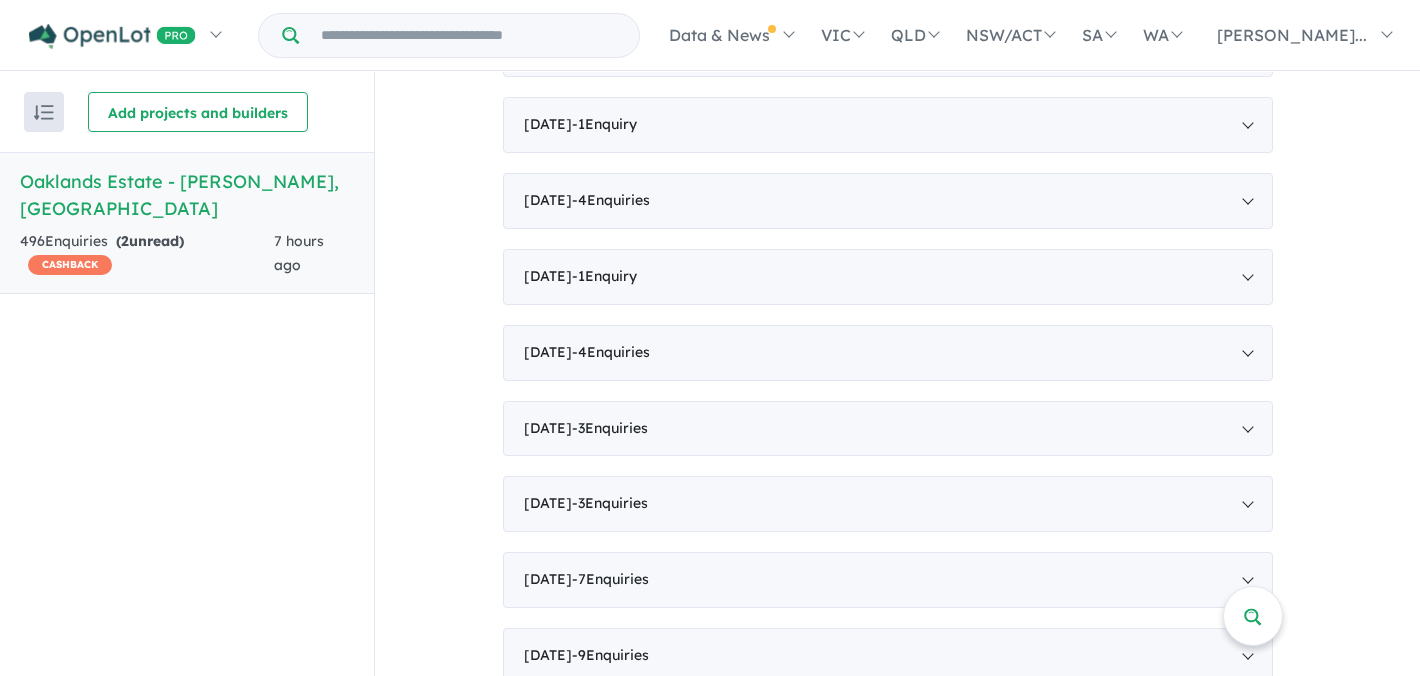scroll, scrollTop: 0, scrollLeft: 0, axis: both 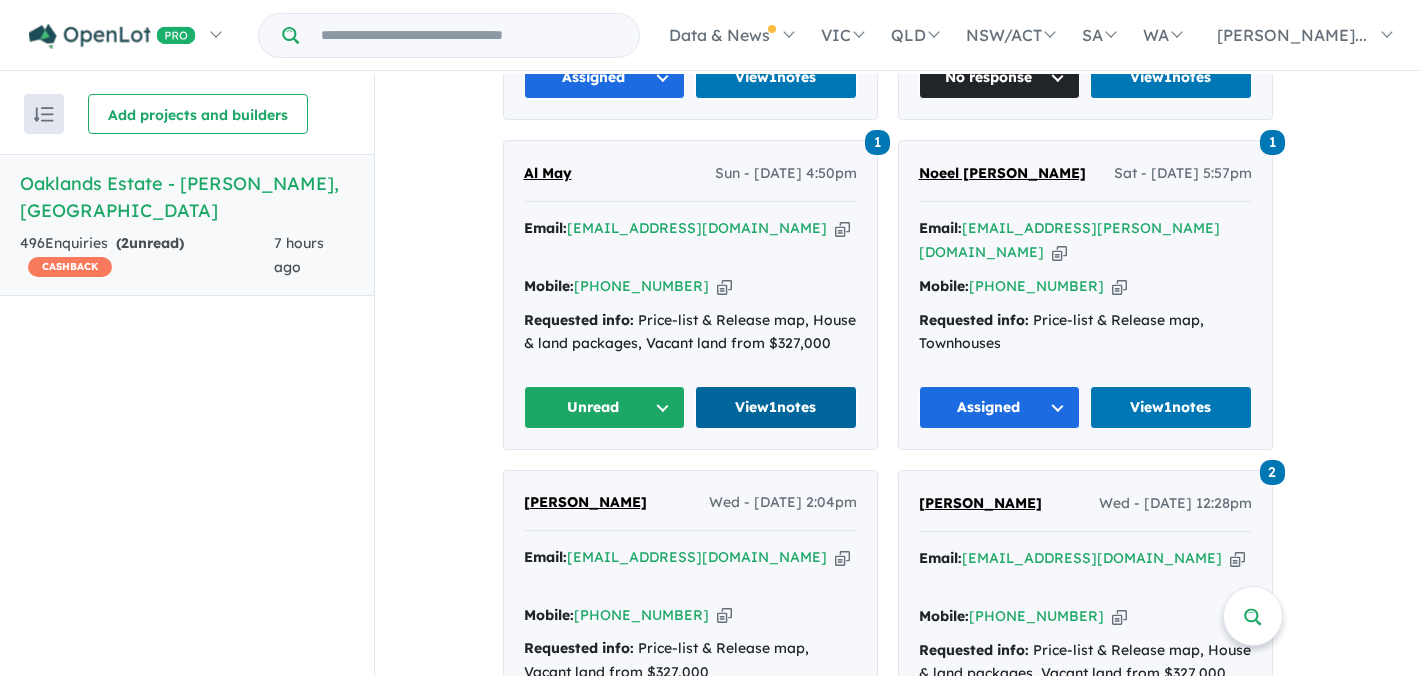 click on "View  1  notes" at bounding box center [776, 407] 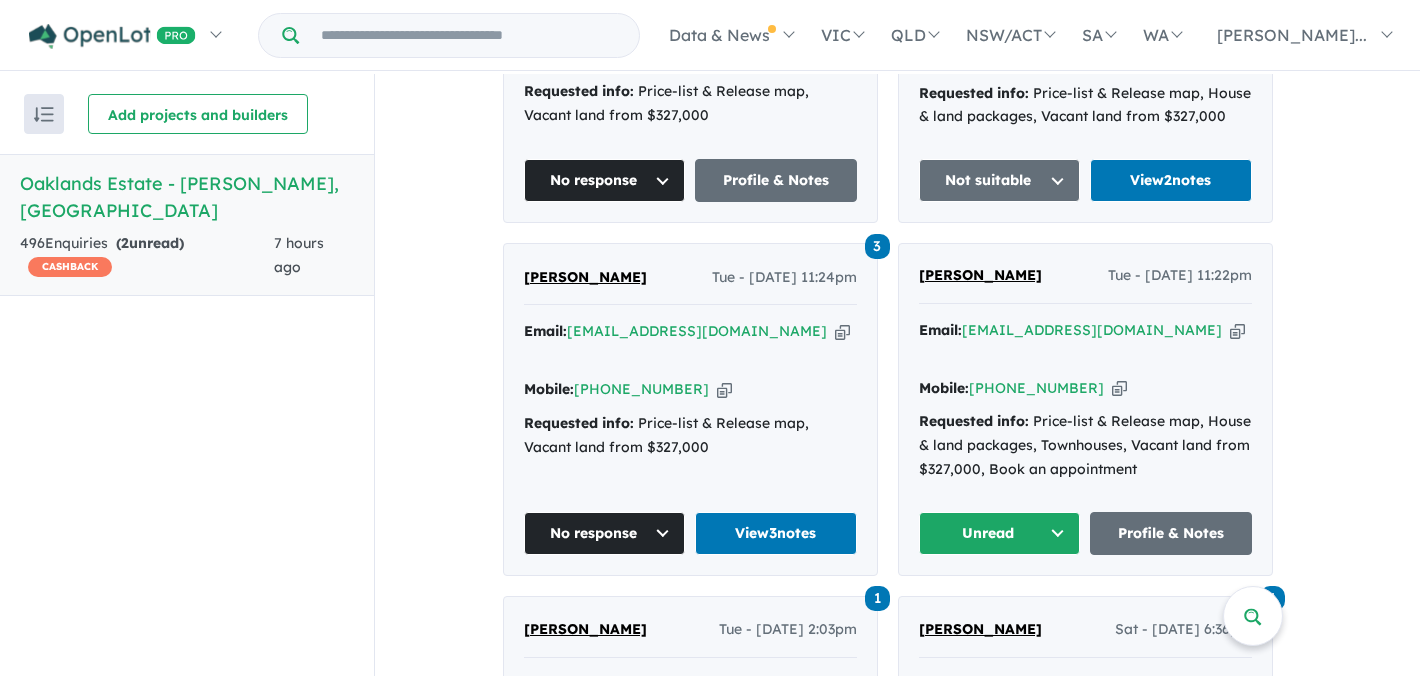 scroll, scrollTop: 2160, scrollLeft: 0, axis: vertical 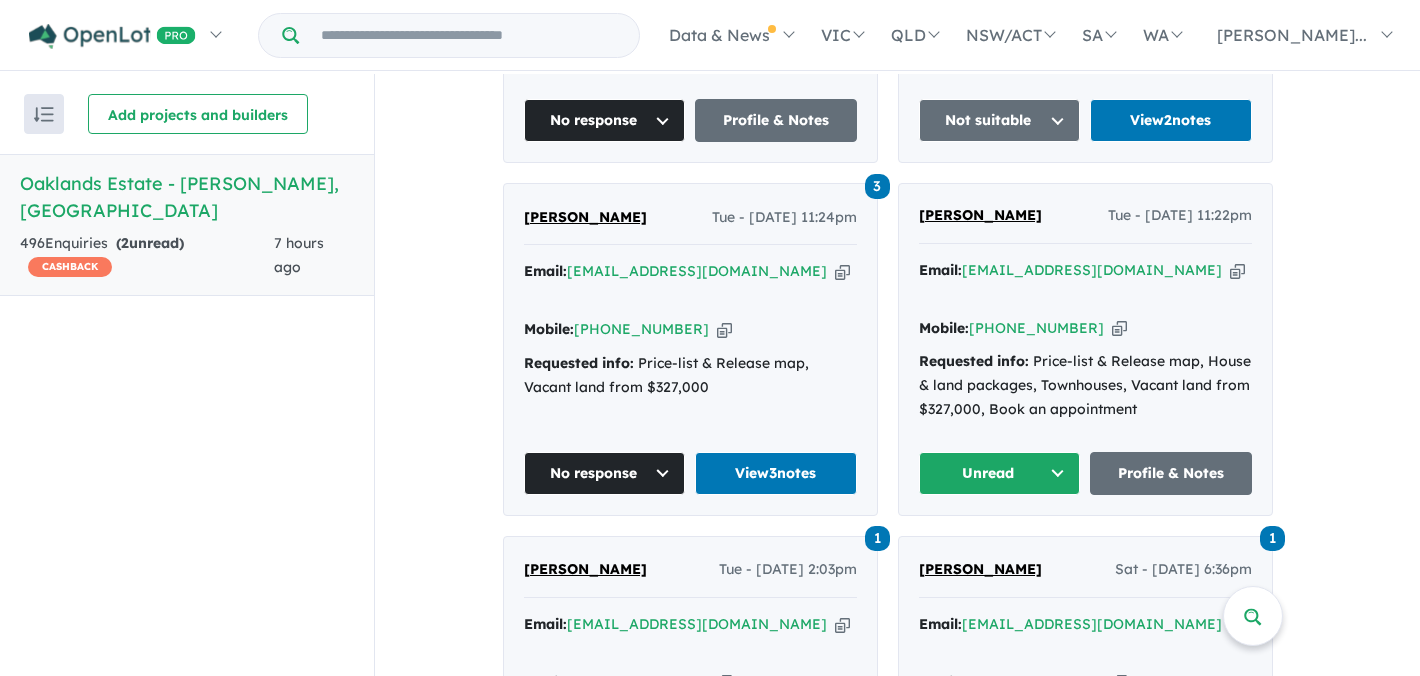 click on "Unread" at bounding box center [1000, 473] 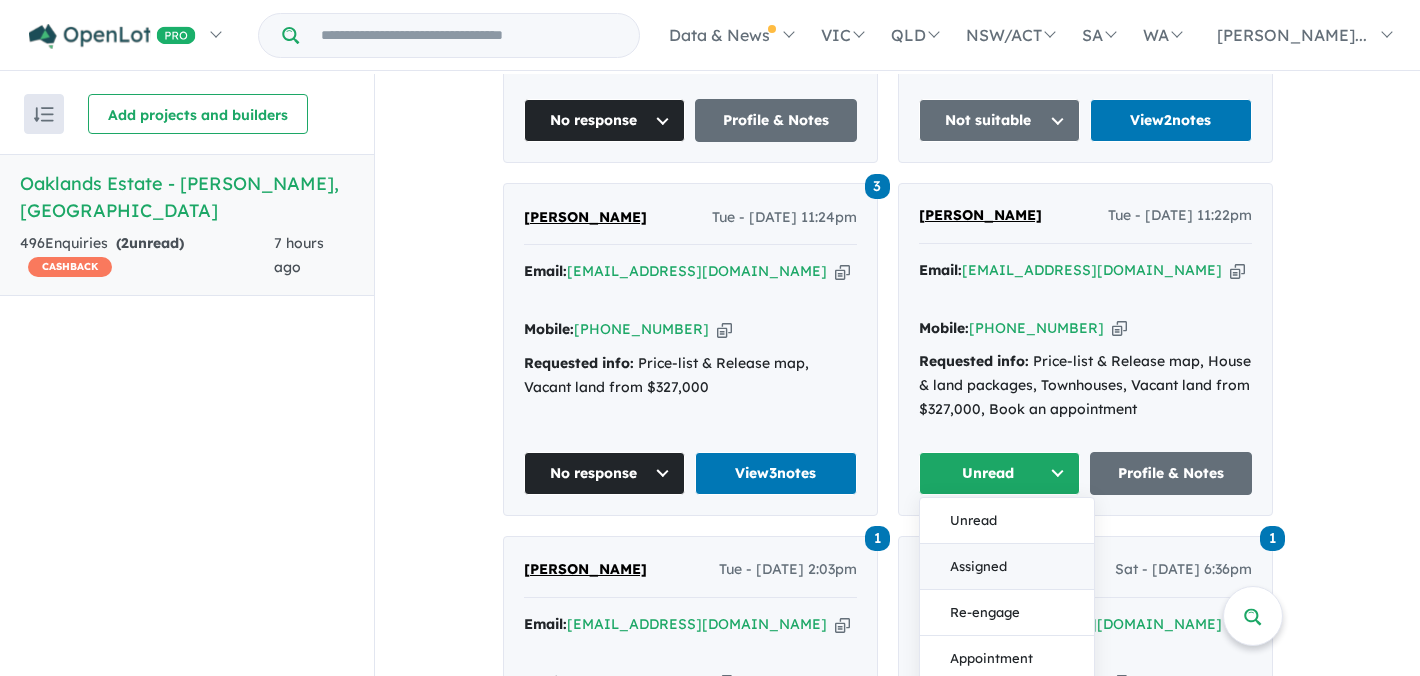 click on "Assigned" at bounding box center (1007, 567) 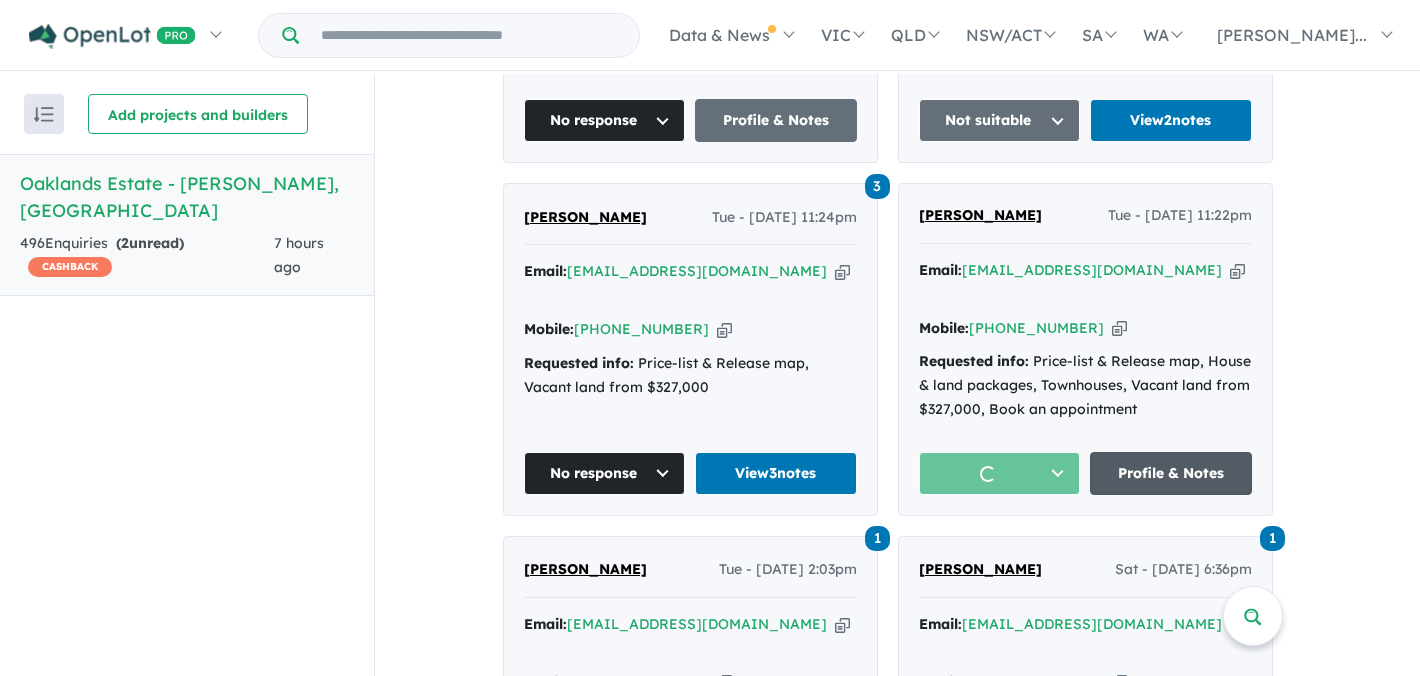 click on "Profile & Notes" at bounding box center (1171, 473) 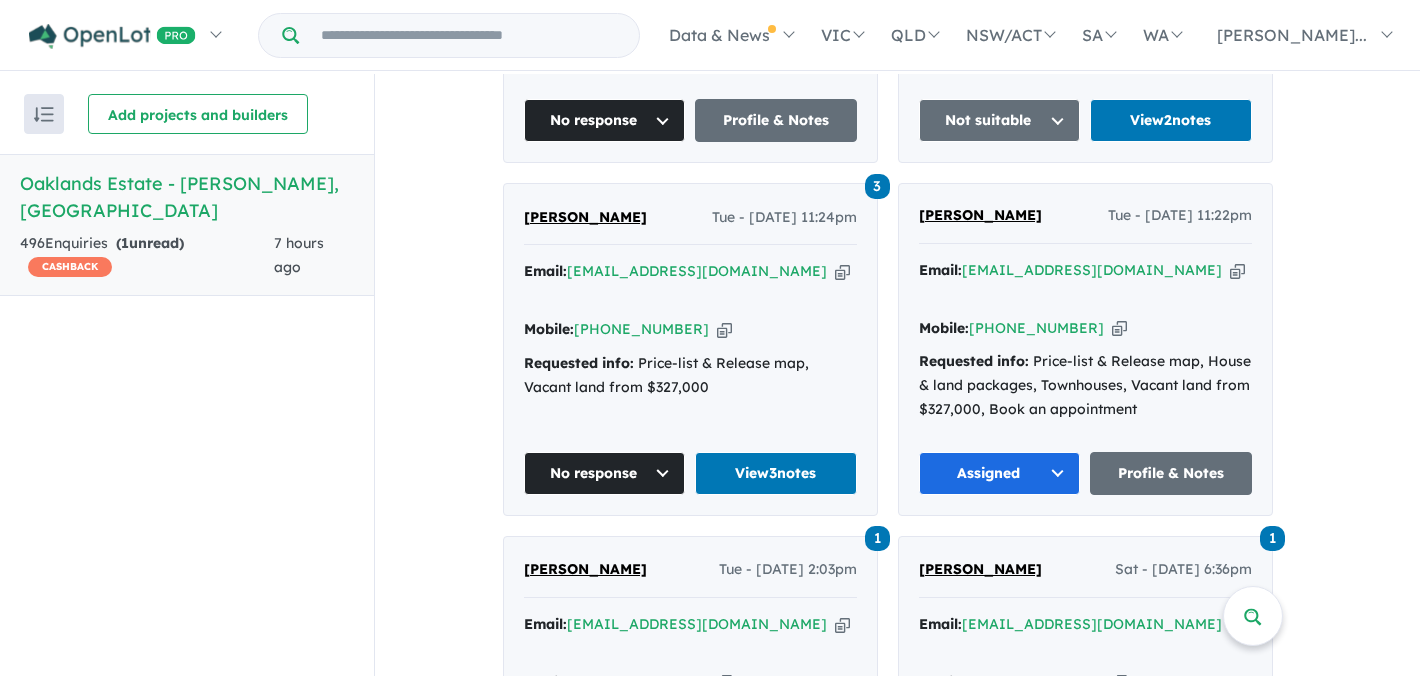 click on "Assigned" at bounding box center [1000, 473] 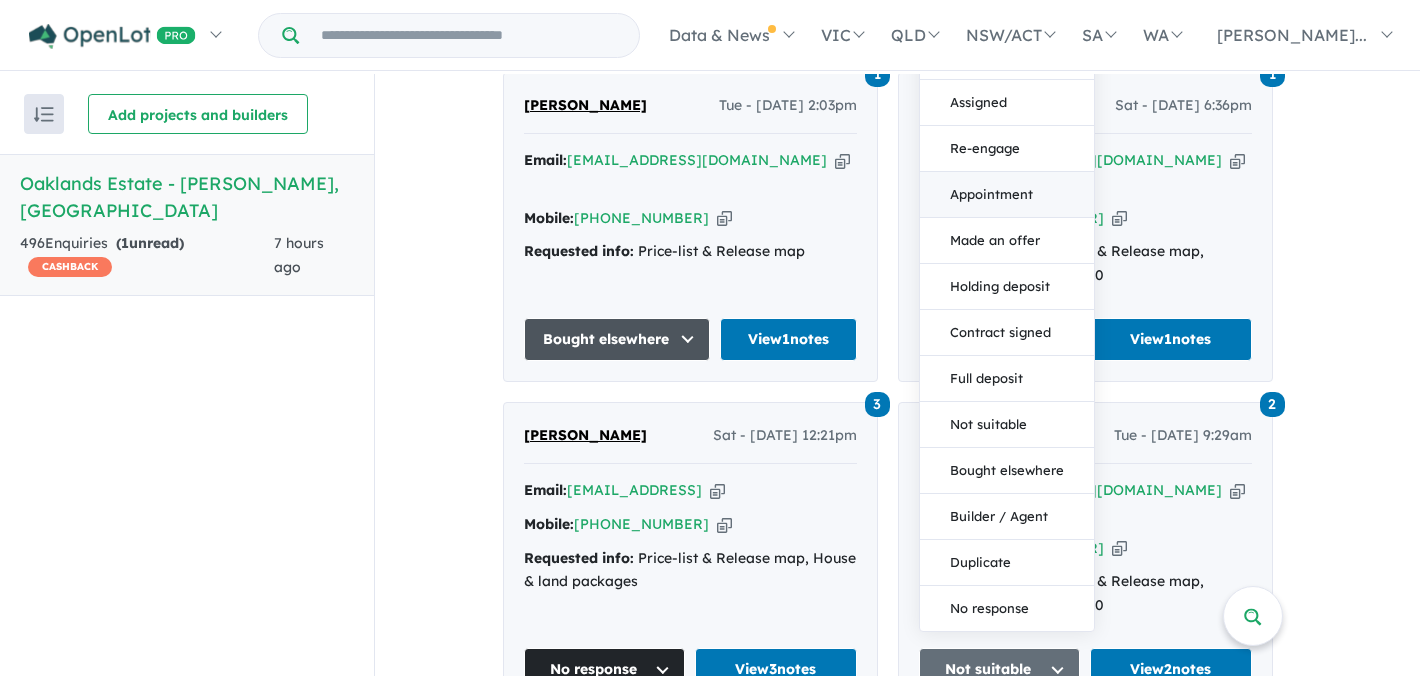 scroll, scrollTop: 2635, scrollLeft: 0, axis: vertical 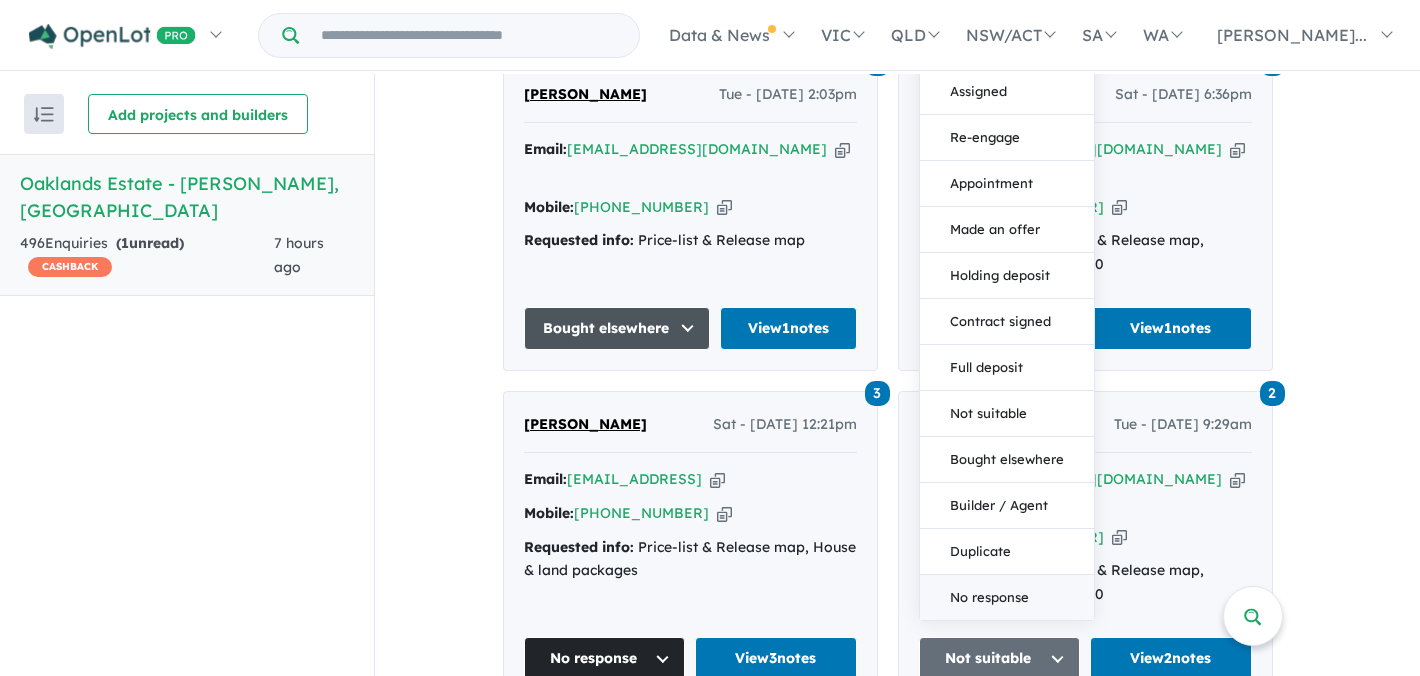 click on "No response" at bounding box center (1007, 597) 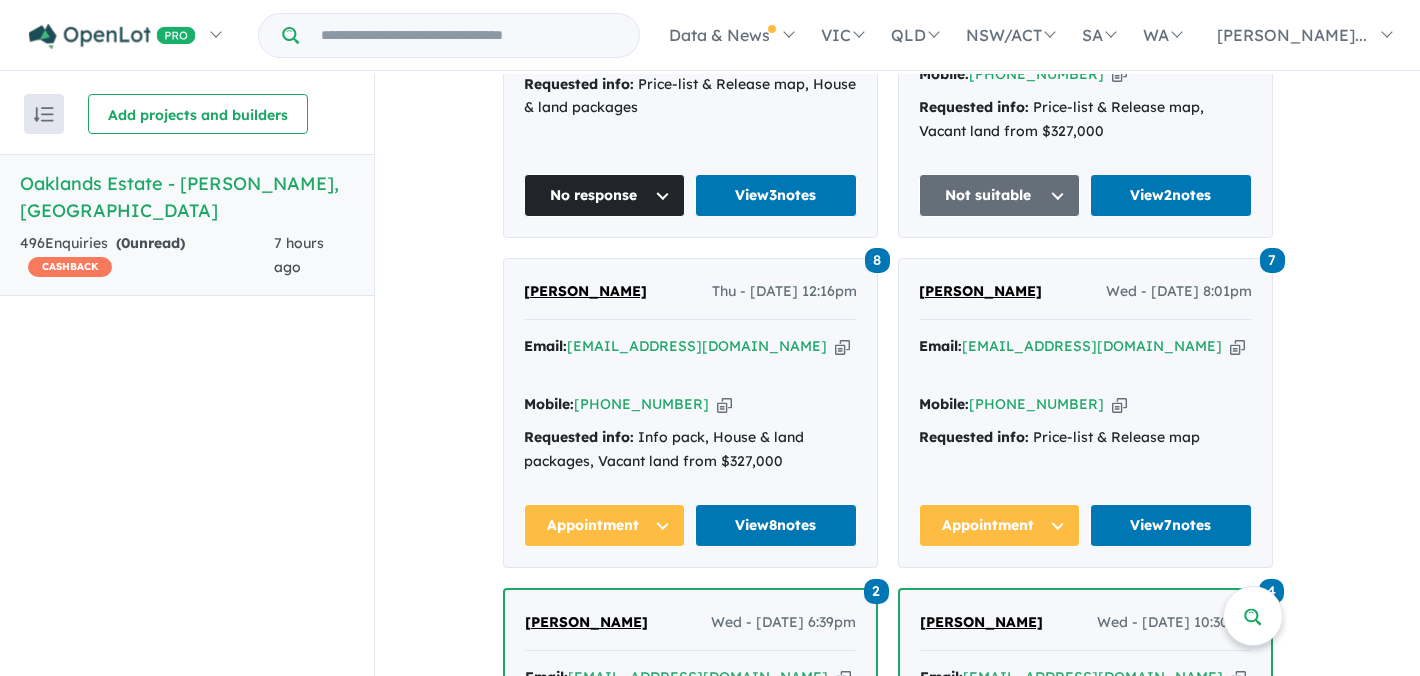 scroll, scrollTop: 3021, scrollLeft: 0, axis: vertical 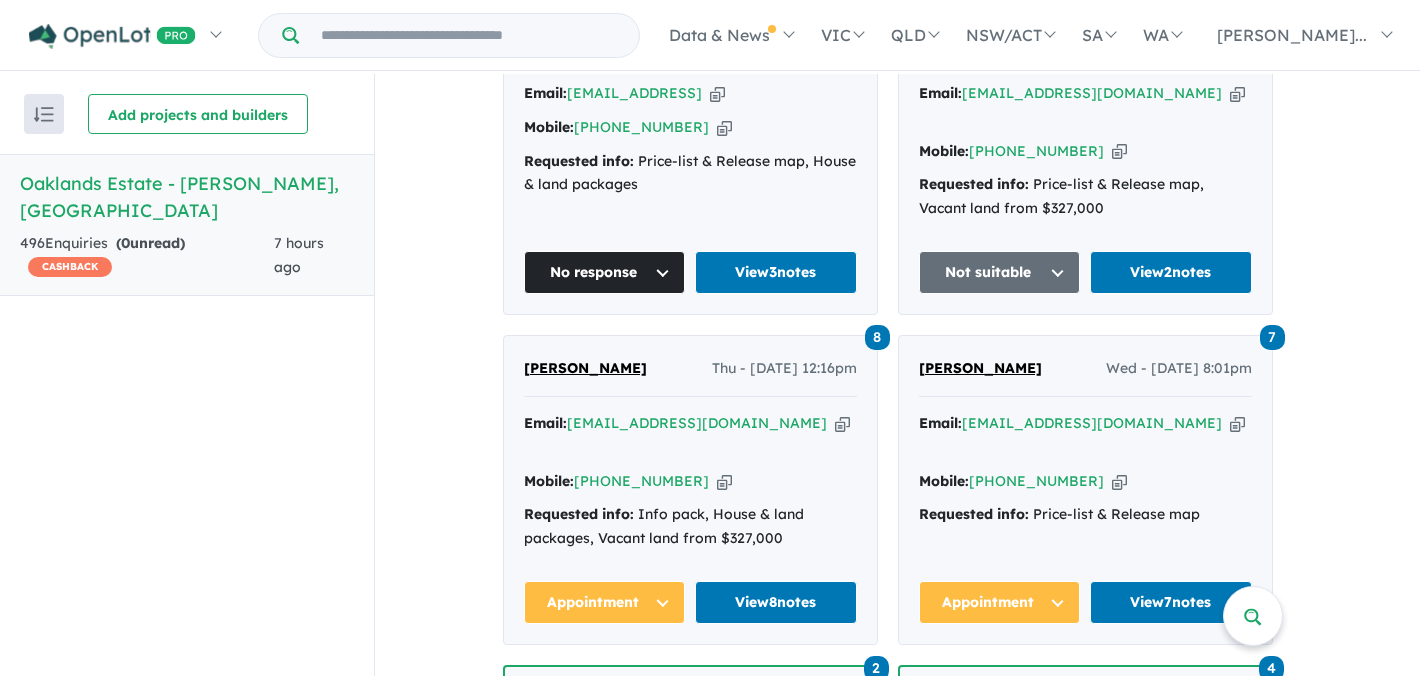 click on "[PERSON_NAME]" at bounding box center [980, 368] 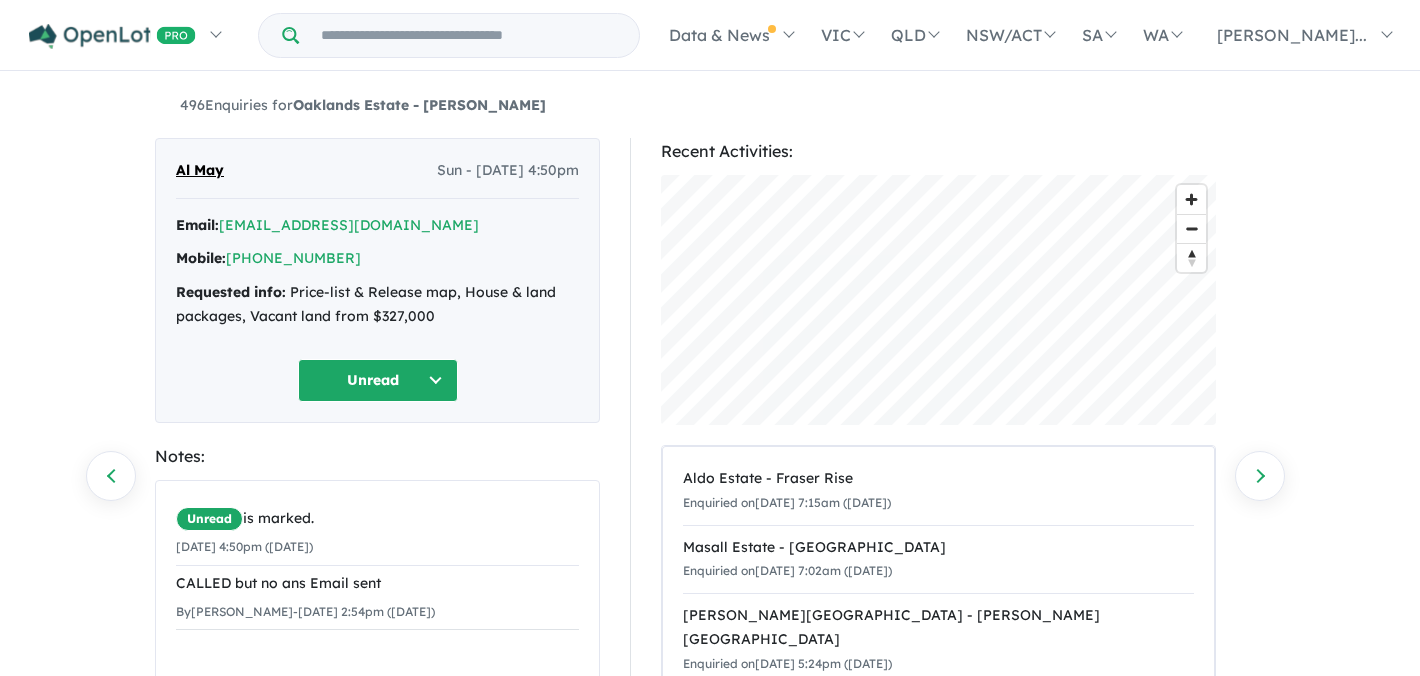 scroll, scrollTop: 147, scrollLeft: 0, axis: vertical 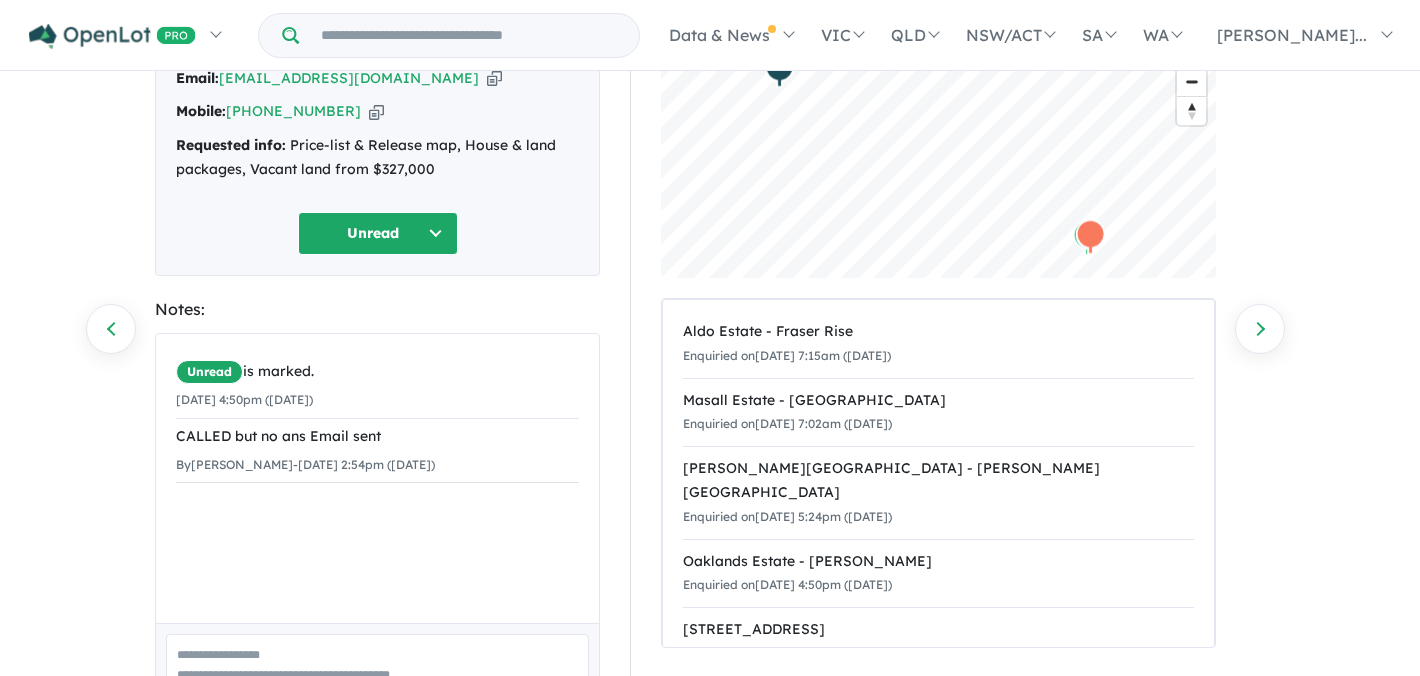 click on "Unread" at bounding box center (378, 233) 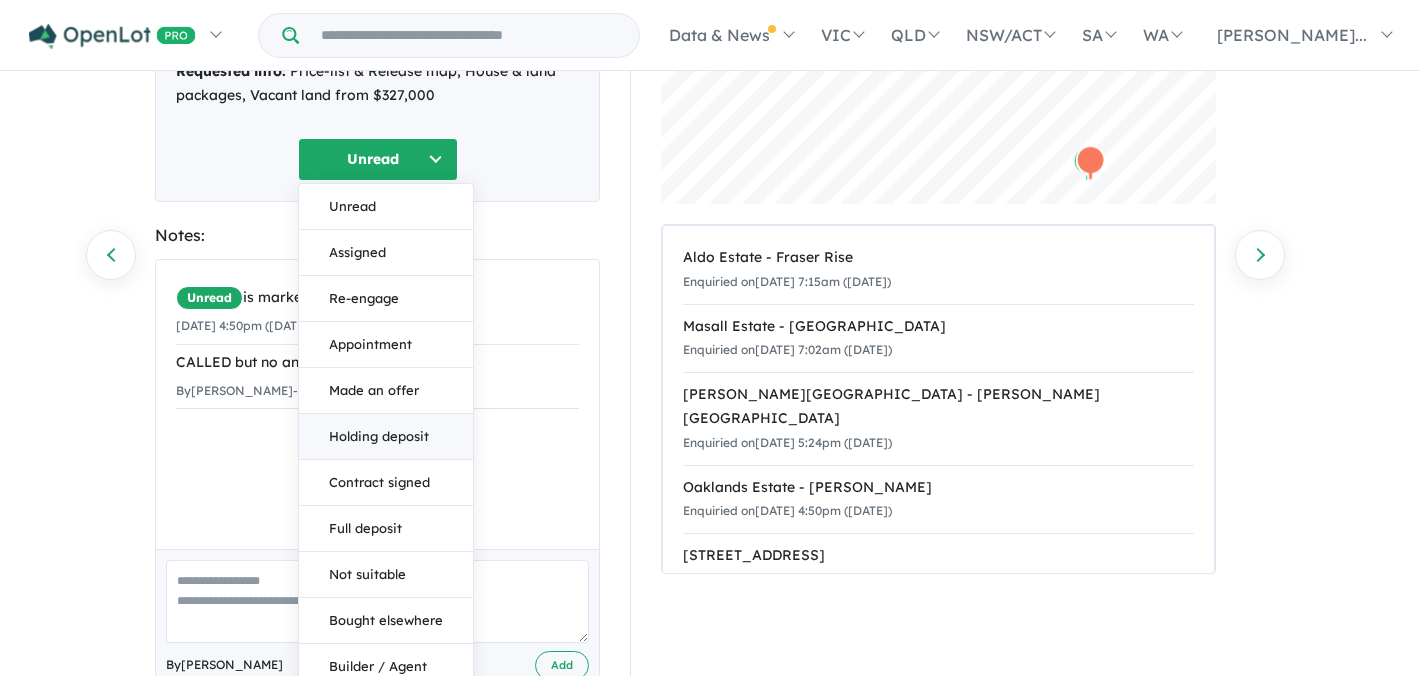 scroll, scrollTop: 327, scrollLeft: 0, axis: vertical 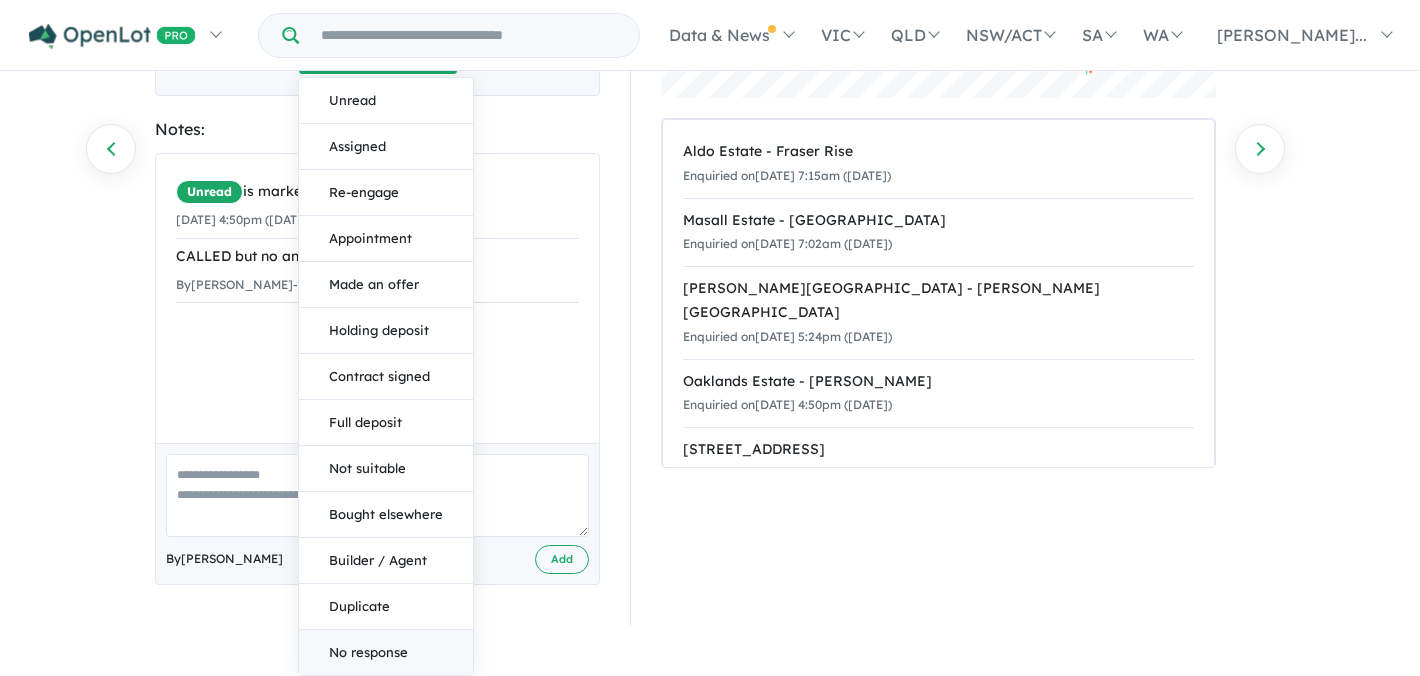 click on "No response" at bounding box center (386, 652) 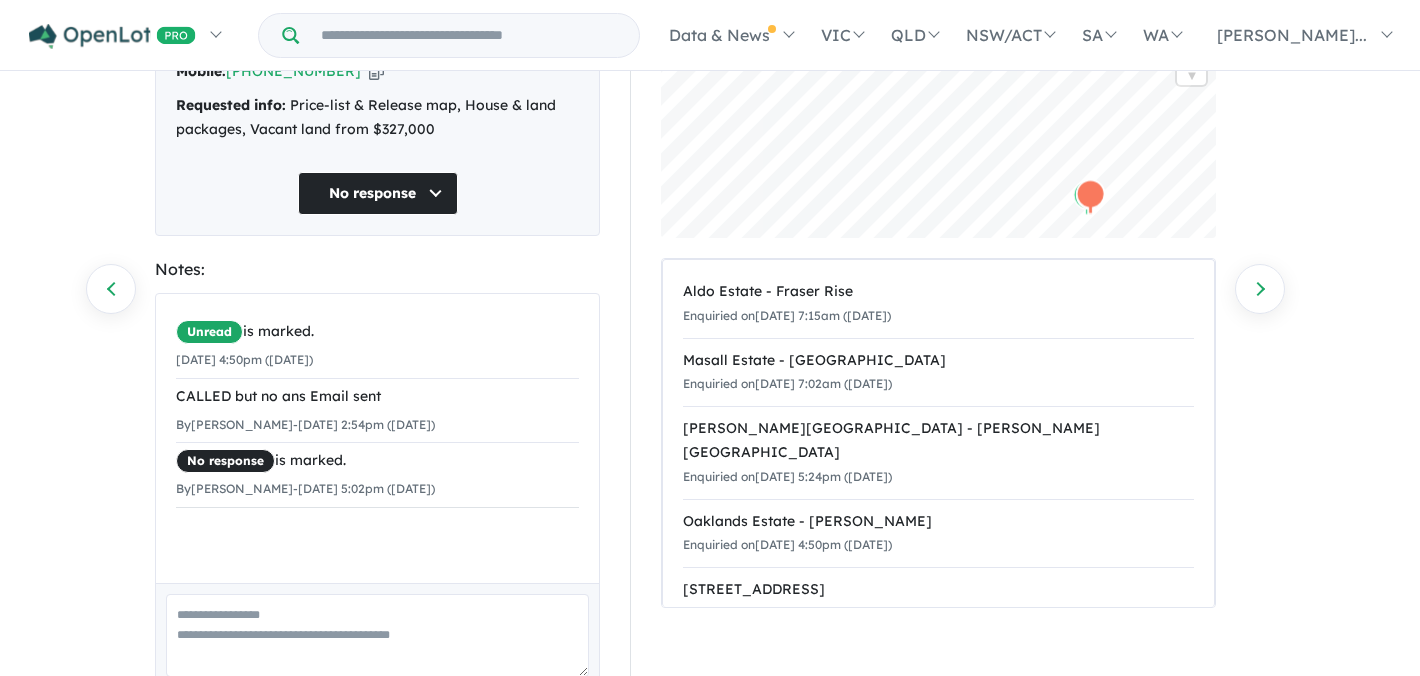 scroll, scrollTop: 210, scrollLeft: 0, axis: vertical 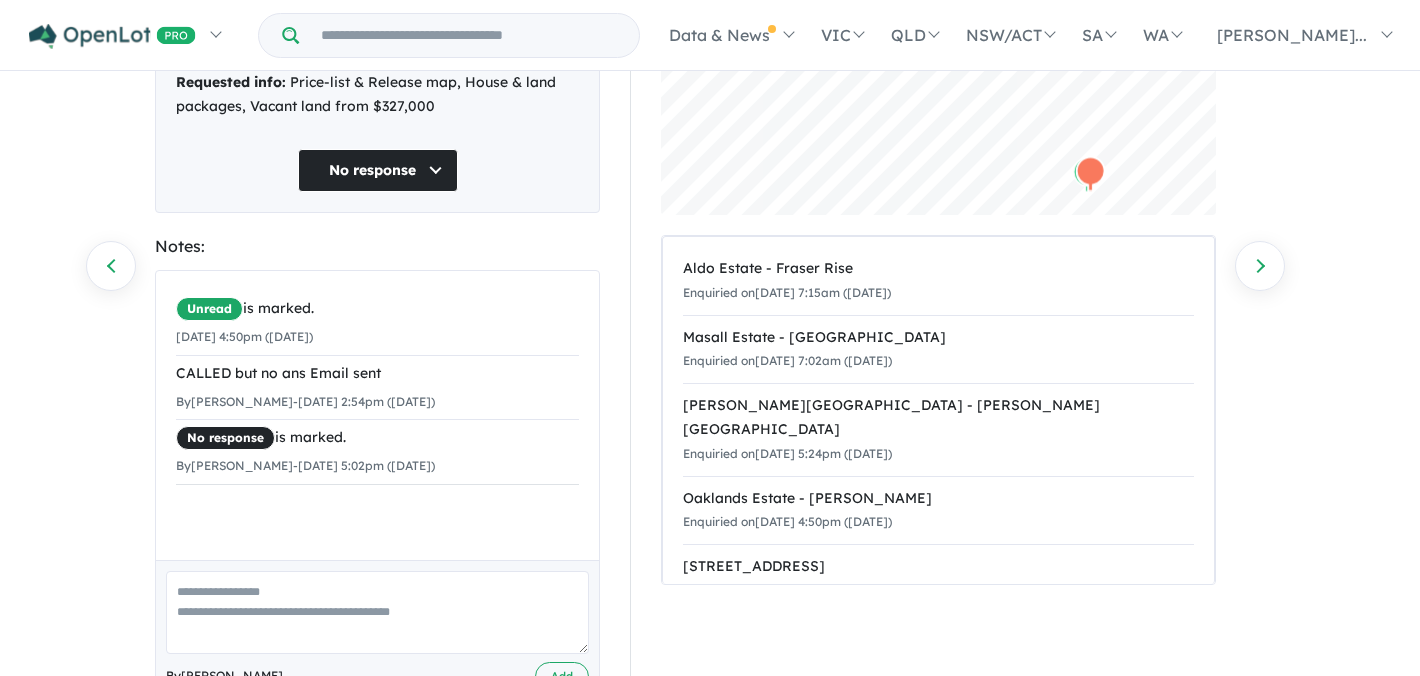 click at bounding box center (377, 612) 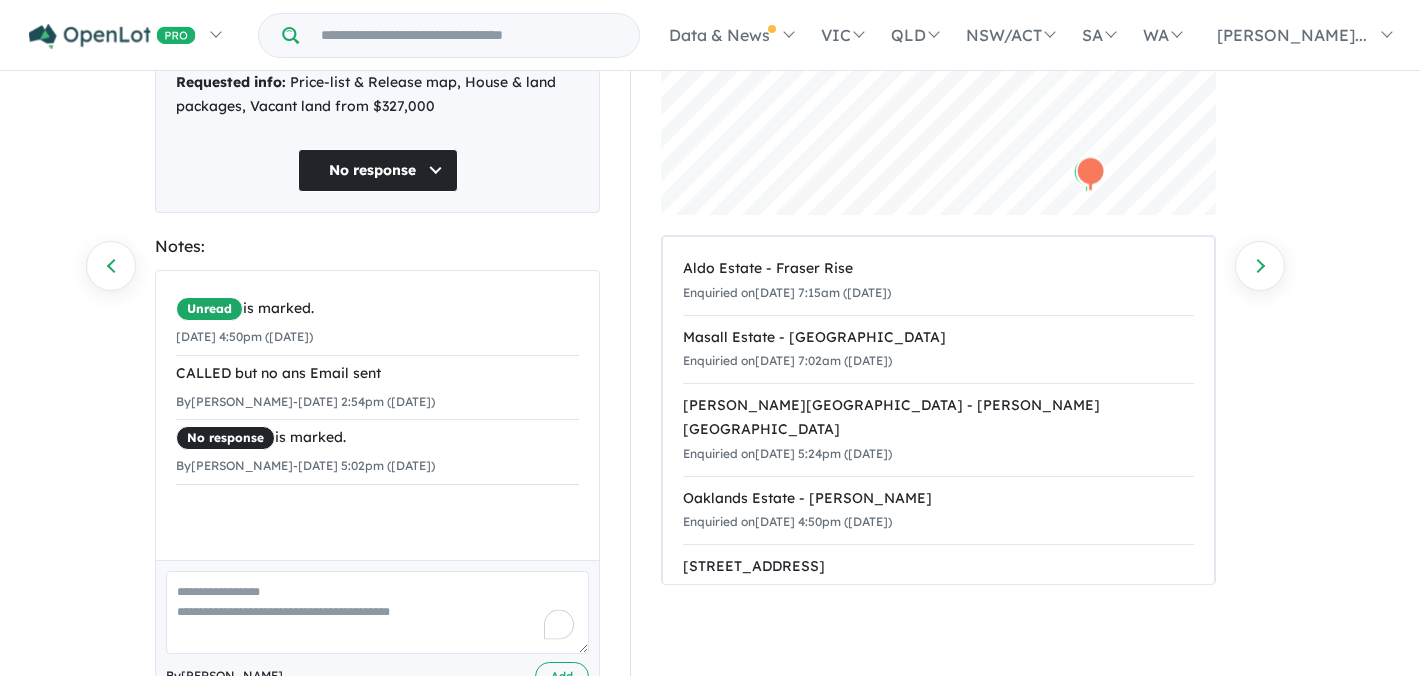 click on "No response" at bounding box center (378, 170) 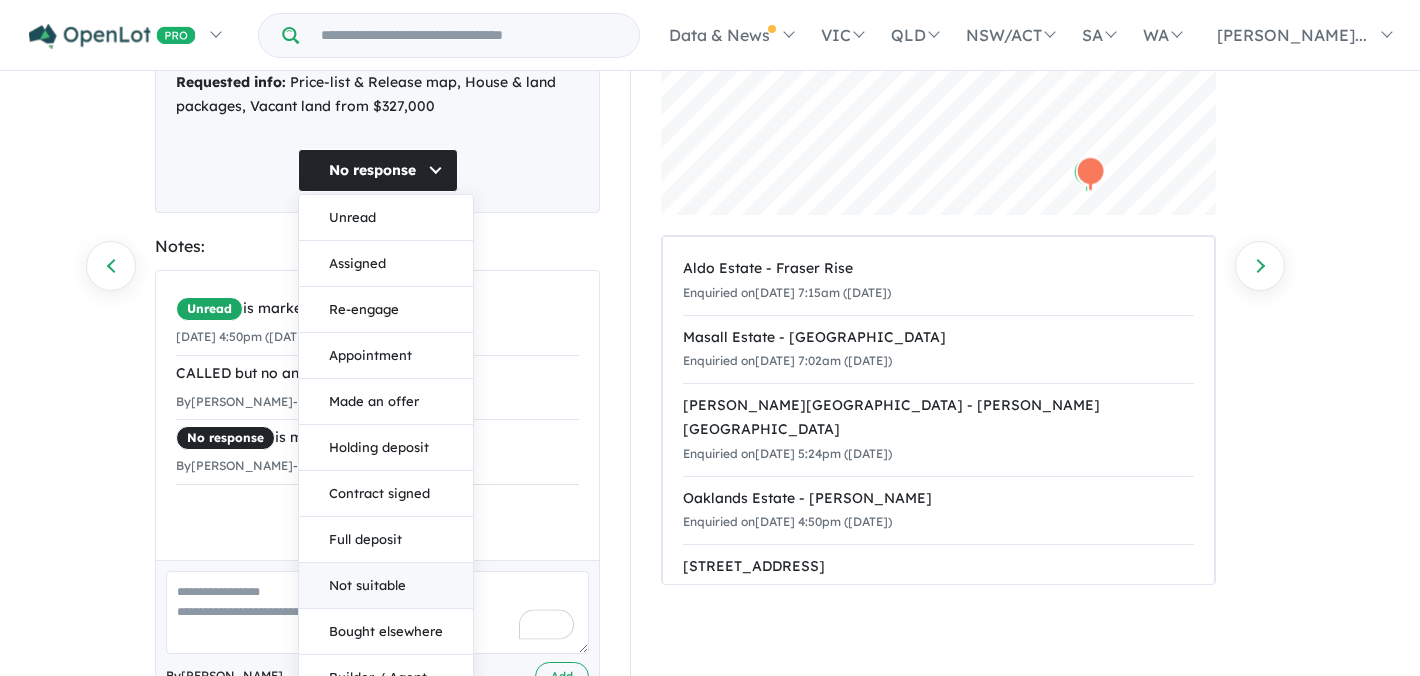 click on "Not suitable" at bounding box center [386, 586] 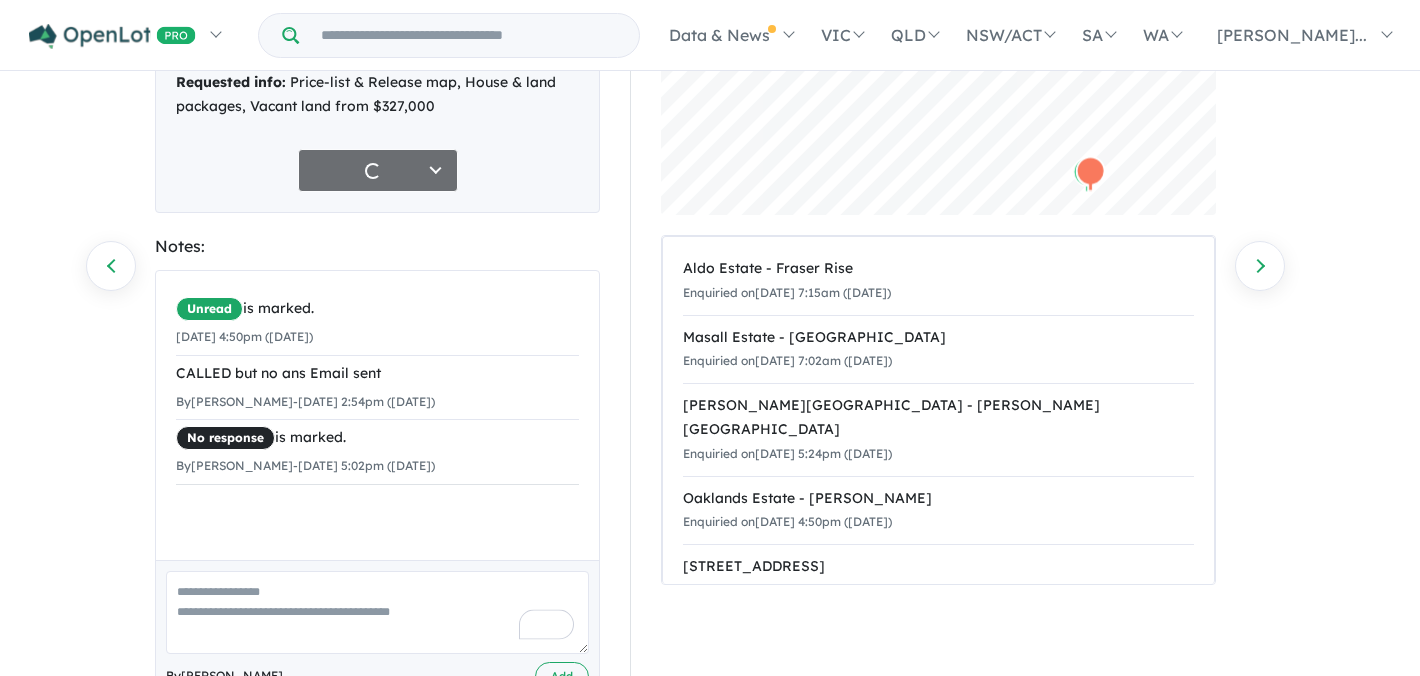 click on "Unread  is marked. 29/06/2025 4:50pm (Sunday) CALLED but no ans Email sent By  Hannah  Shah  -  30/06/2025 2:54pm (Monday) × No response  is marked. By  Hannah  Shah  -  09/07/2025 5:02pm (Wednesday) × By  Hannah  Shah  Add" at bounding box center (377, 486) 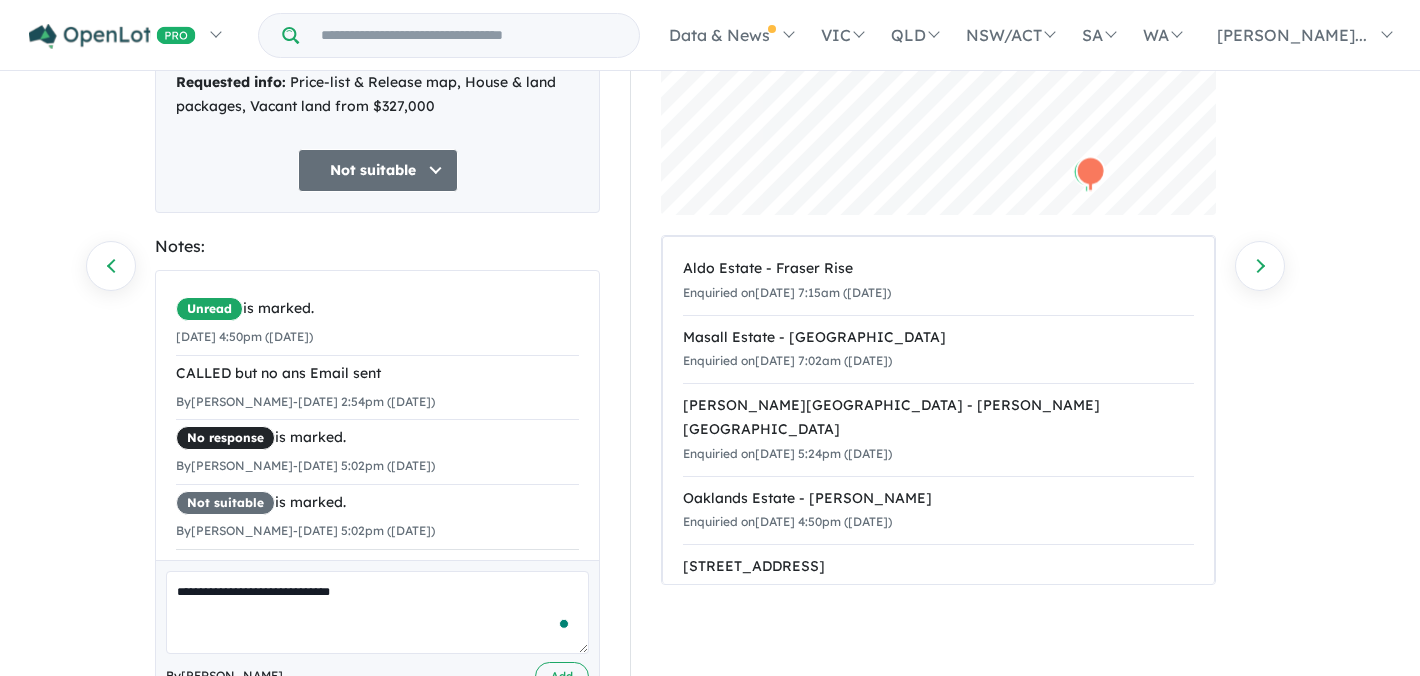 scroll, scrollTop: 277, scrollLeft: 0, axis: vertical 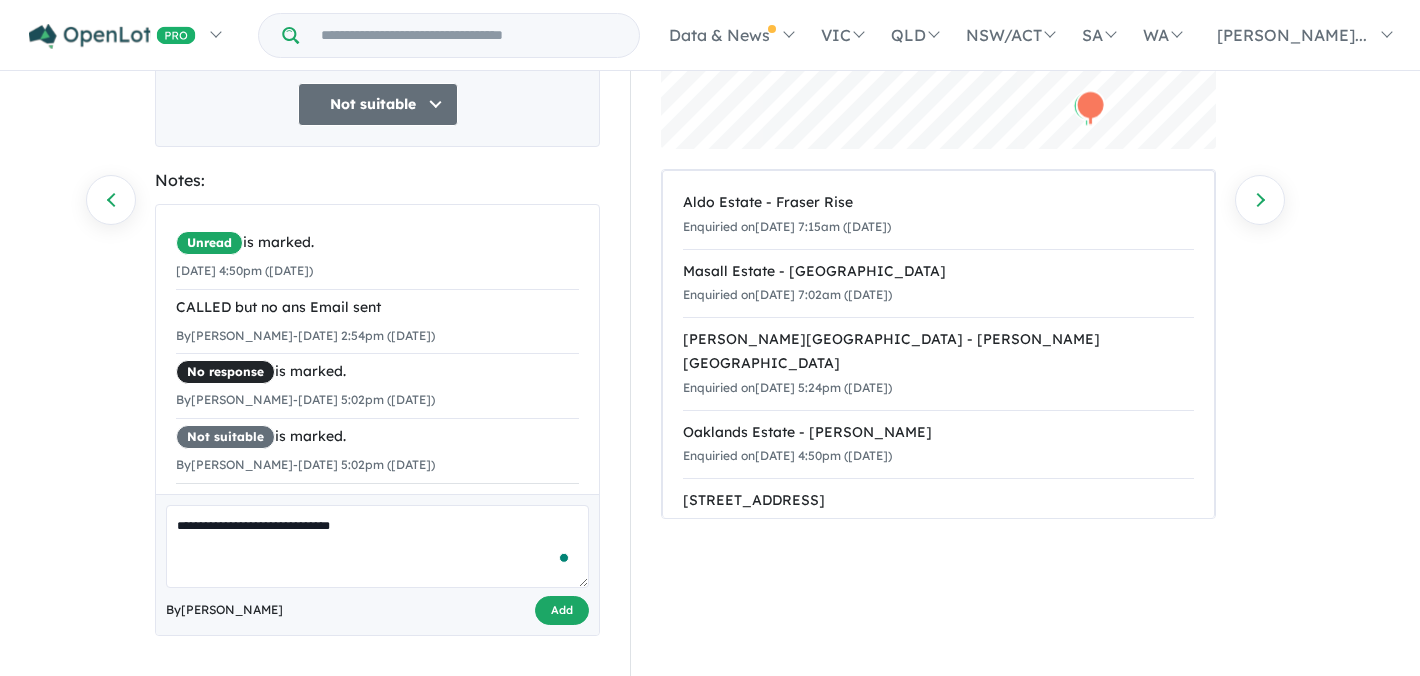 type on "**********" 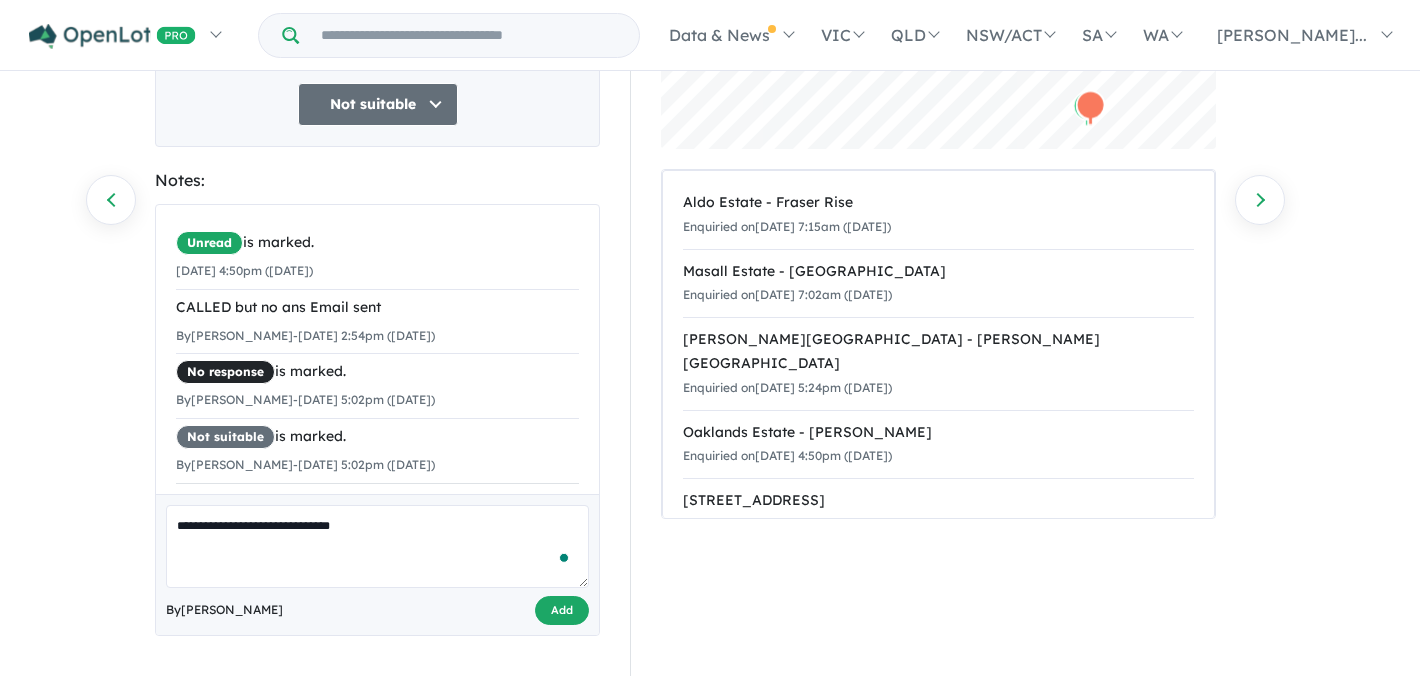 click on "Add" at bounding box center (562, 610) 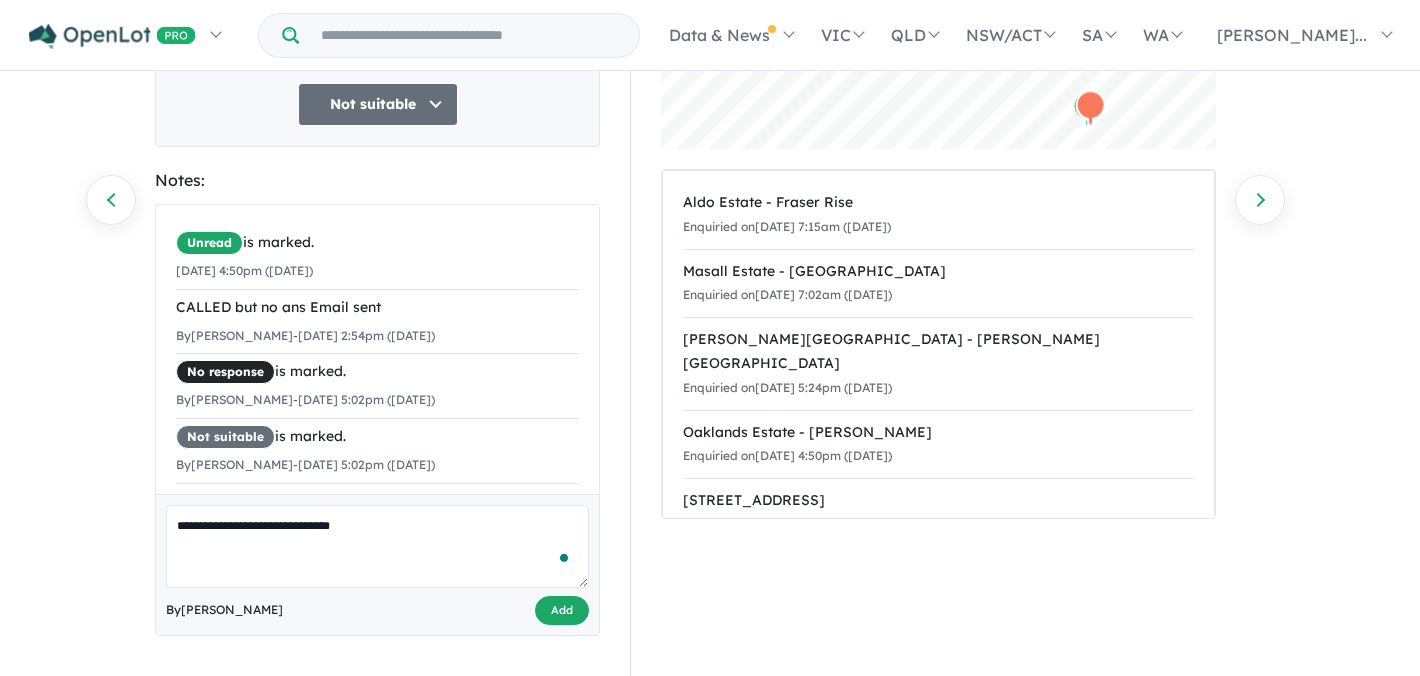 scroll, scrollTop: 48, scrollLeft: 0, axis: vertical 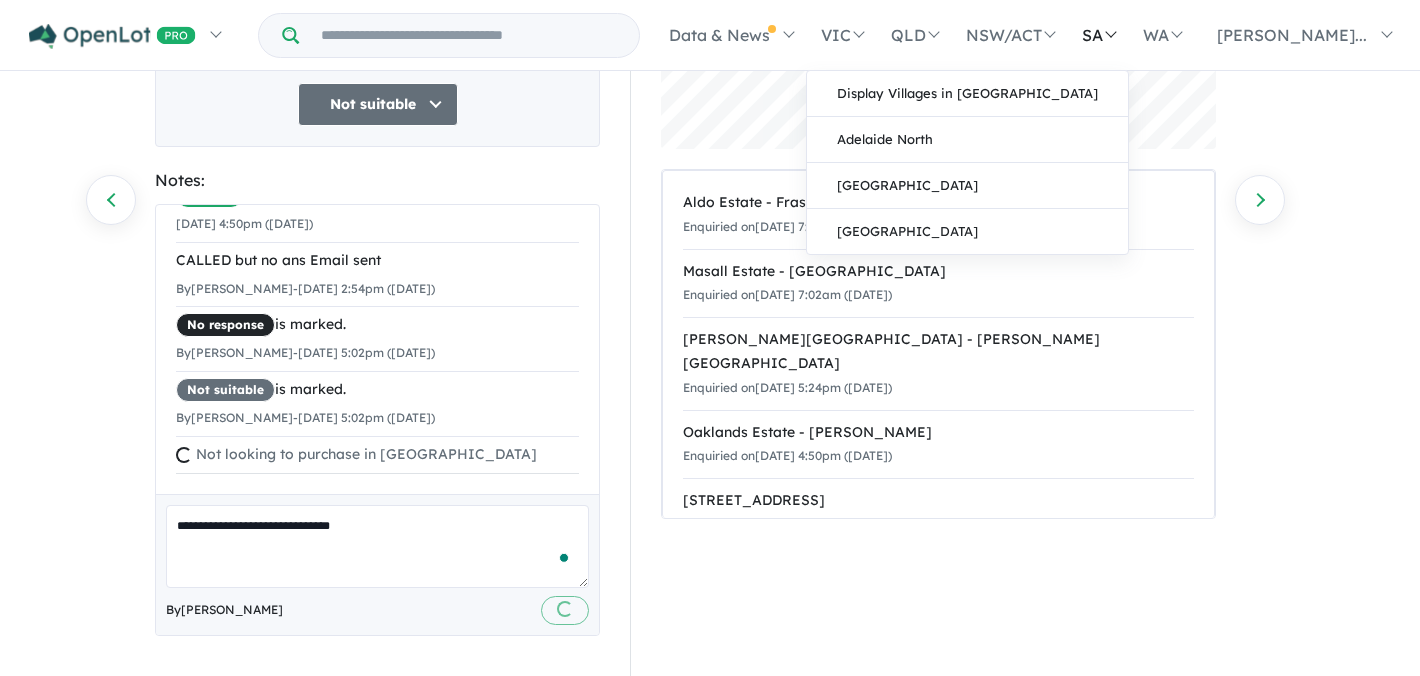 type 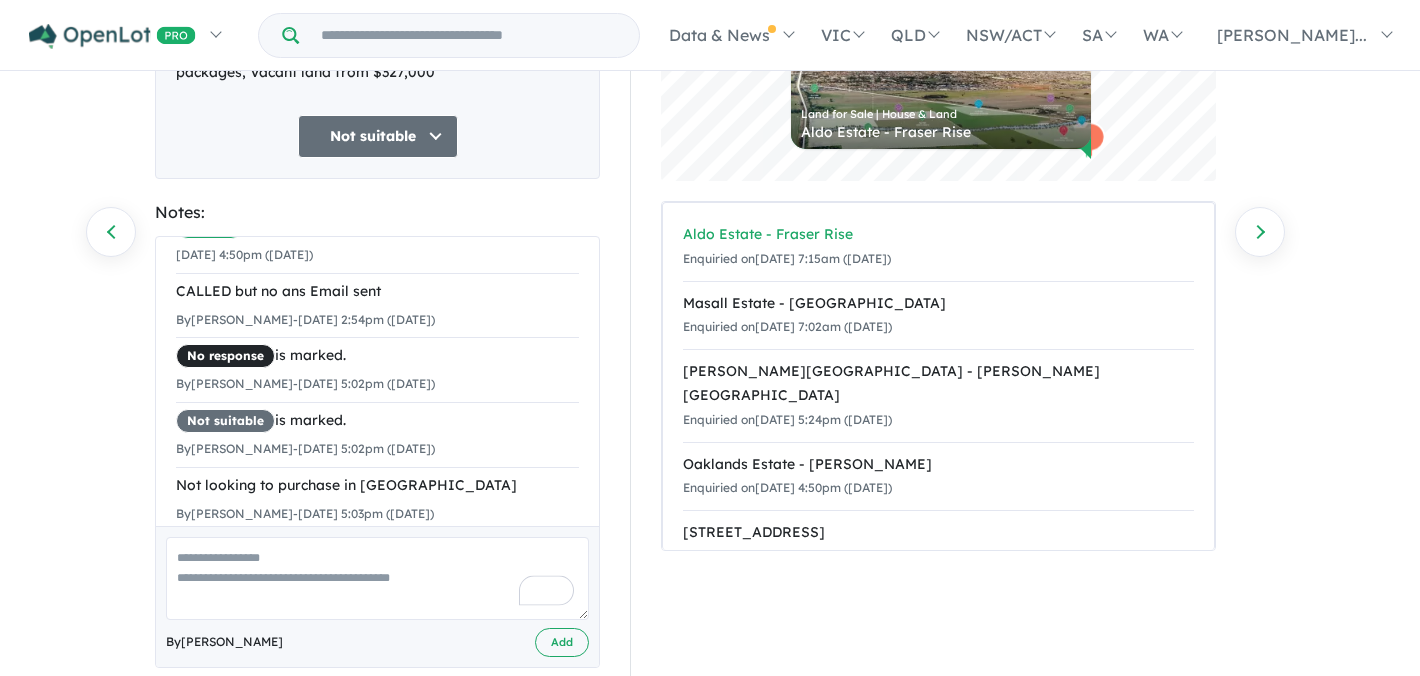 scroll, scrollTop: 243, scrollLeft: 0, axis: vertical 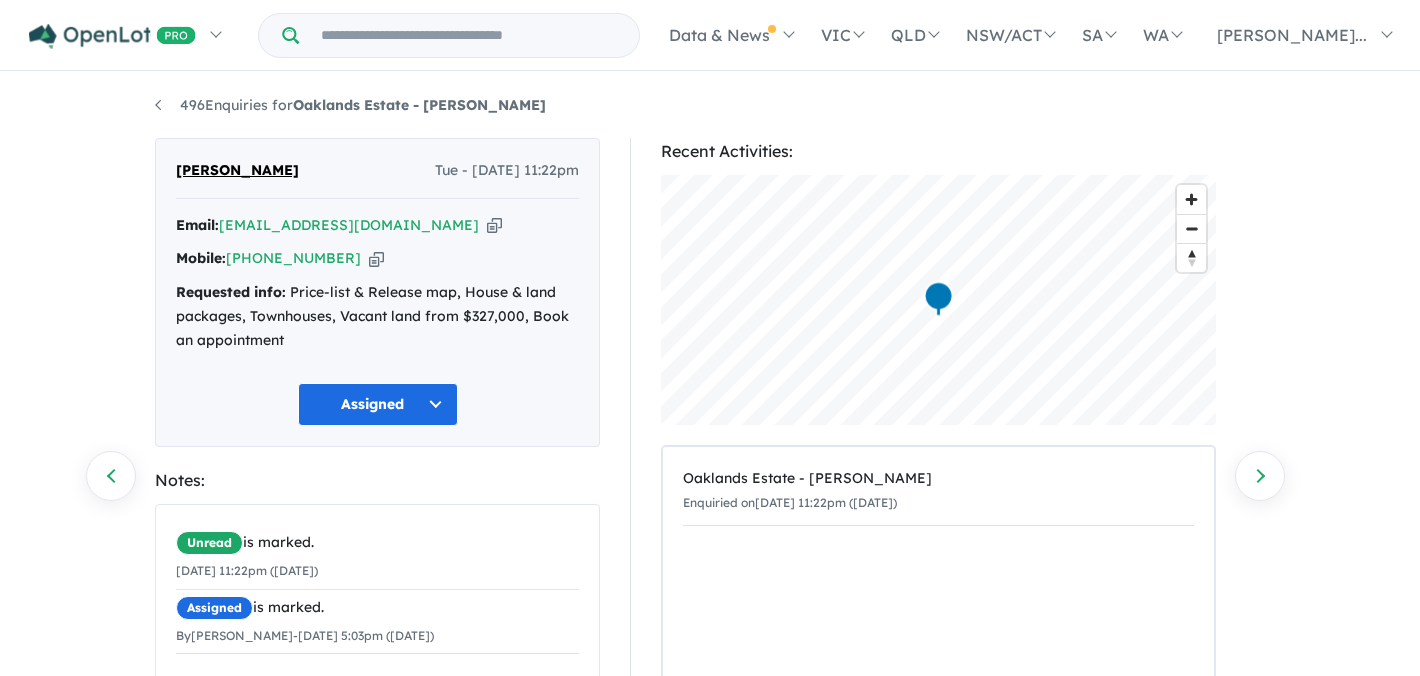 click at bounding box center [494, 225] 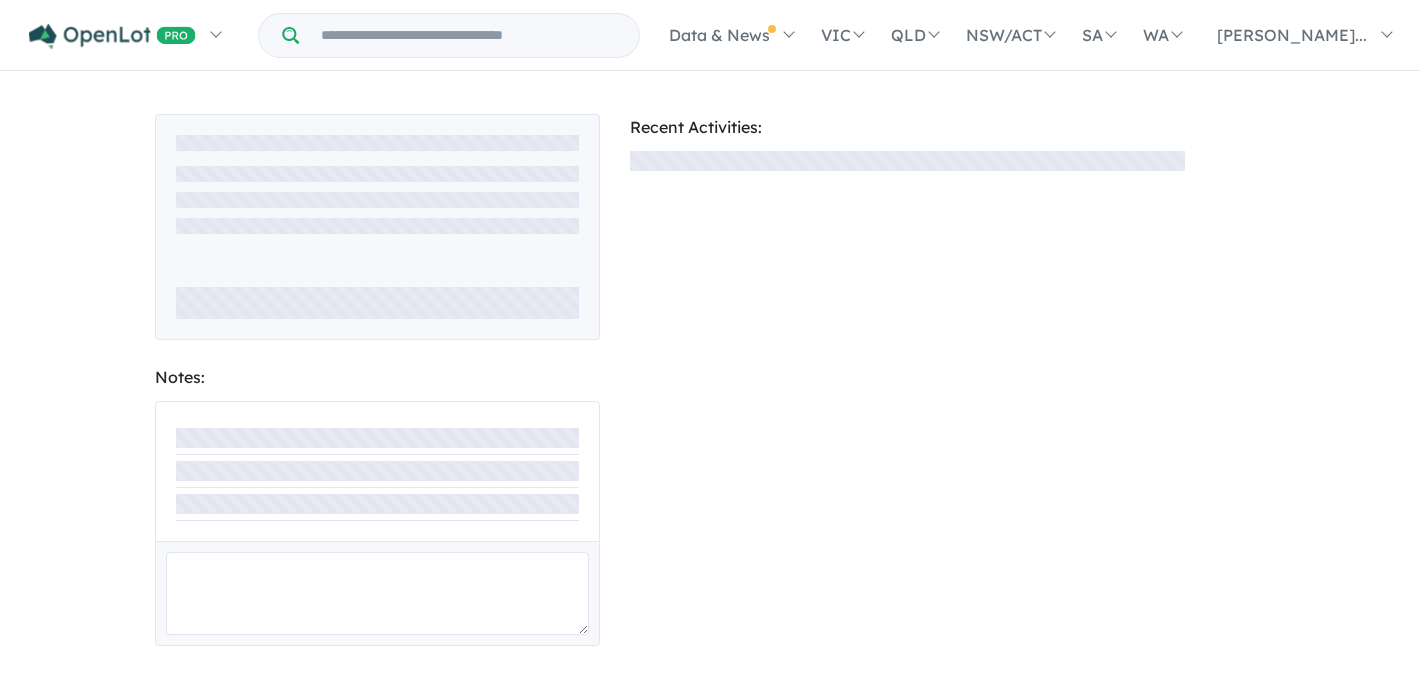 scroll, scrollTop: 0, scrollLeft: 0, axis: both 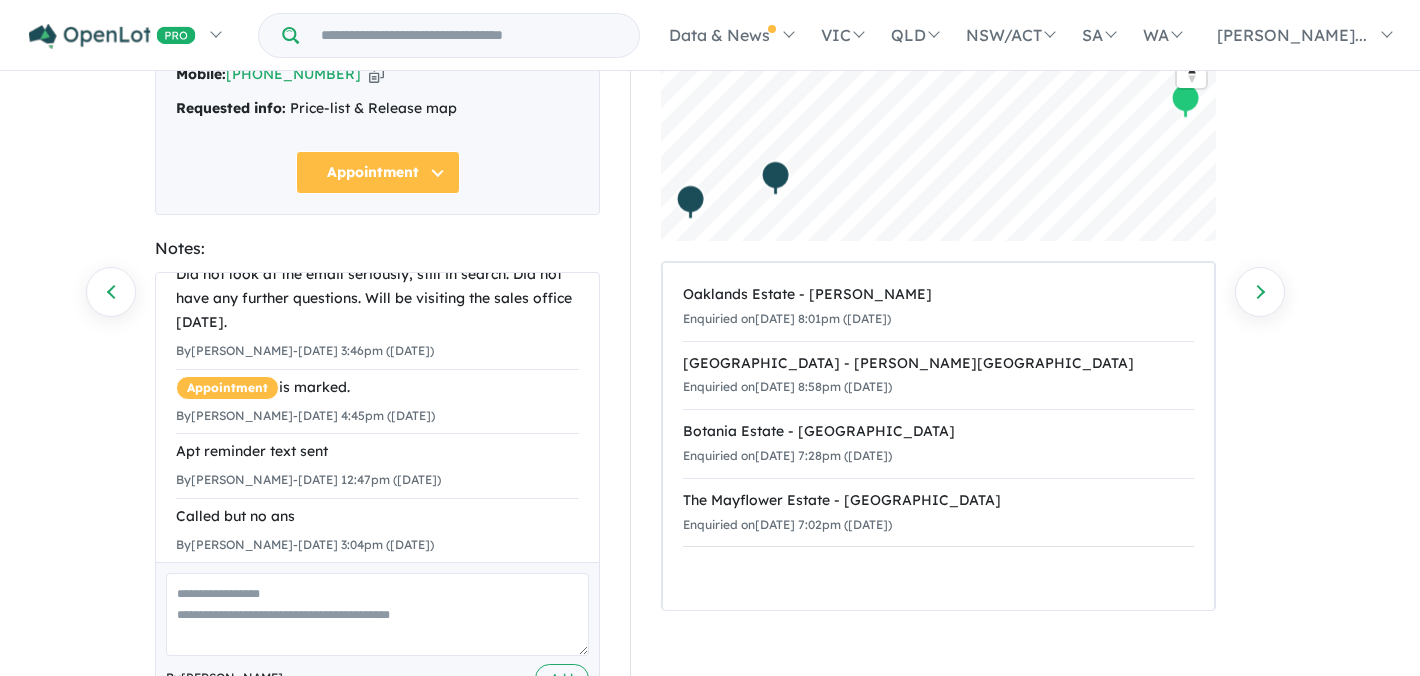 click at bounding box center (377, 614) 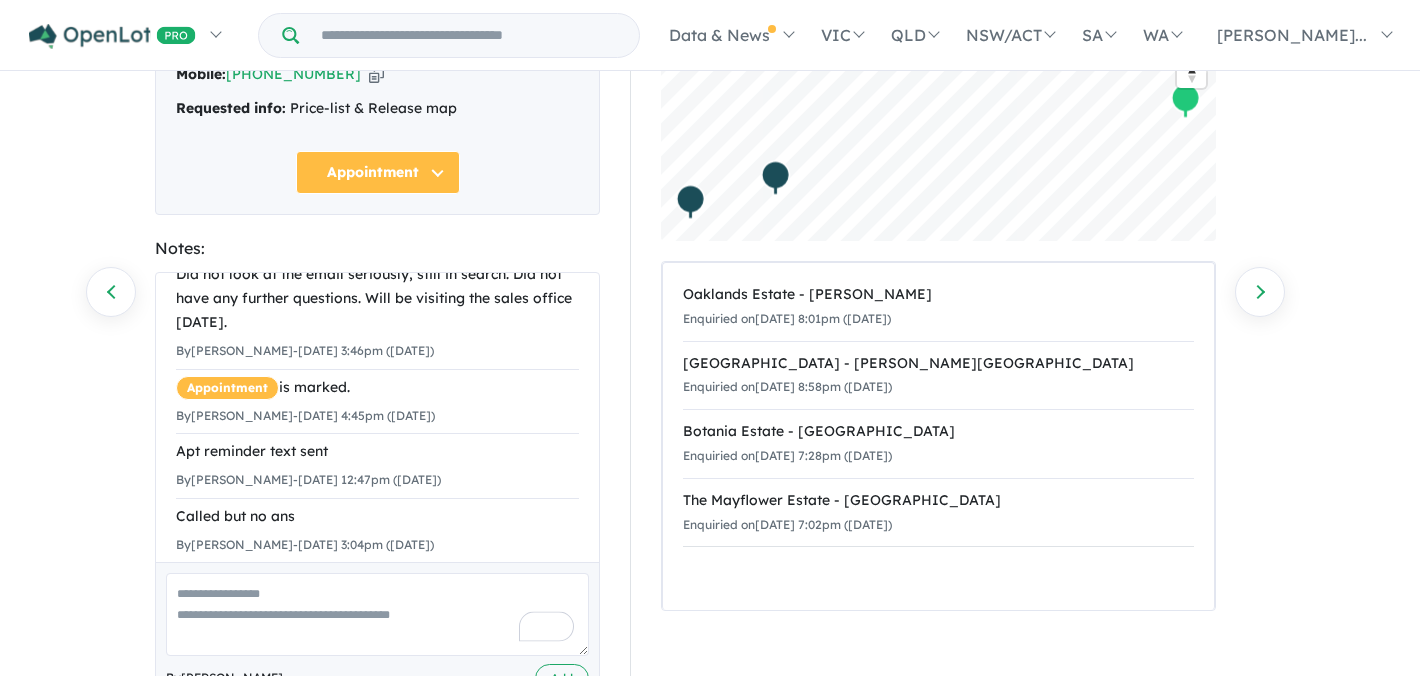click on "Appointment" at bounding box center [378, 172] 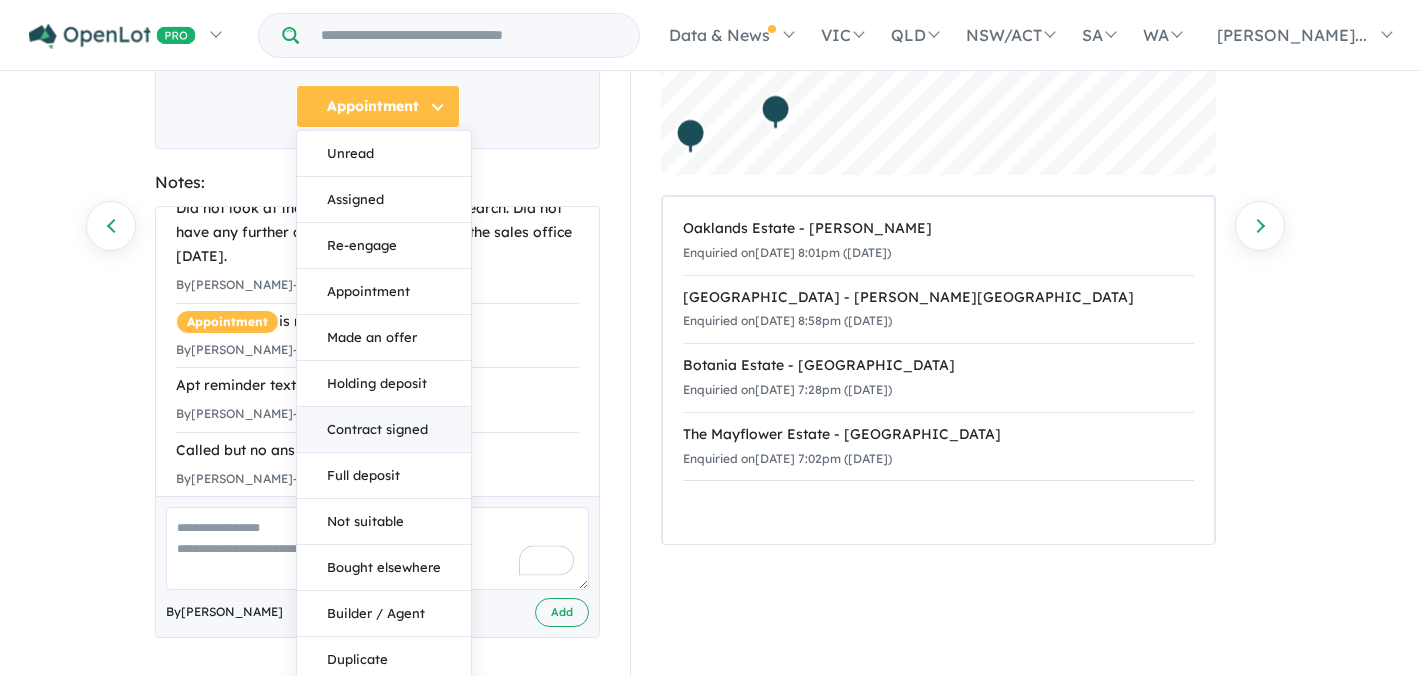 scroll, scrollTop: 303, scrollLeft: 0, axis: vertical 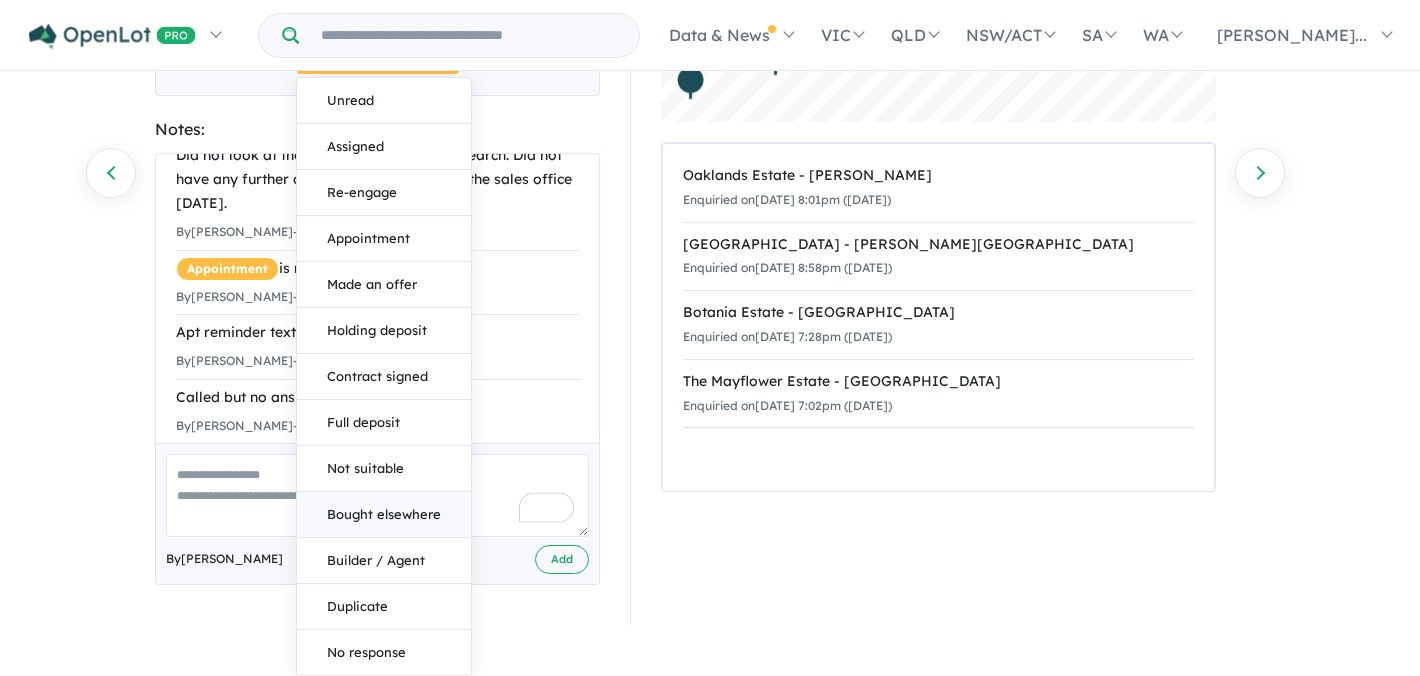 click on "Bought elsewhere" at bounding box center (384, 515) 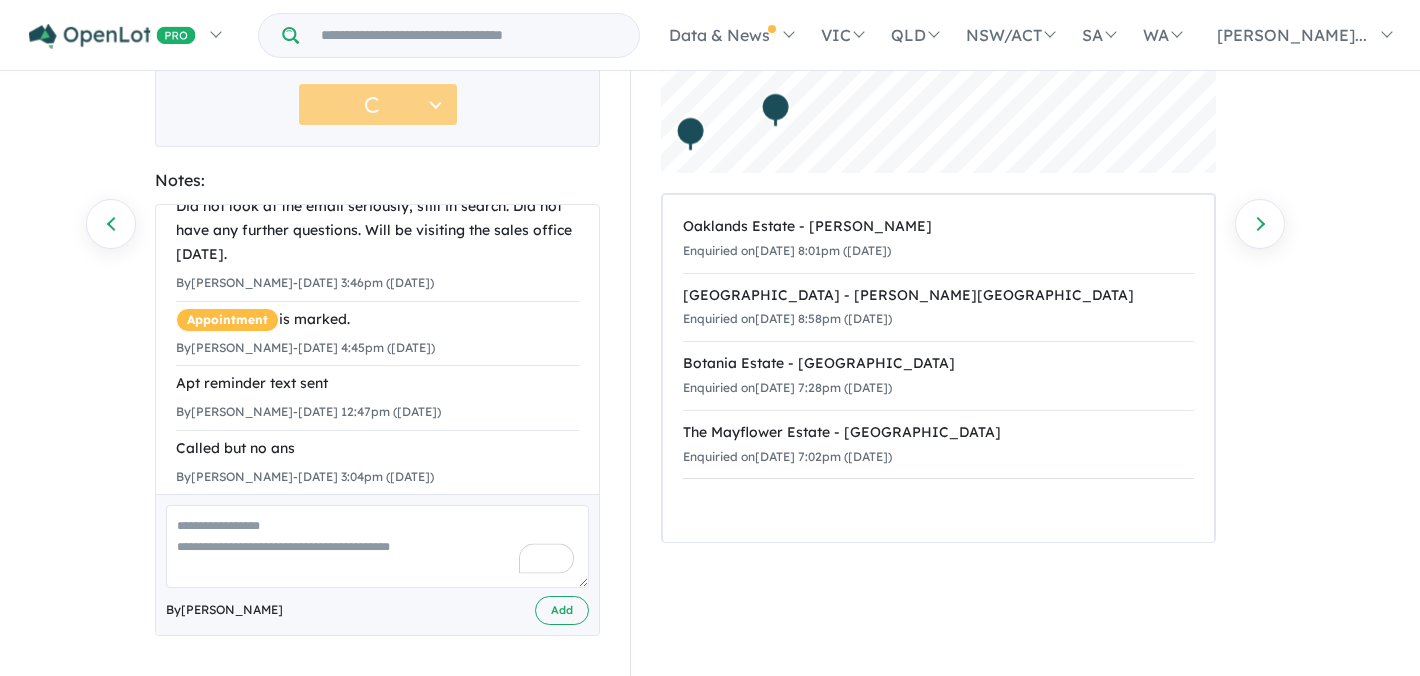 click at bounding box center [377, 546] 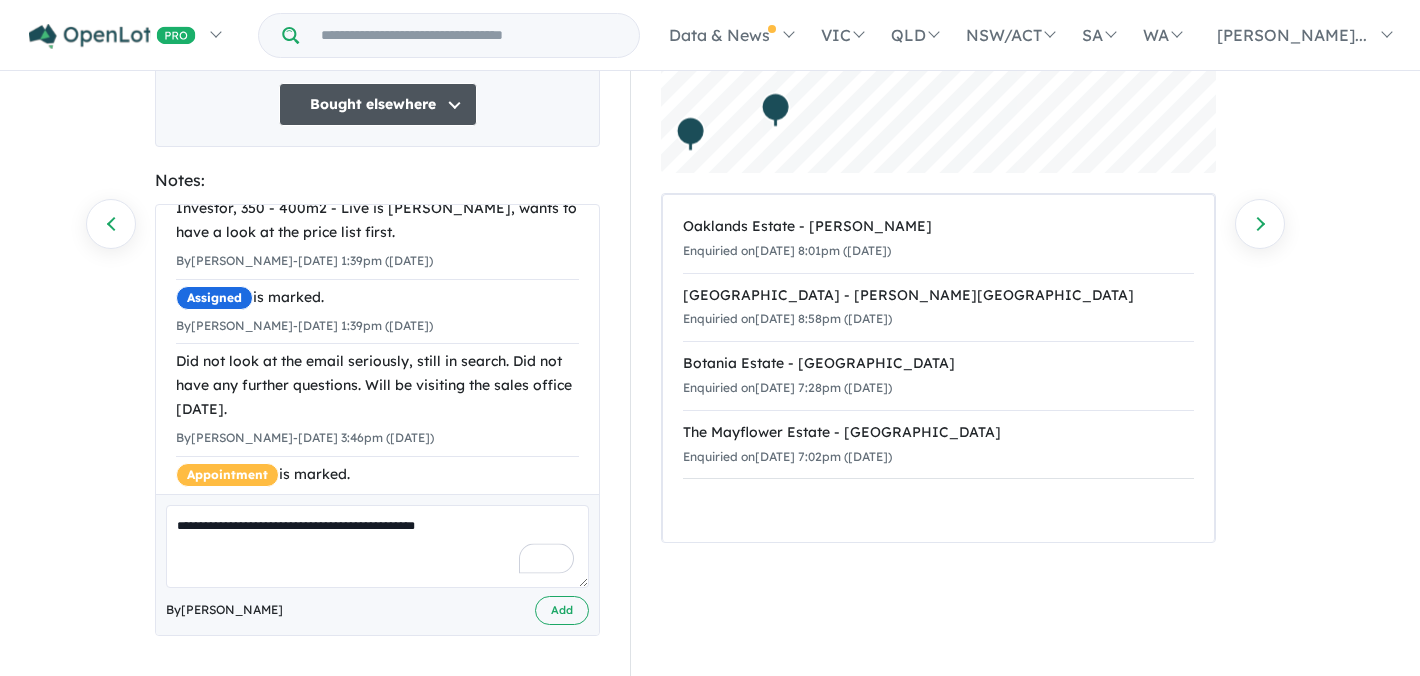 scroll, scrollTop: 581, scrollLeft: 0, axis: vertical 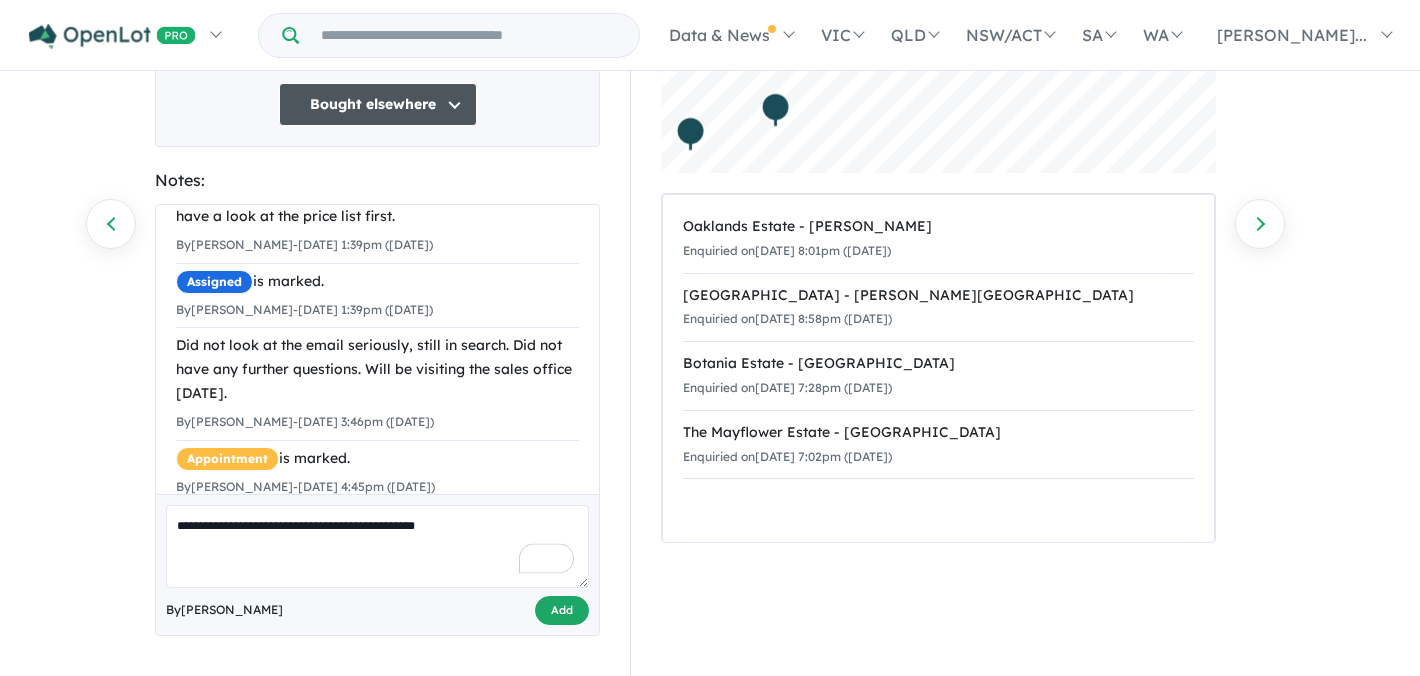 type on "**********" 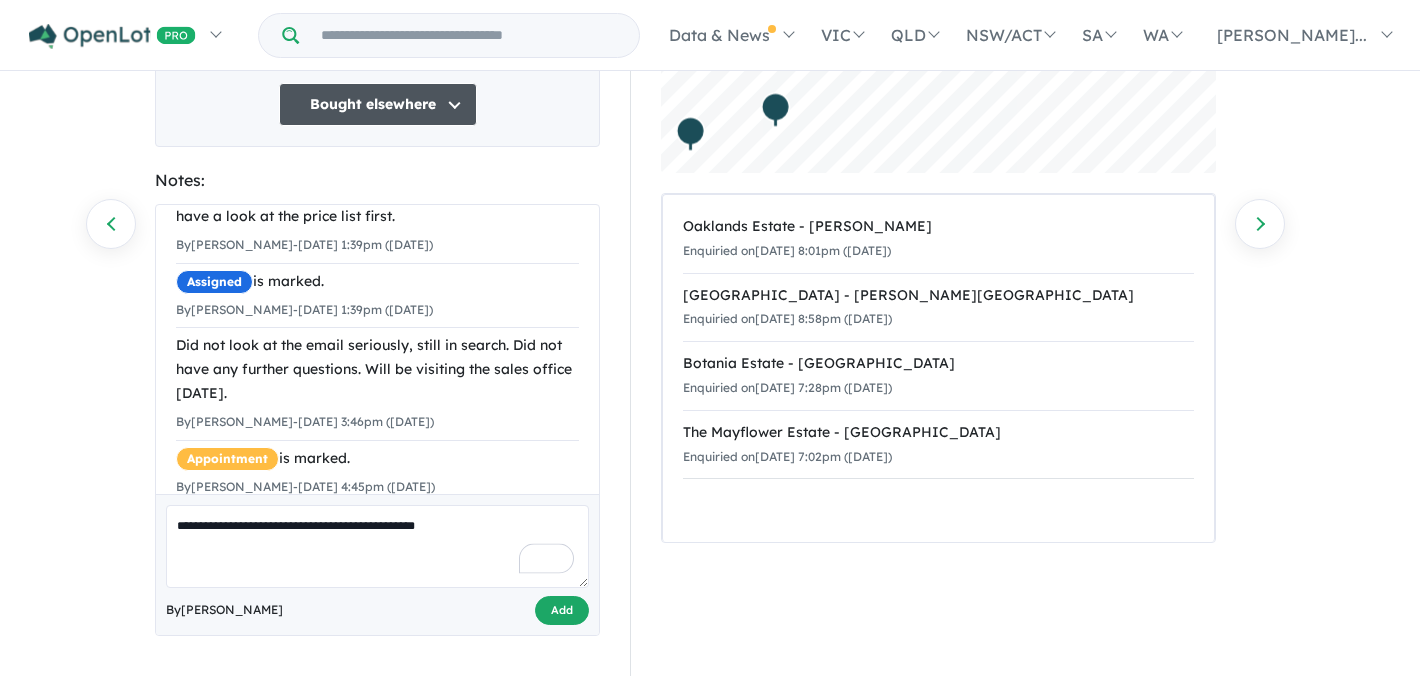 click on "Add" at bounding box center (562, 610) 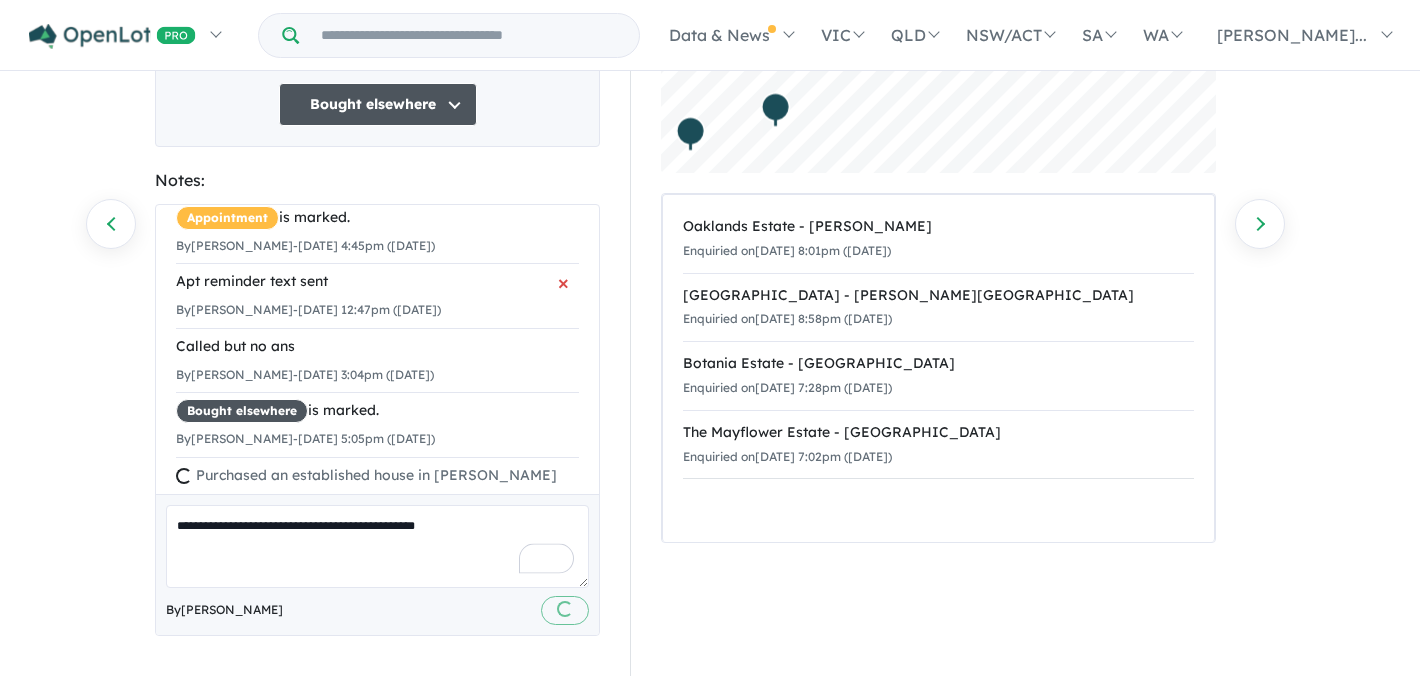 type 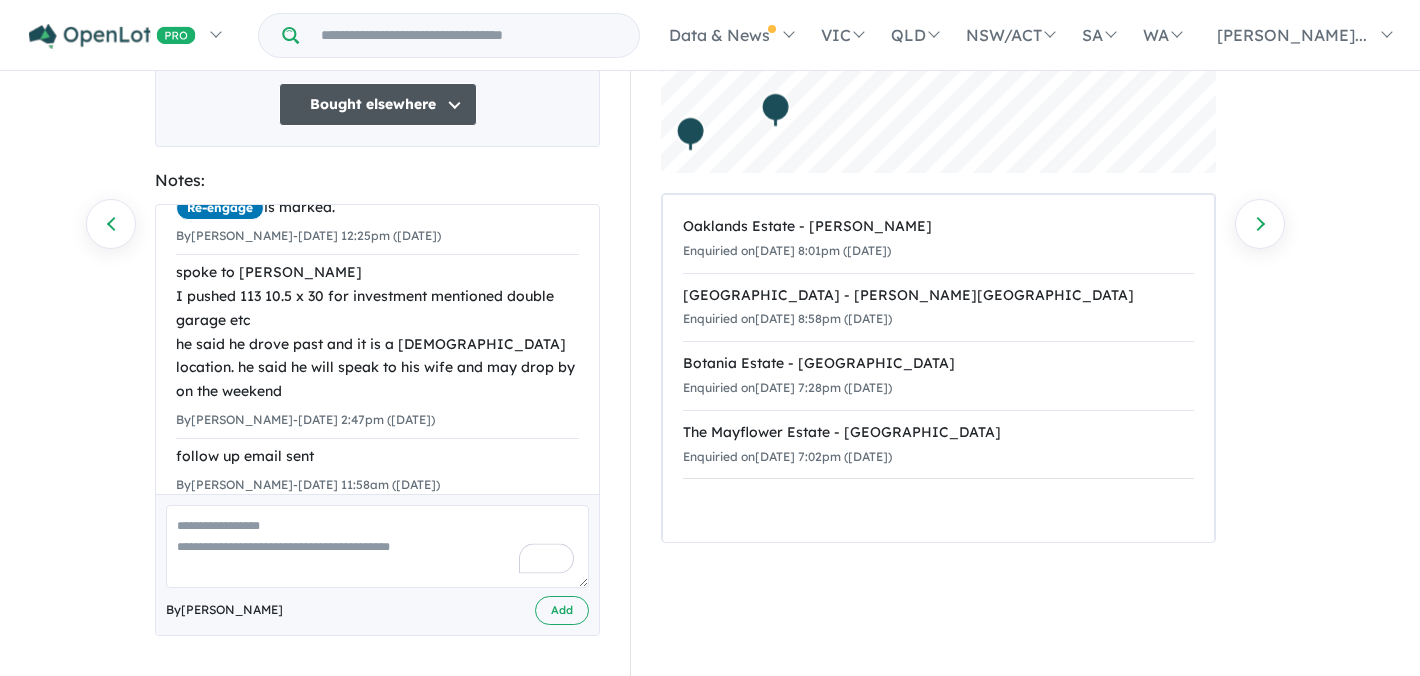 scroll, scrollTop: 86, scrollLeft: 0, axis: vertical 